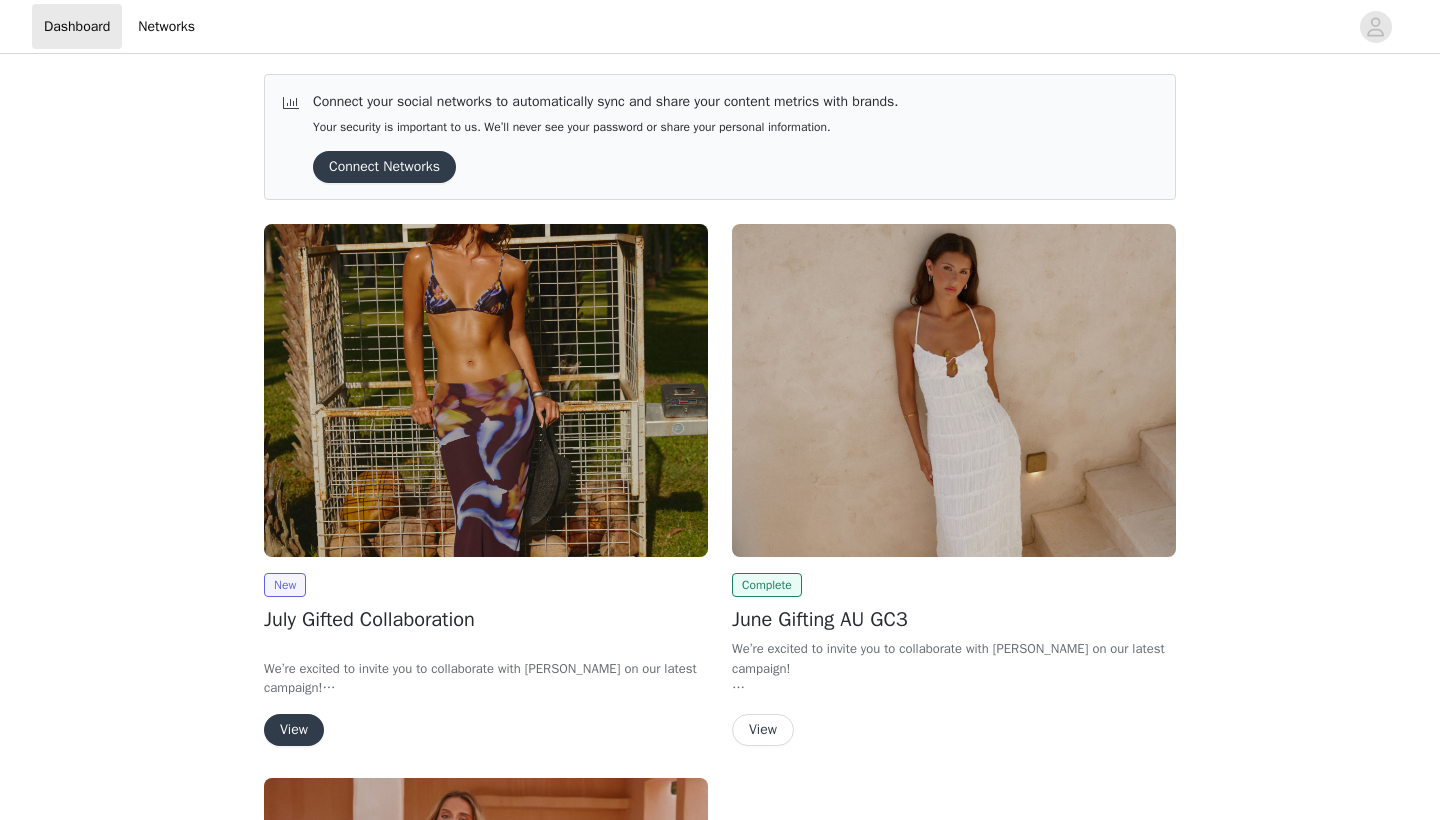 scroll, scrollTop: 0, scrollLeft: 0, axis: both 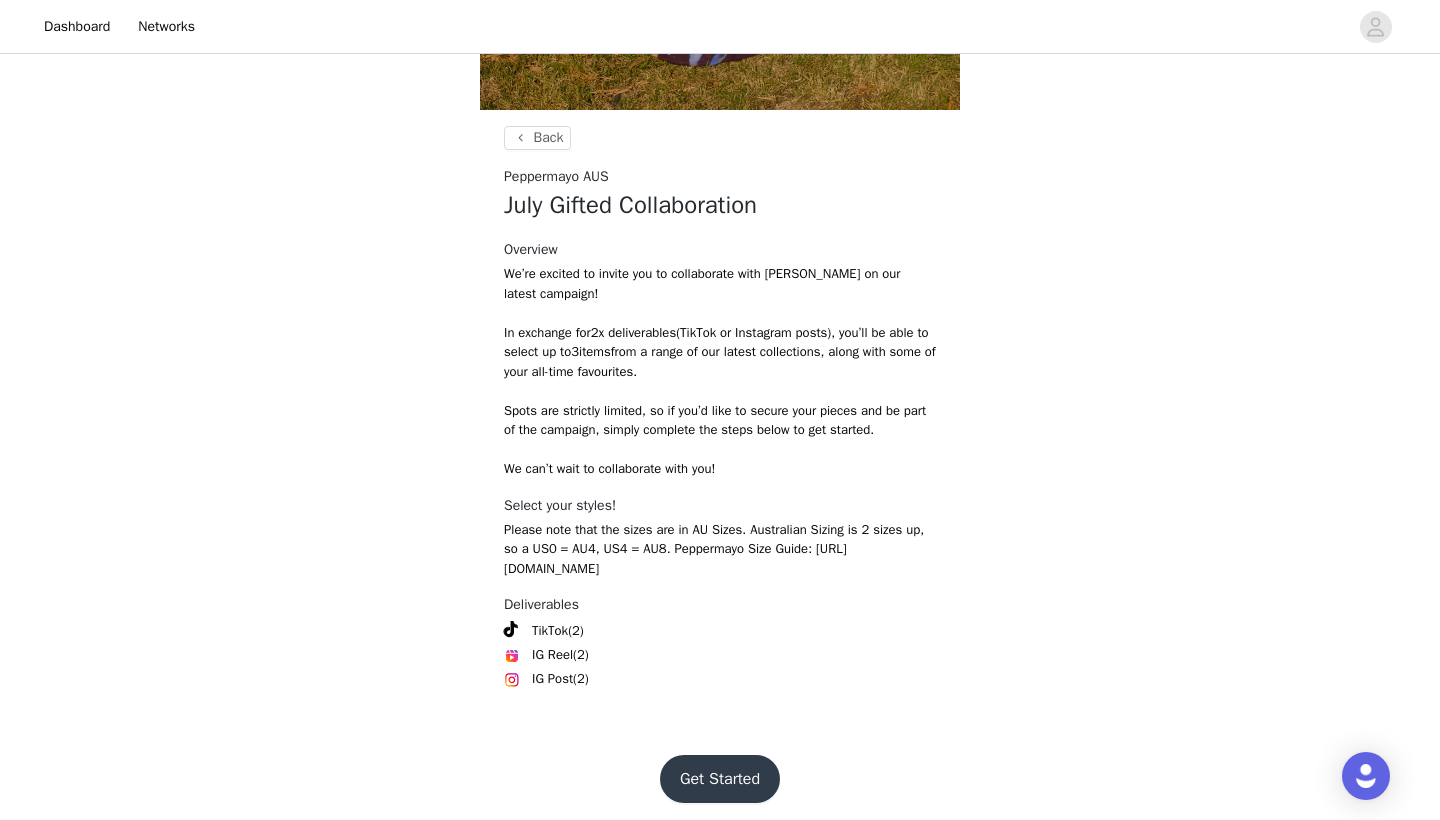 click on "Get Started" at bounding box center [720, 779] 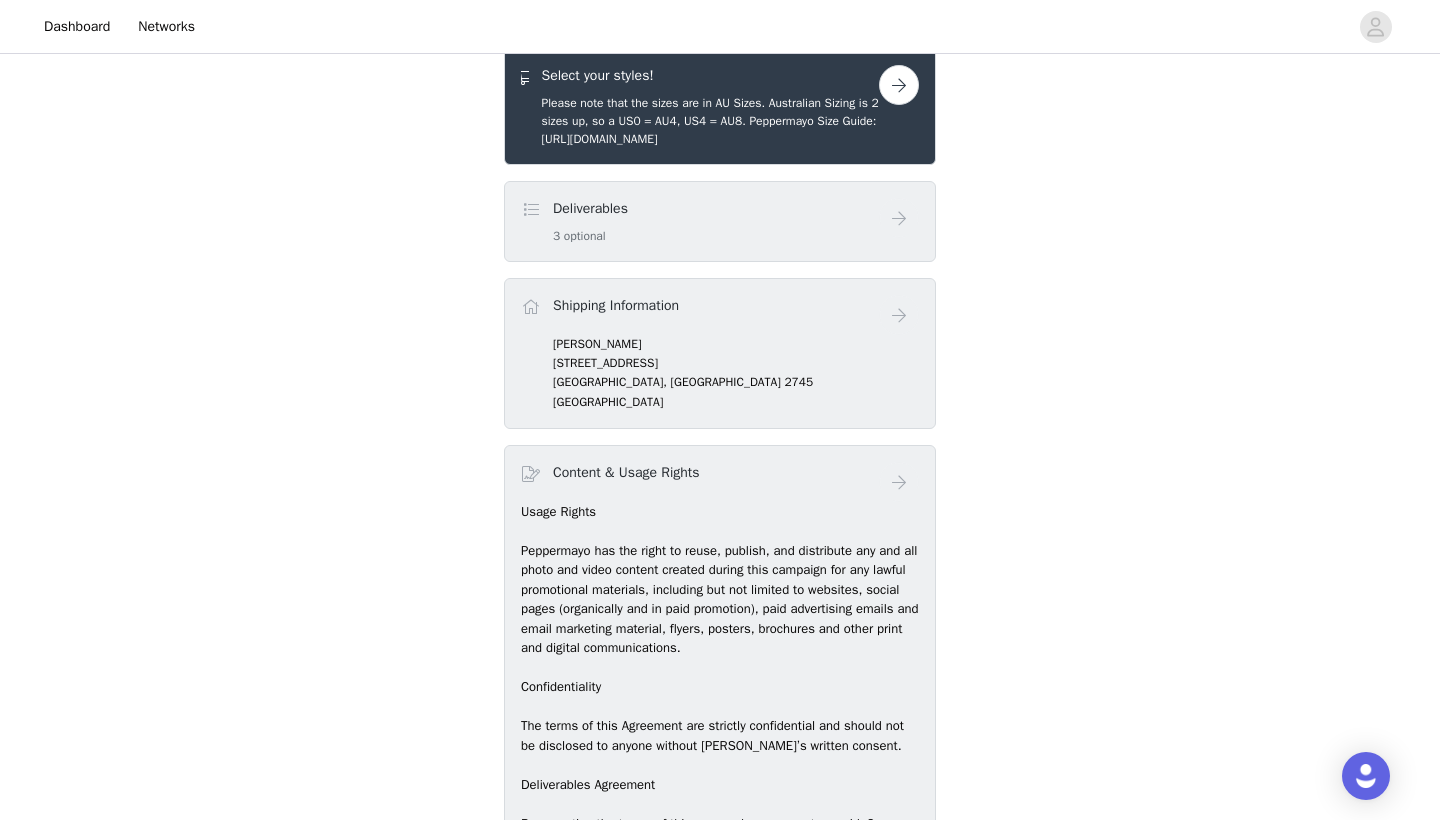 scroll, scrollTop: 803, scrollLeft: 0, axis: vertical 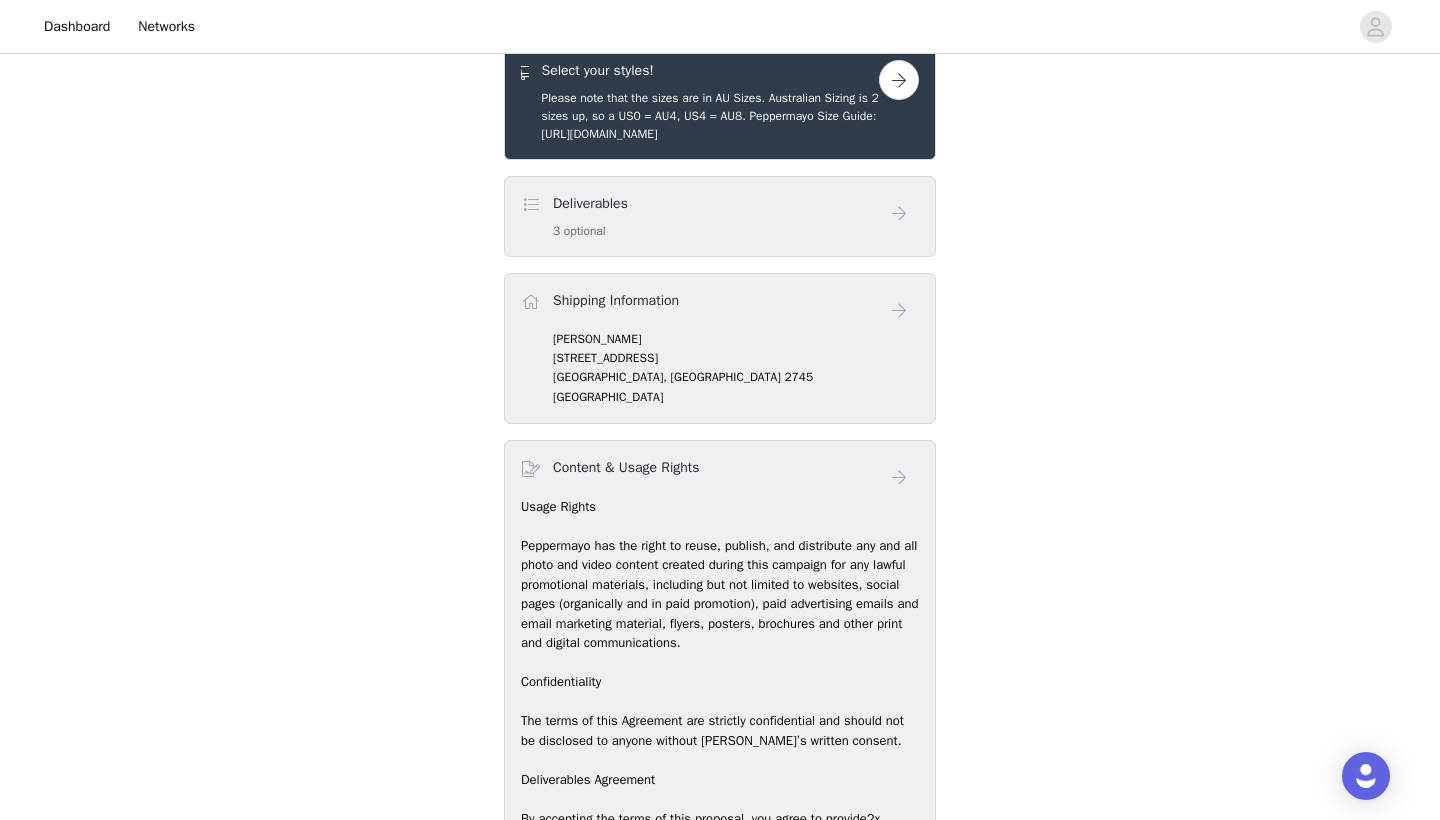 click at bounding box center [899, 80] 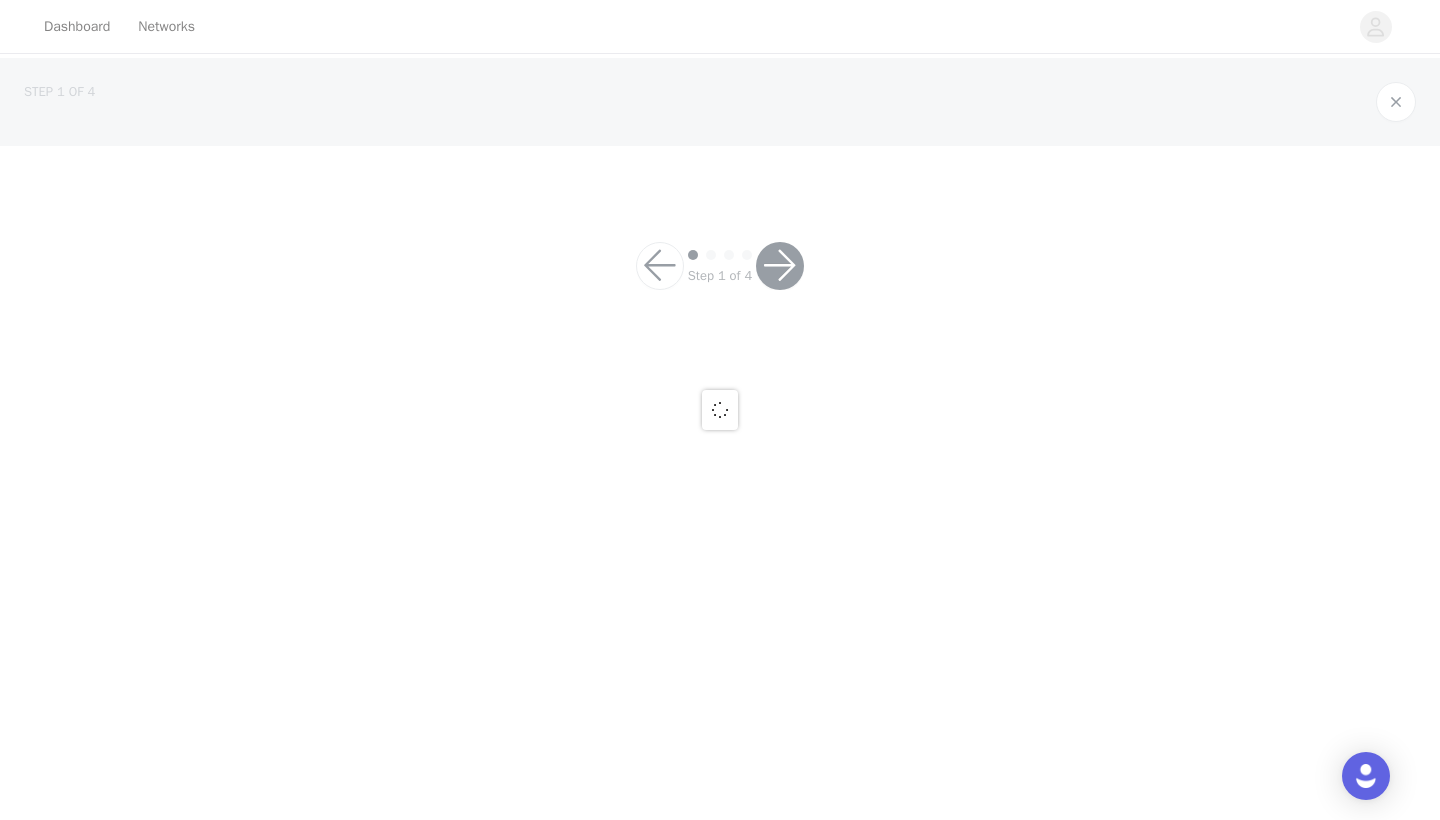 scroll, scrollTop: 0, scrollLeft: 0, axis: both 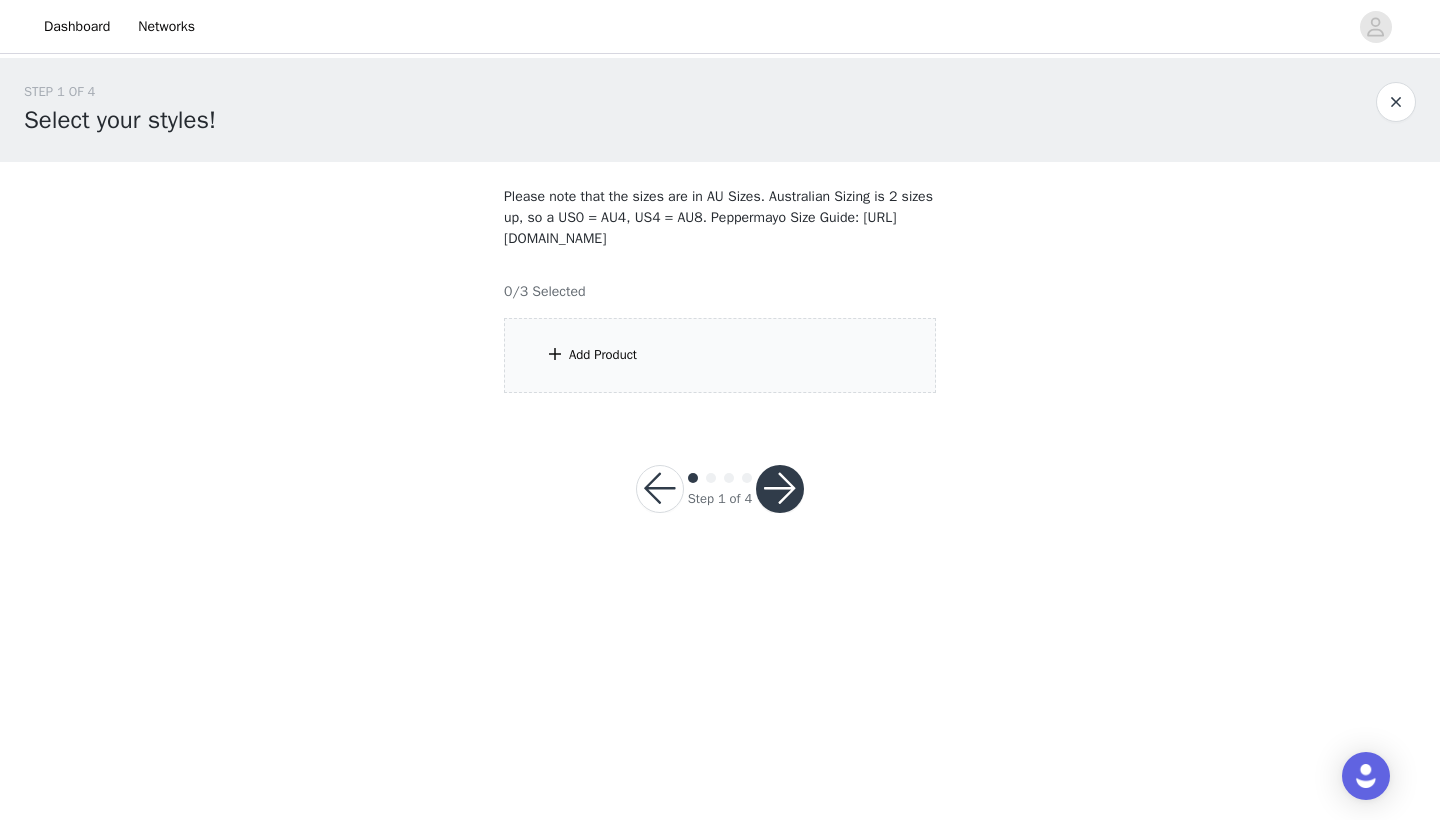 click on "Add Product" at bounding box center (720, 355) 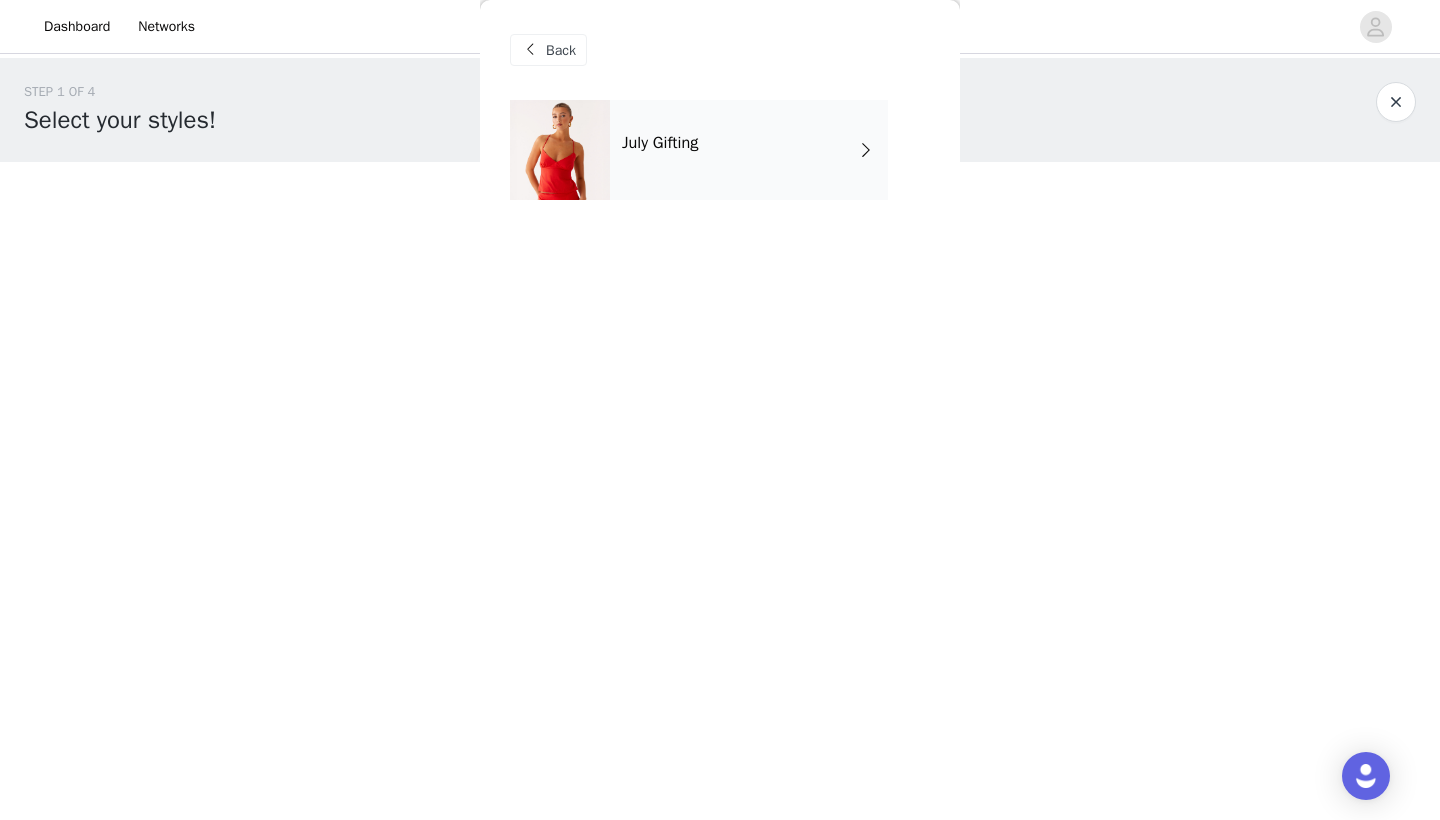 click on "July Gifting" at bounding box center (749, 150) 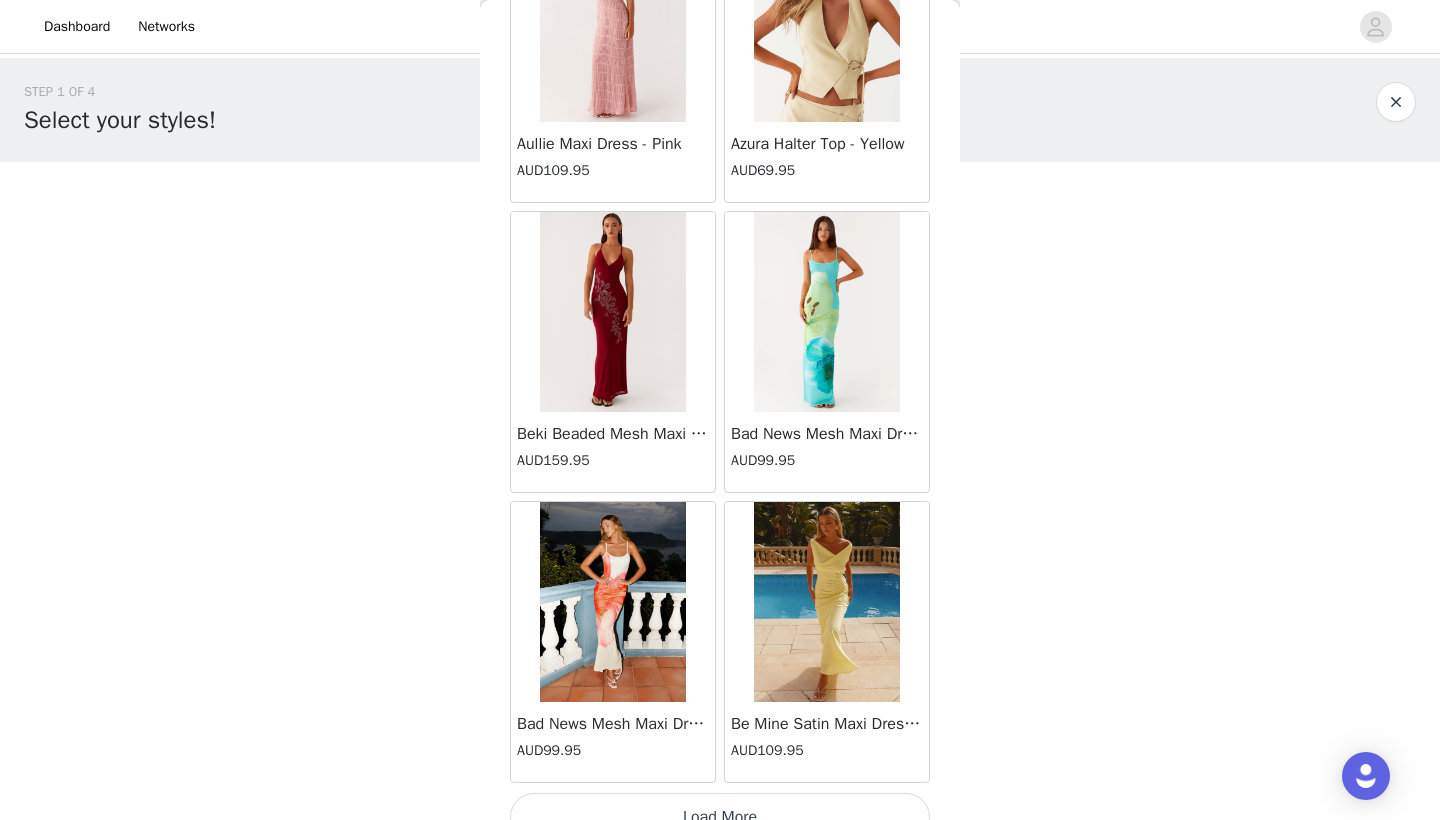 scroll, scrollTop: 2240, scrollLeft: 0, axis: vertical 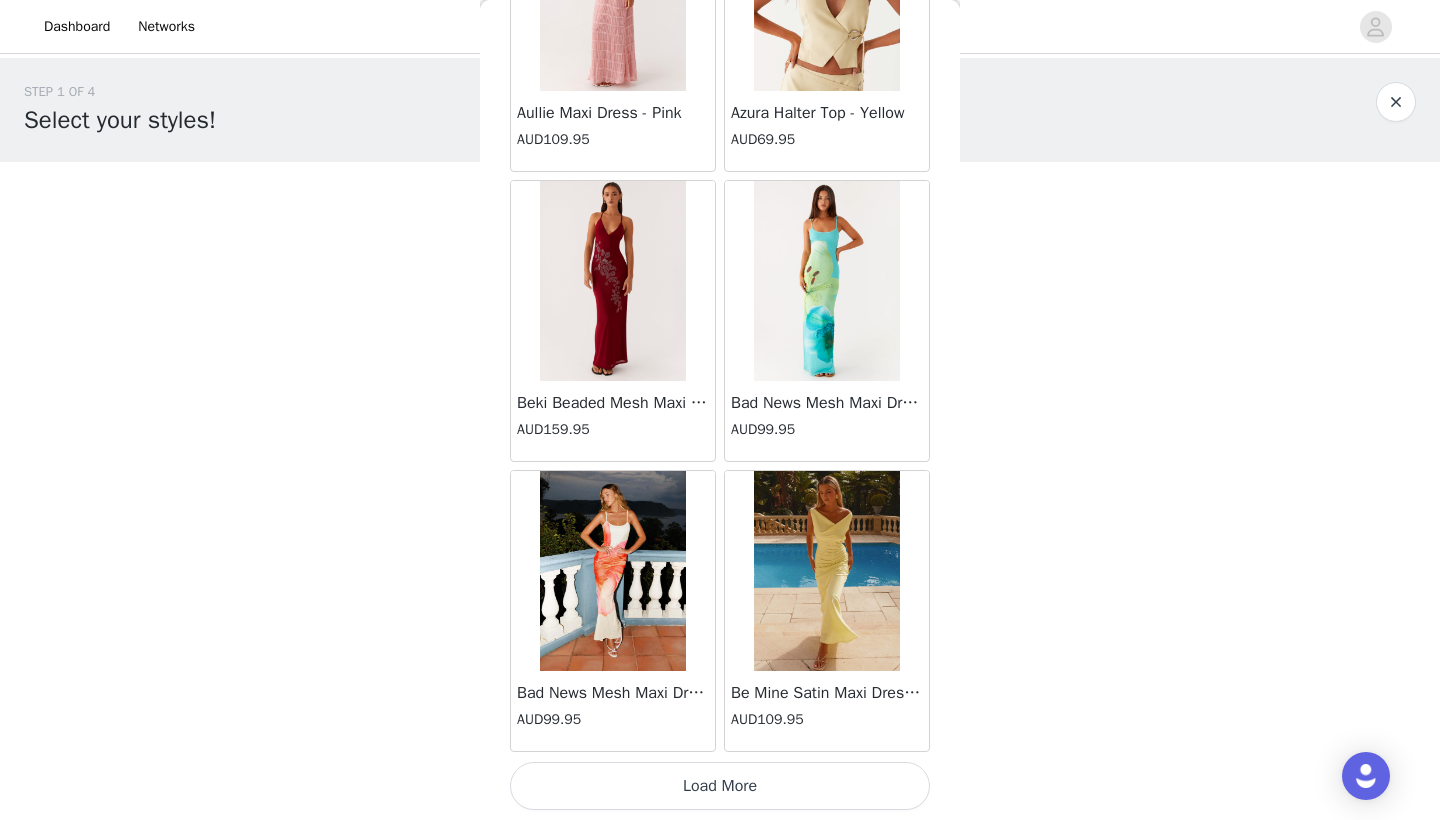 click on "Load More" at bounding box center [720, 786] 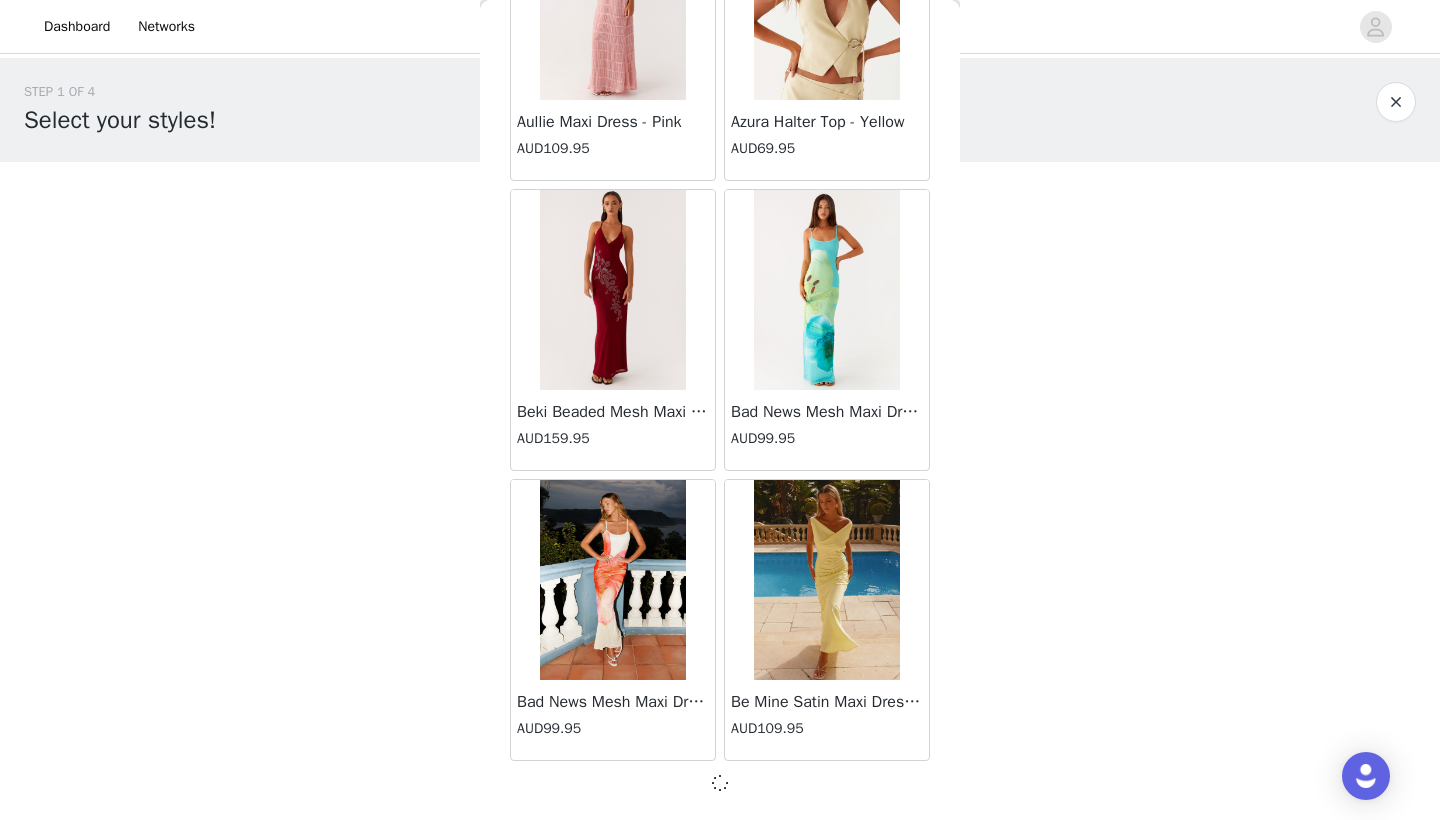 scroll, scrollTop: 2, scrollLeft: 0, axis: vertical 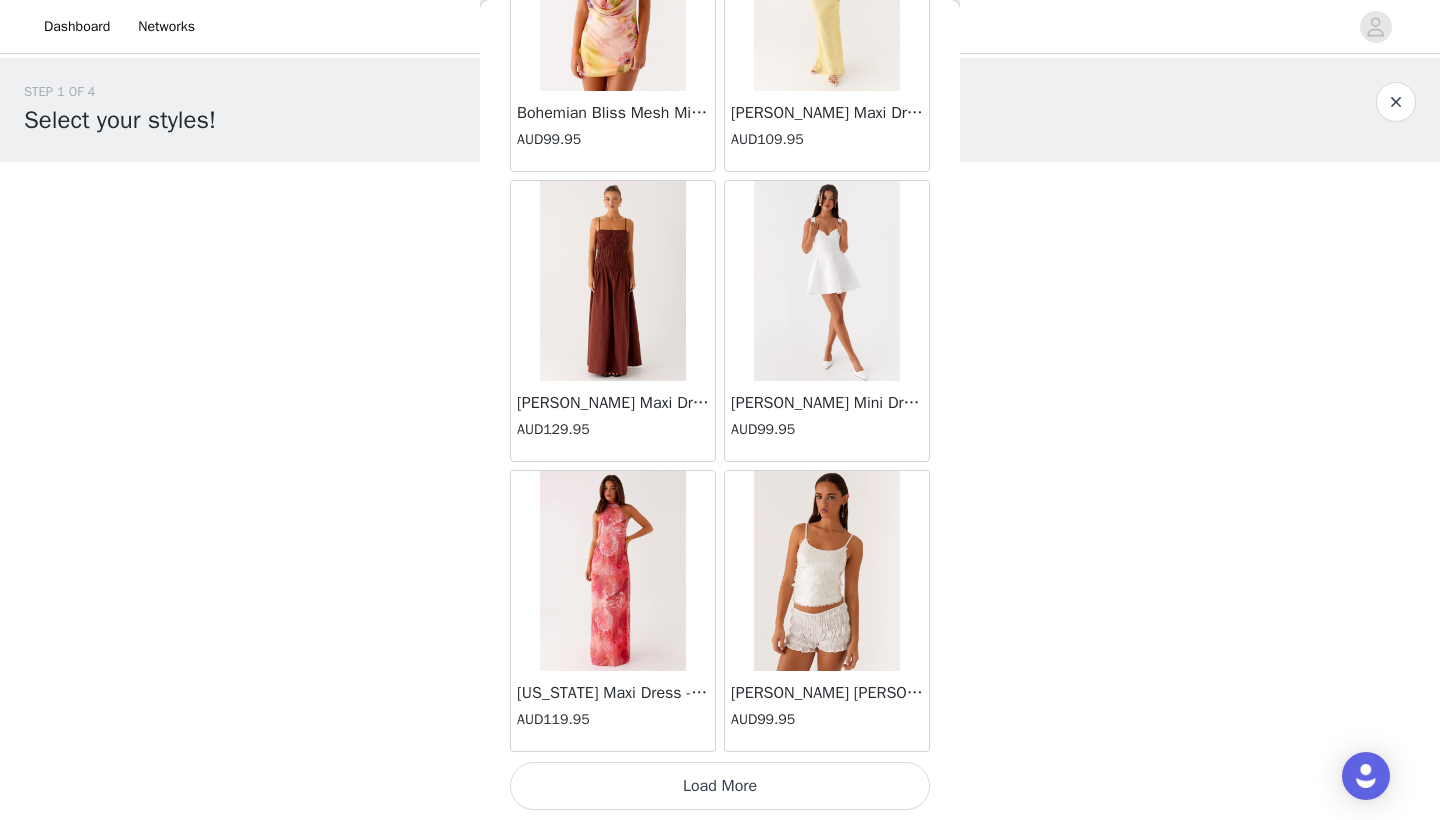 click on "Load More" at bounding box center (720, 786) 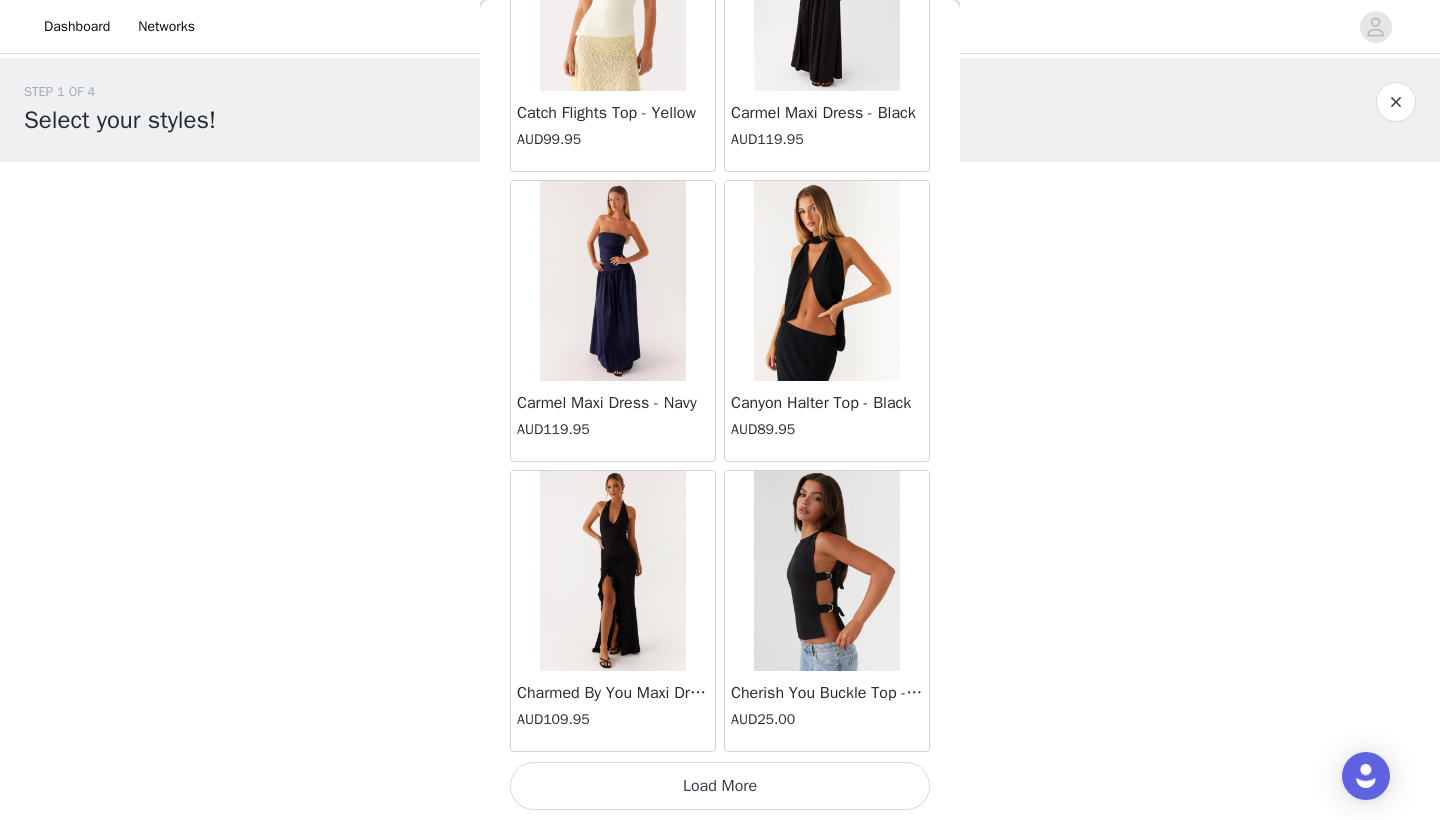 scroll, scrollTop: 8040, scrollLeft: 0, axis: vertical 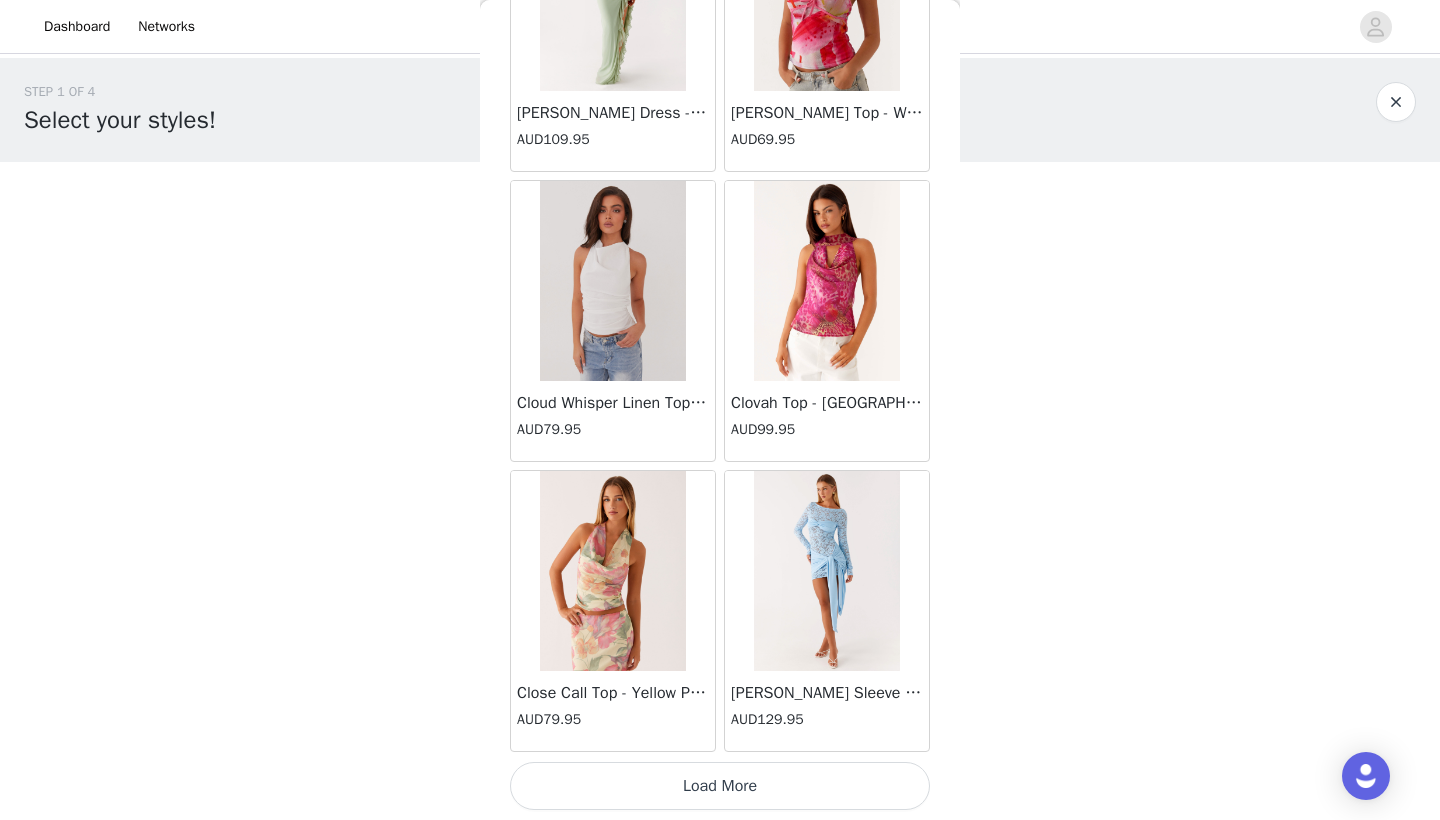 click on "Load More" at bounding box center [720, 786] 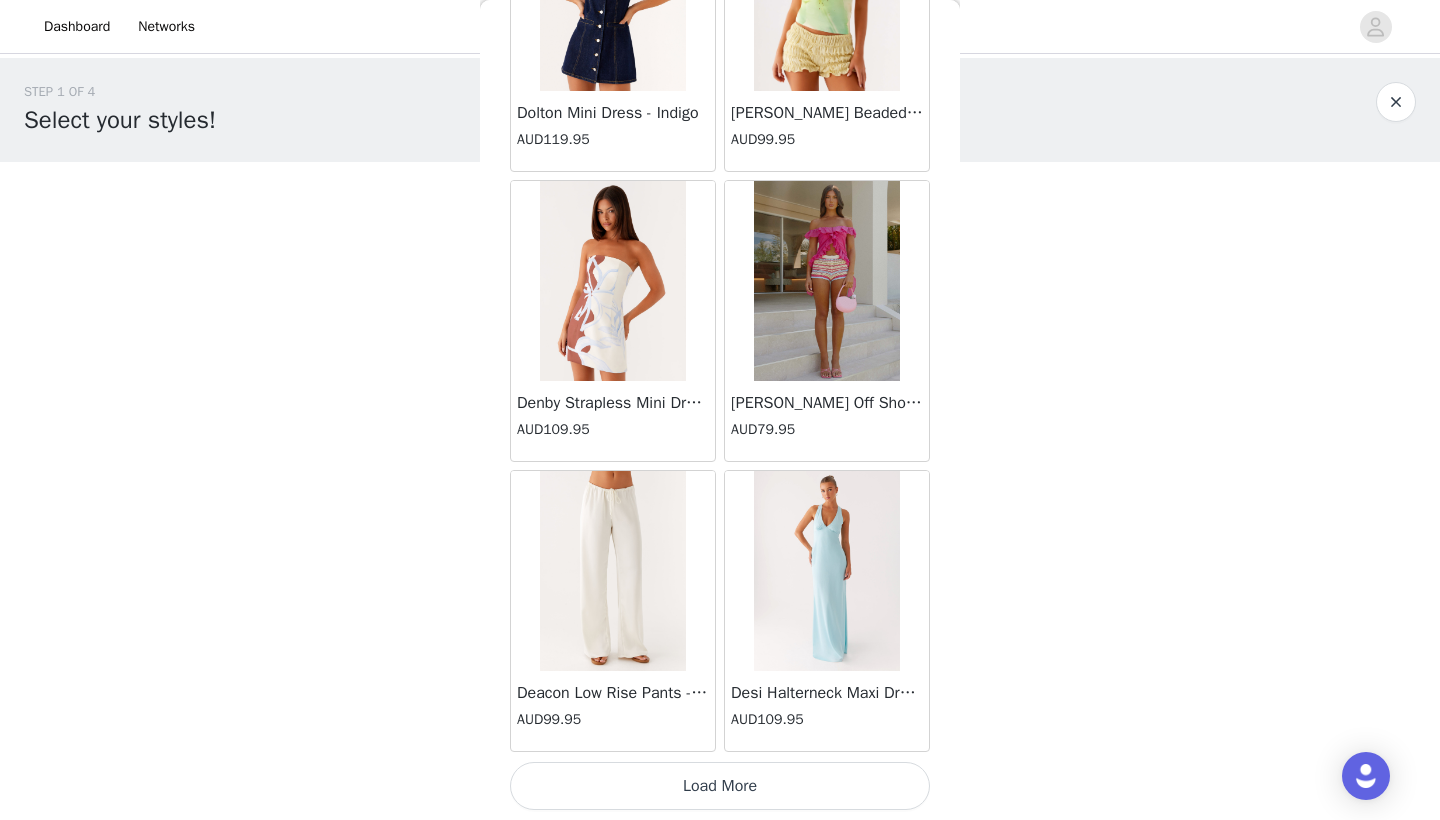 scroll, scrollTop: 13840, scrollLeft: 0, axis: vertical 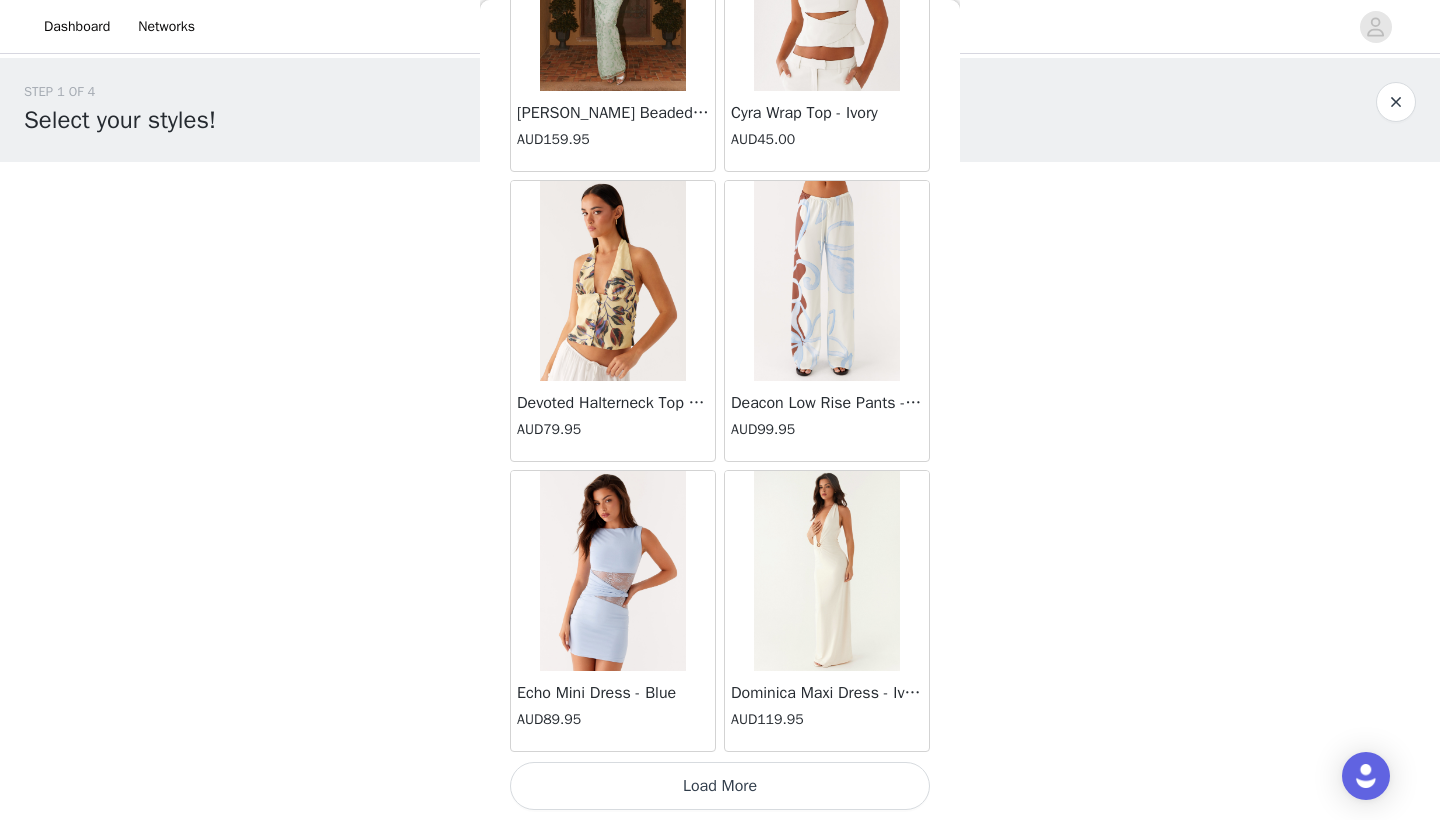 click on "Load More" at bounding box center (720, 786) 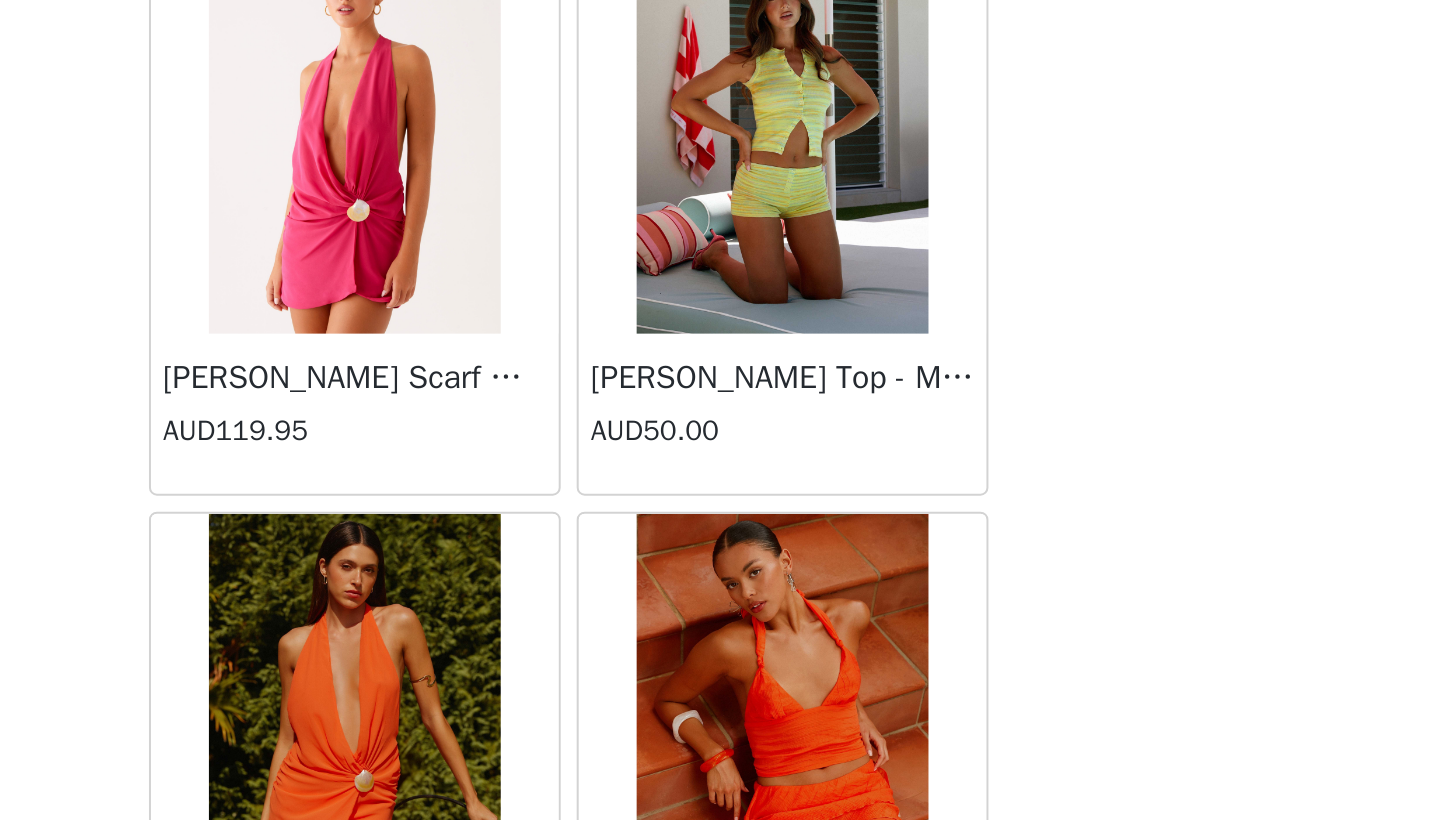 scroll, scrollTop: 19640, scrollLeft: 0, axis: vertical 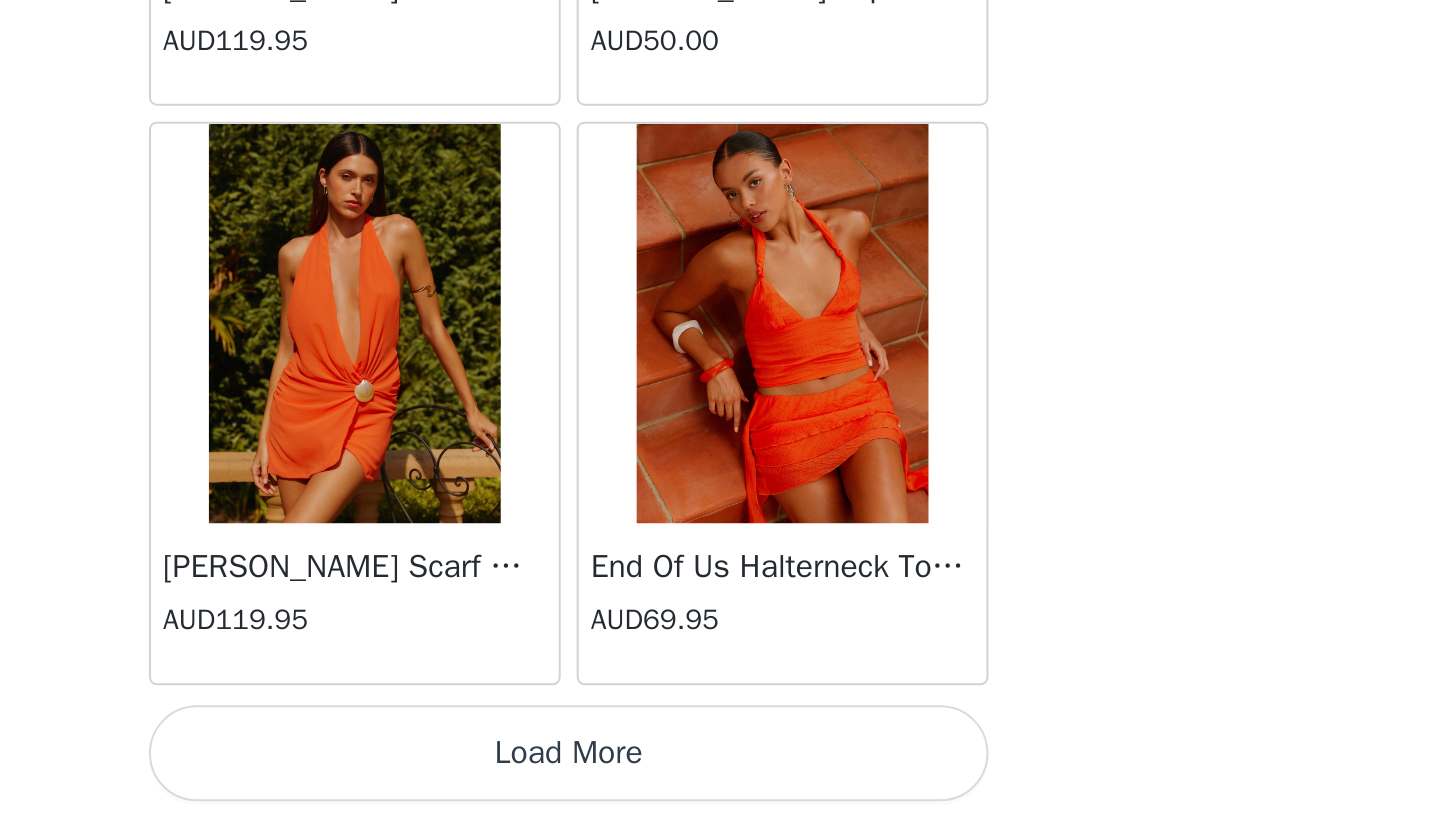 click on "Load More" at bounding box center (720, 786) 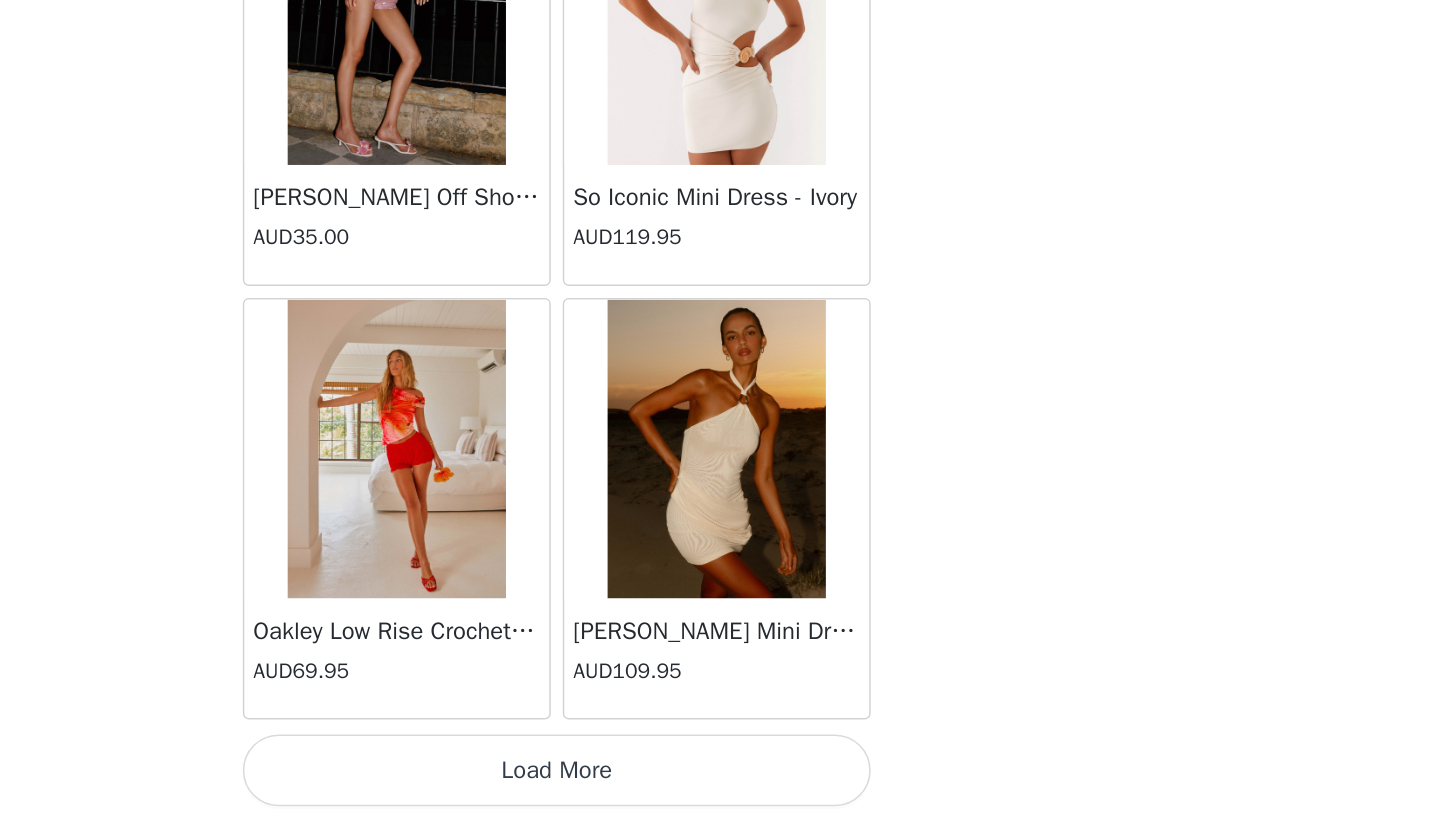 scroll, scrollTop: 22540, scrollLeft: 0, axis: vertical 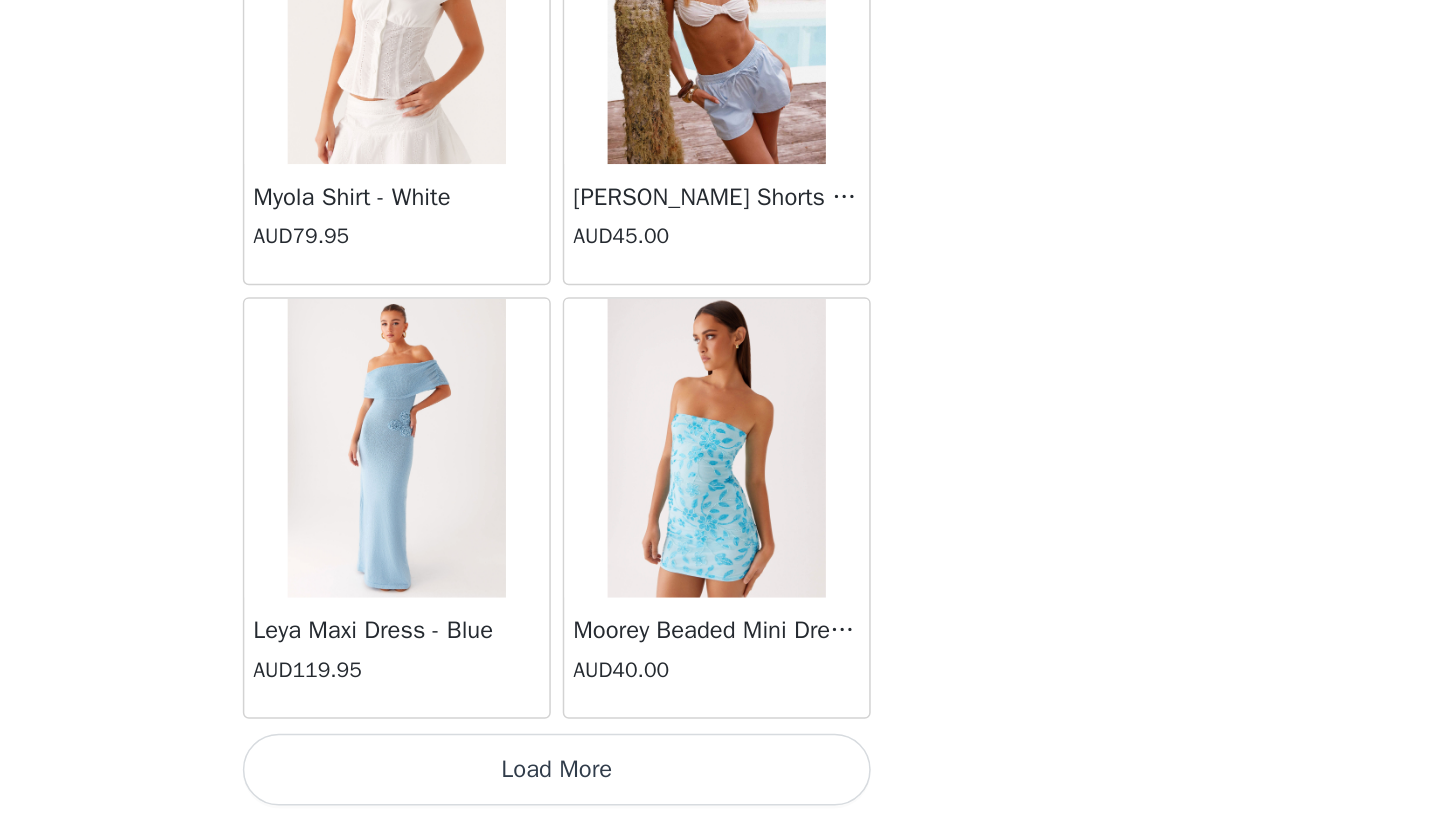 click on "Load More" at bounding box center (720, 786) 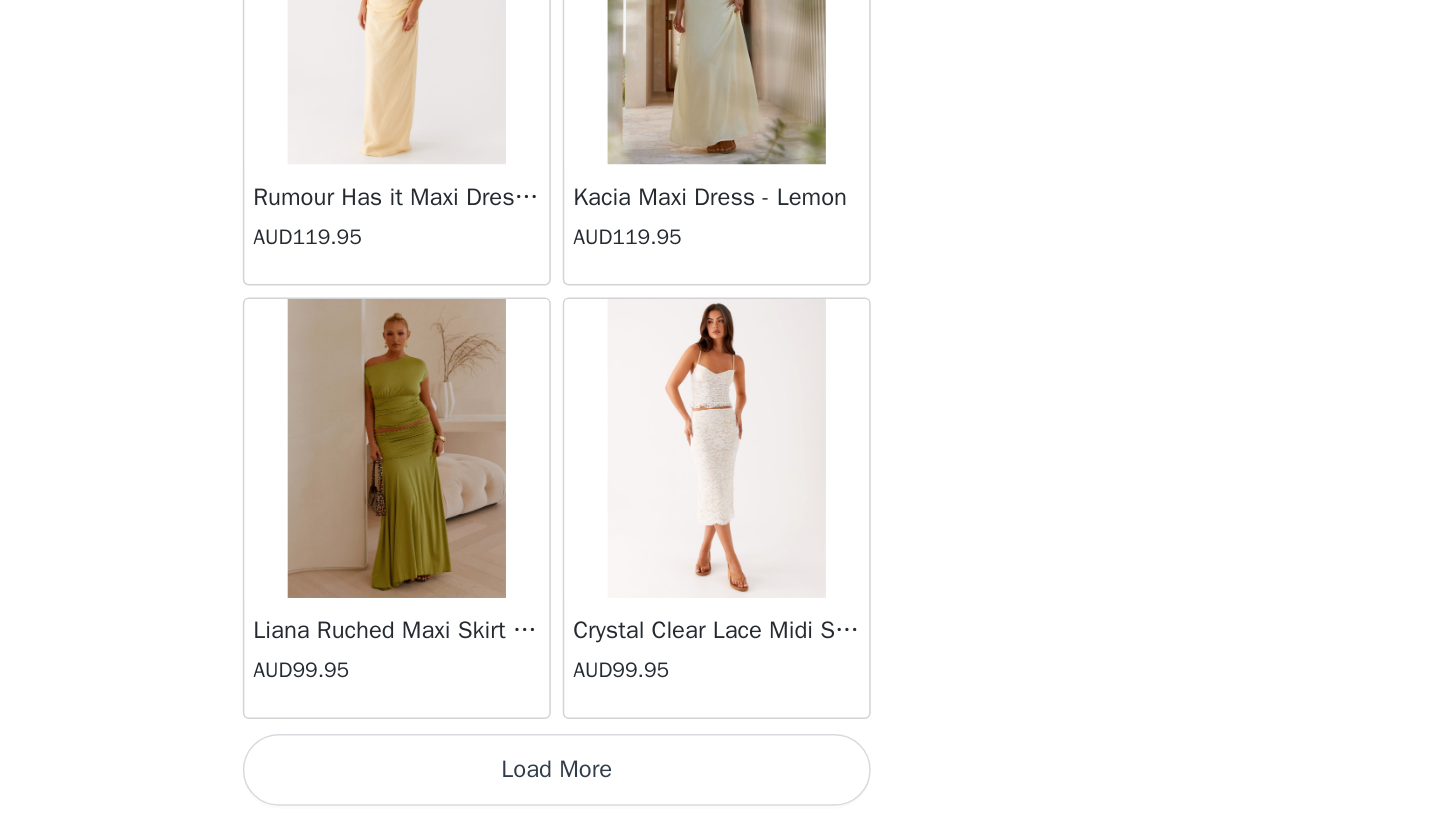 scroll, scrollTop: 28340, scrollLeft: 0, axis: vertical 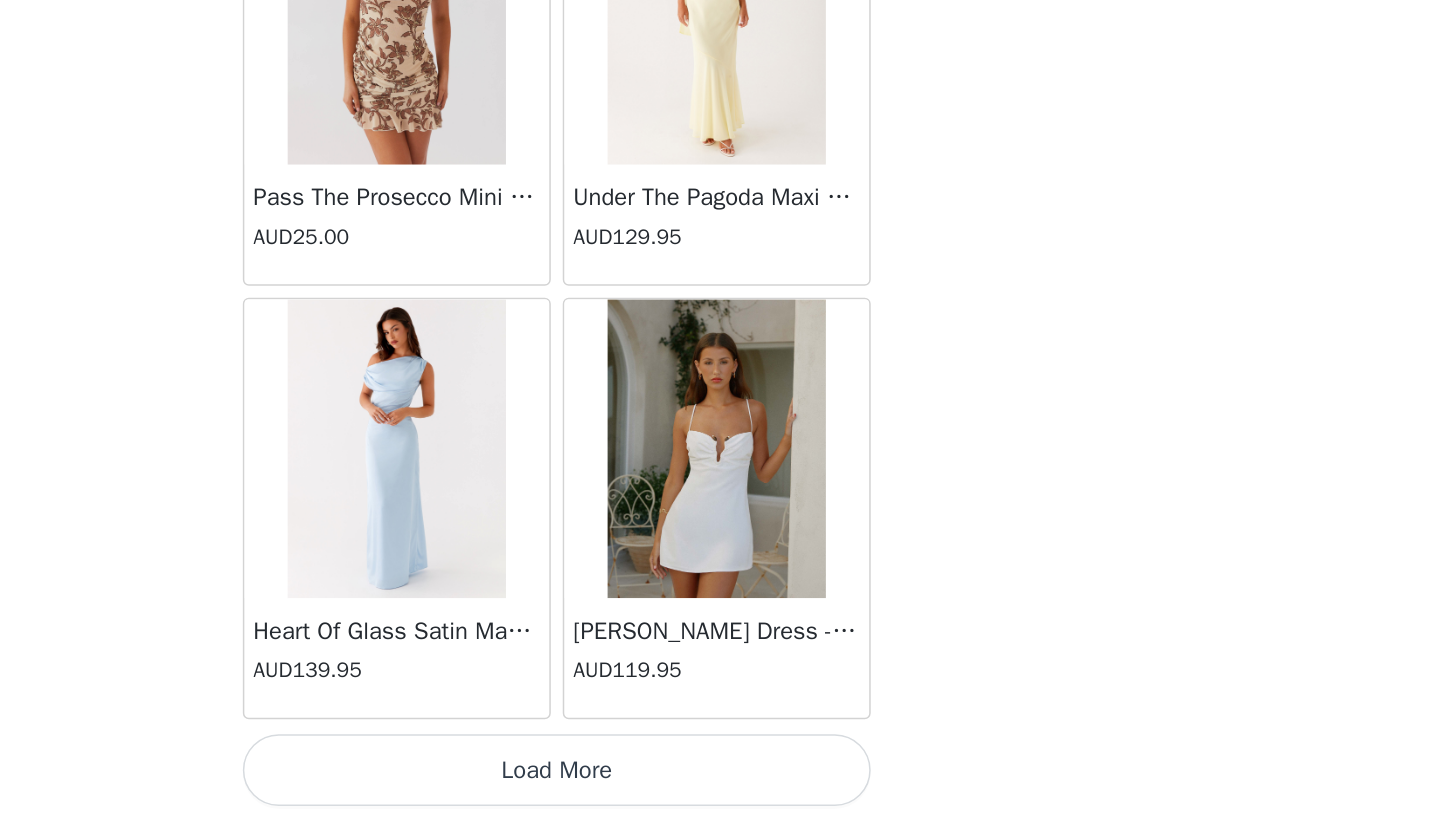 click on "Load More" at bounding box center [720, 786] 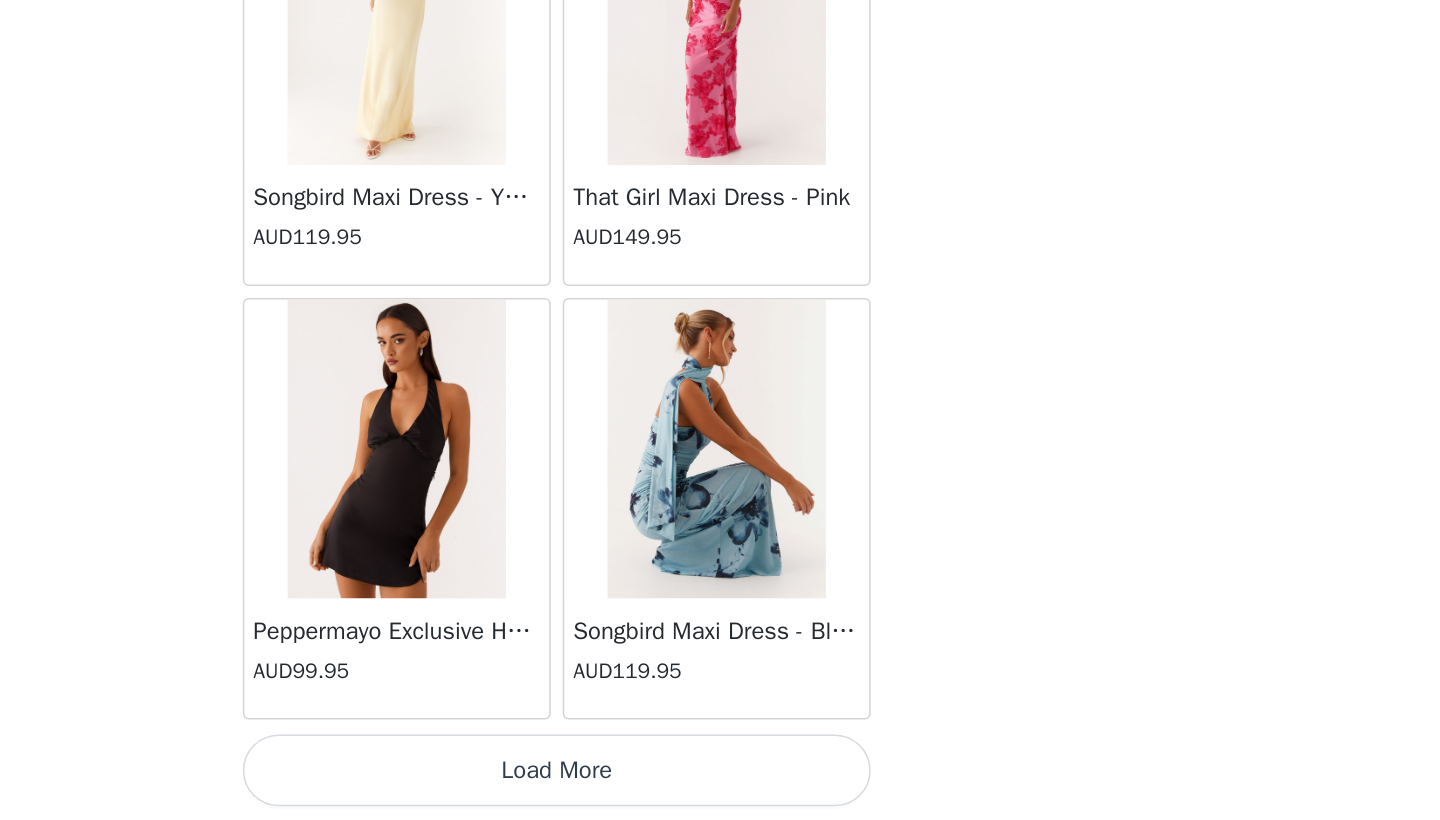scroll, scrollTop: 34140, scrollLeft: 0, axis: vertical 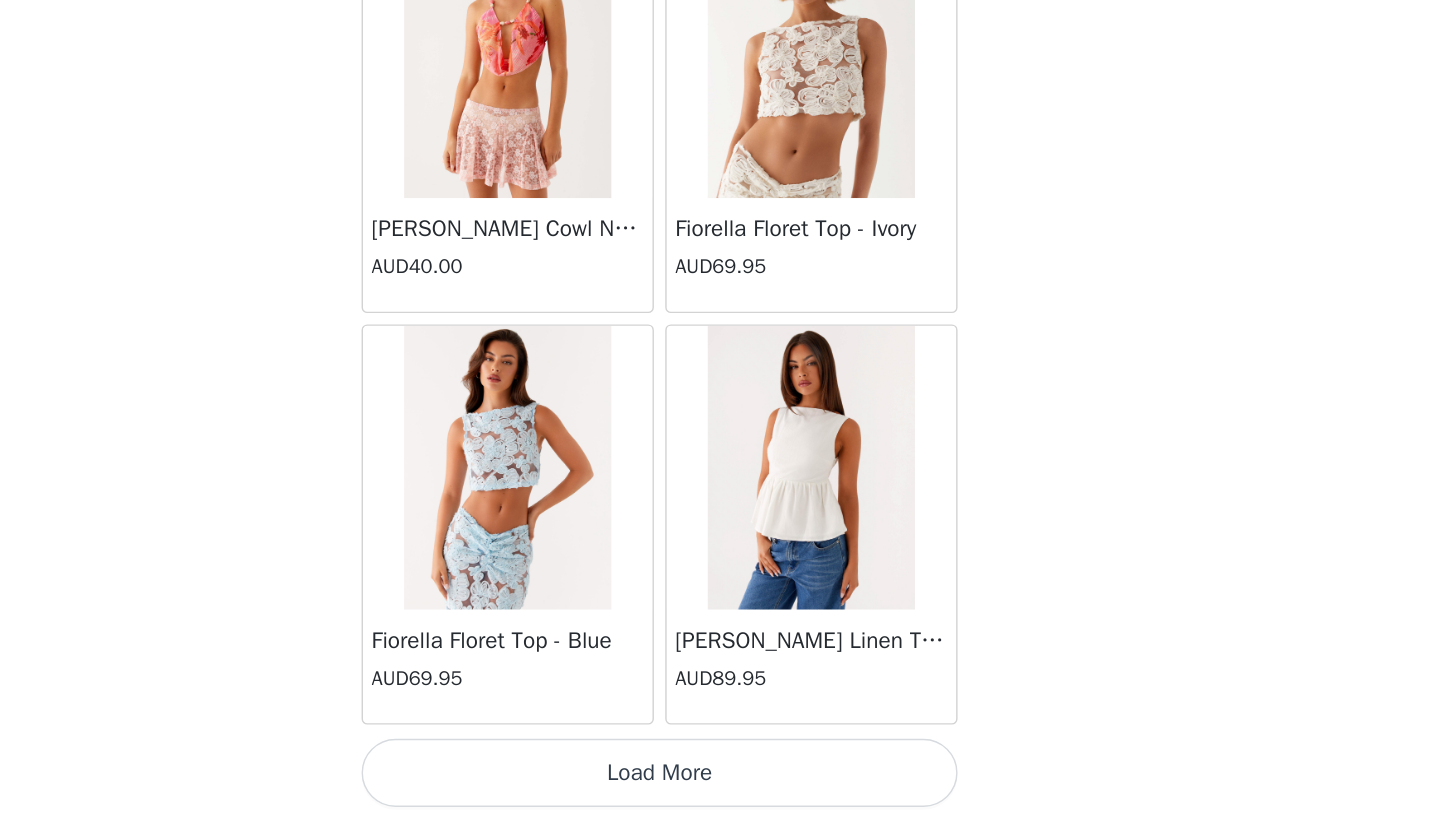 click on "Load More" at bounding box center [720, 786] 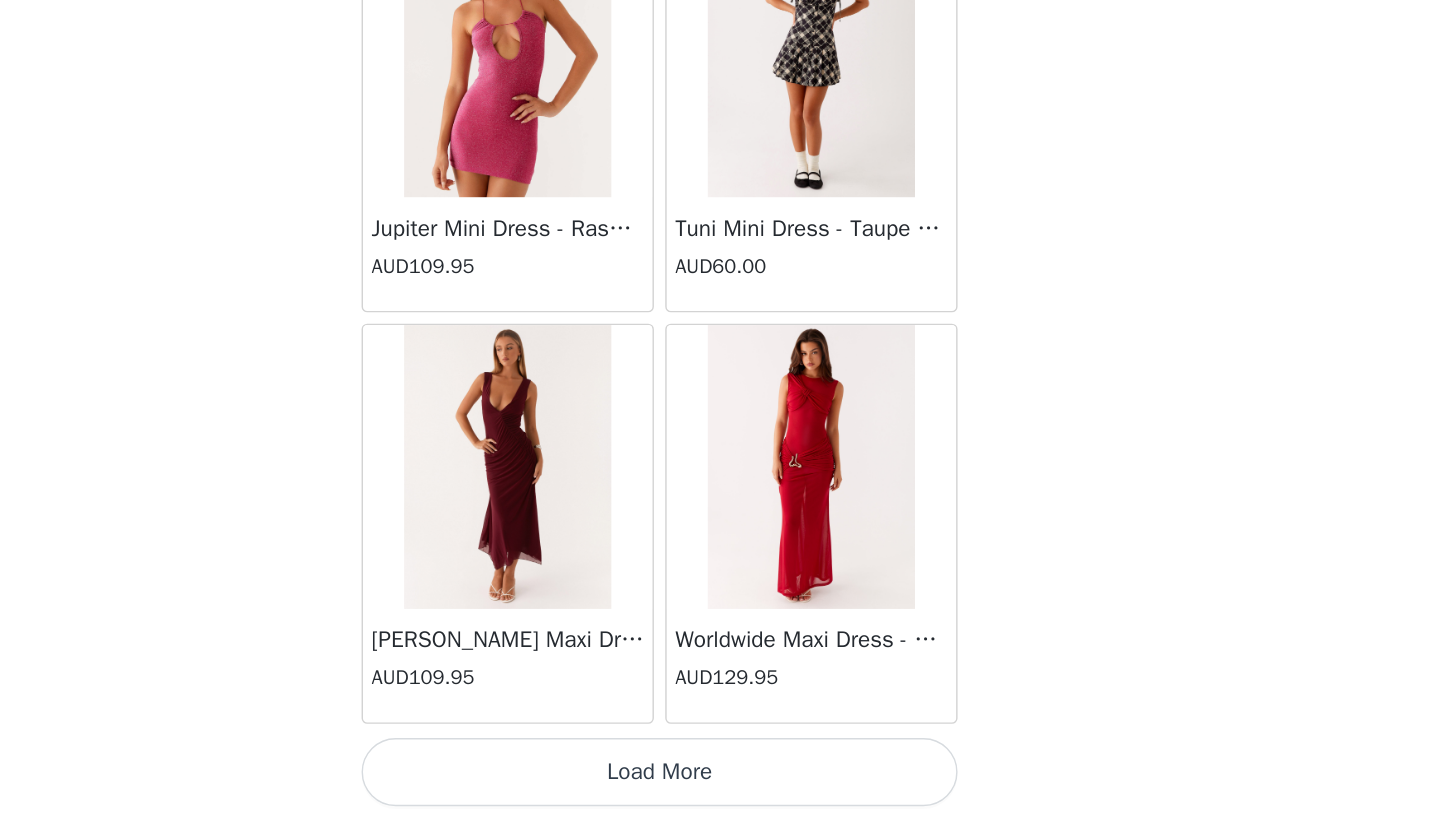 scroll, scrollTop: 39940, scrollLeft: 0, axis: vertical 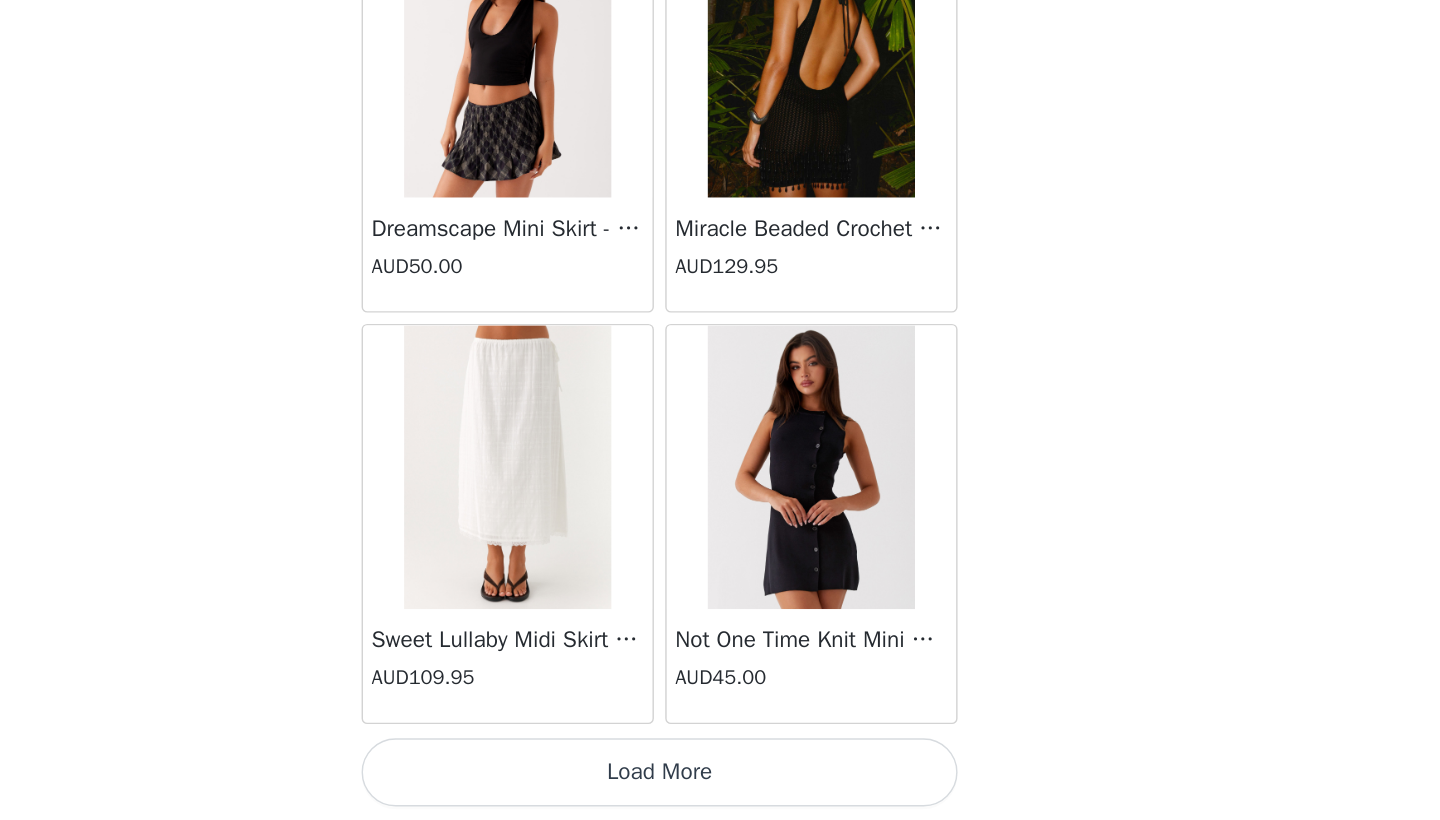 click on "Load More" at bounding box center (720, 786) 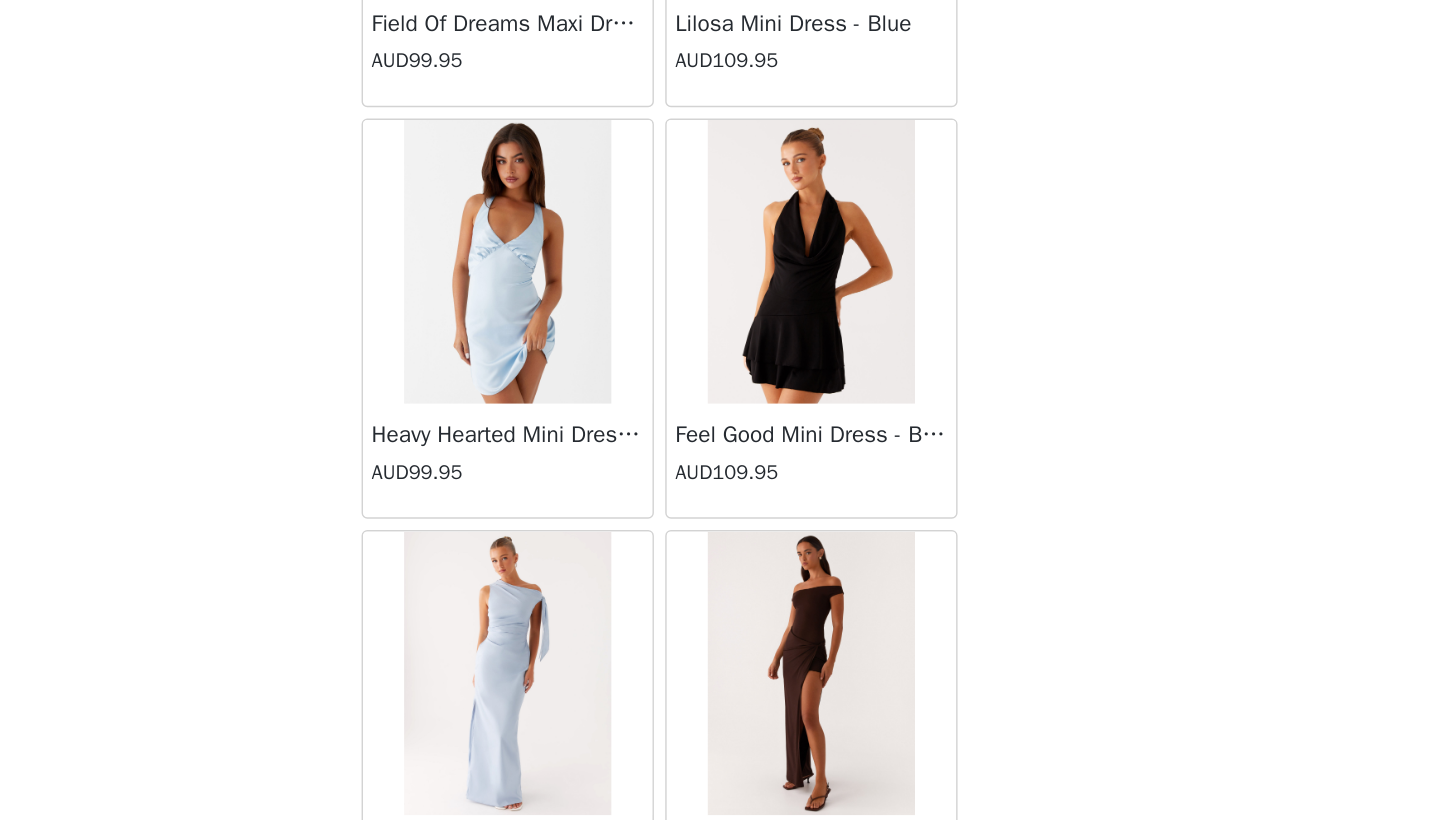 scroll, scrollTop: 44653, scrollLeft: 0, axis: vertical 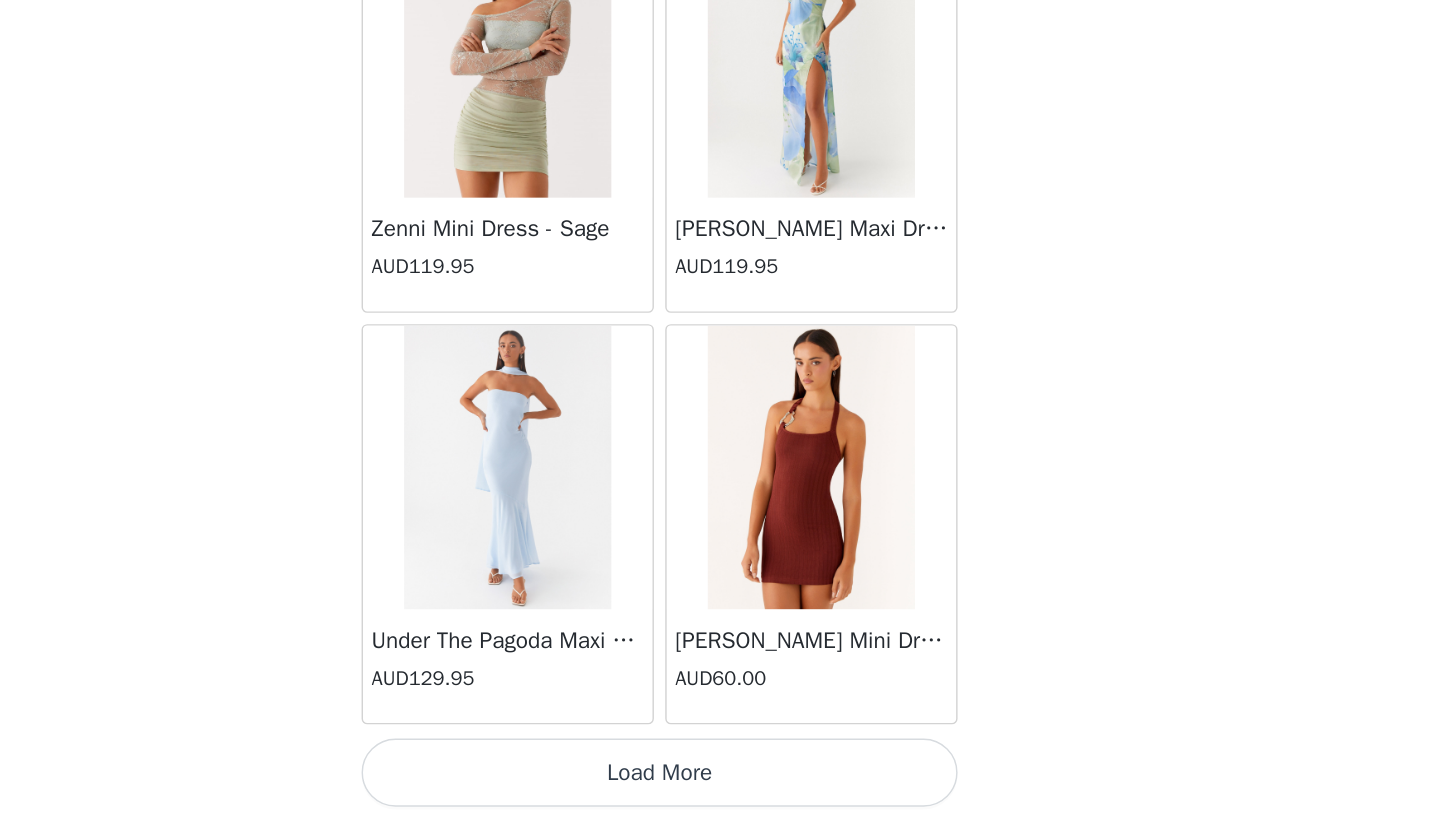 click on "Load More" at bounding box center [720, 786] 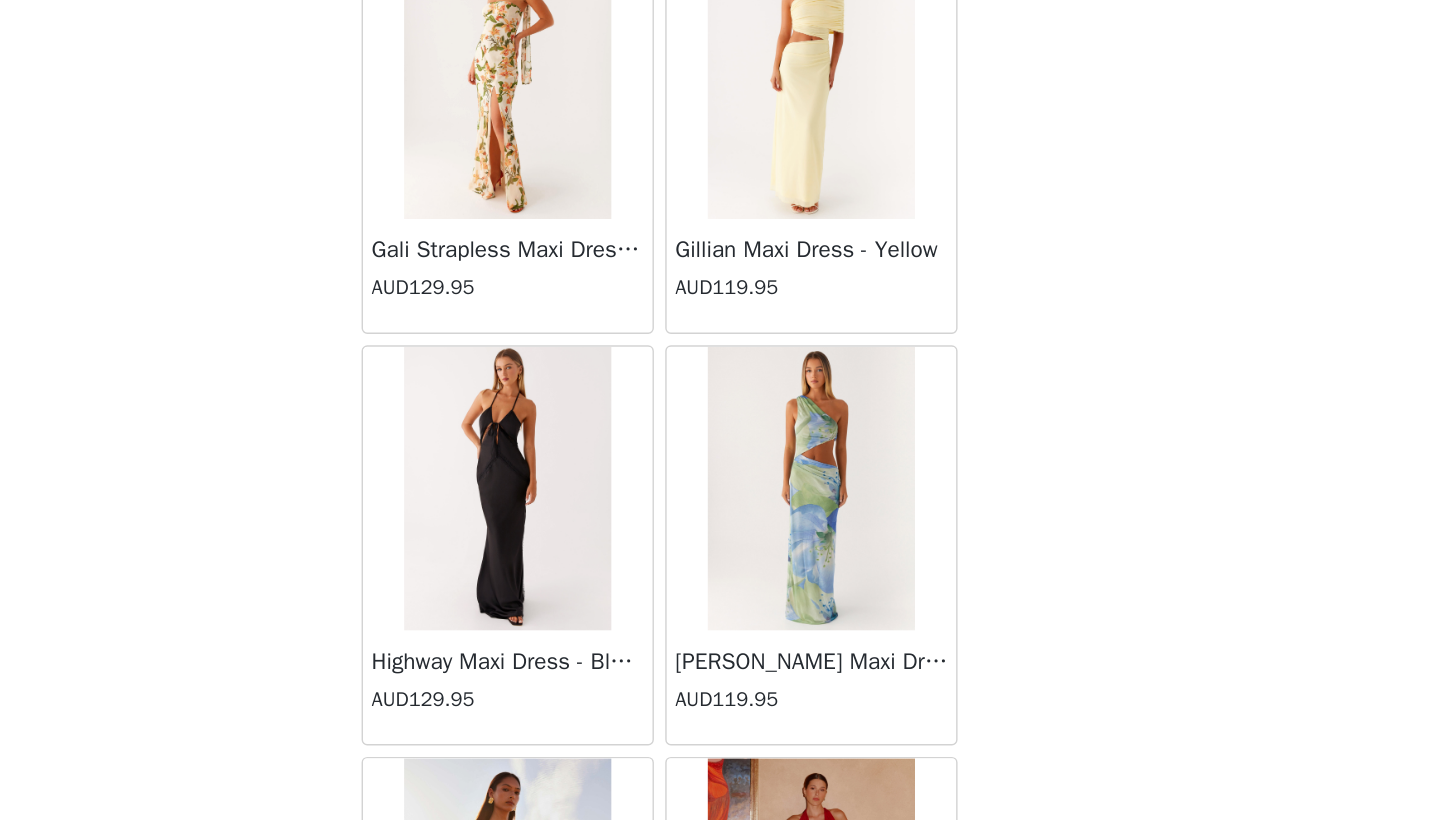scroll, scrollTop: 23597, scrollLeft: 0, axis: vertical 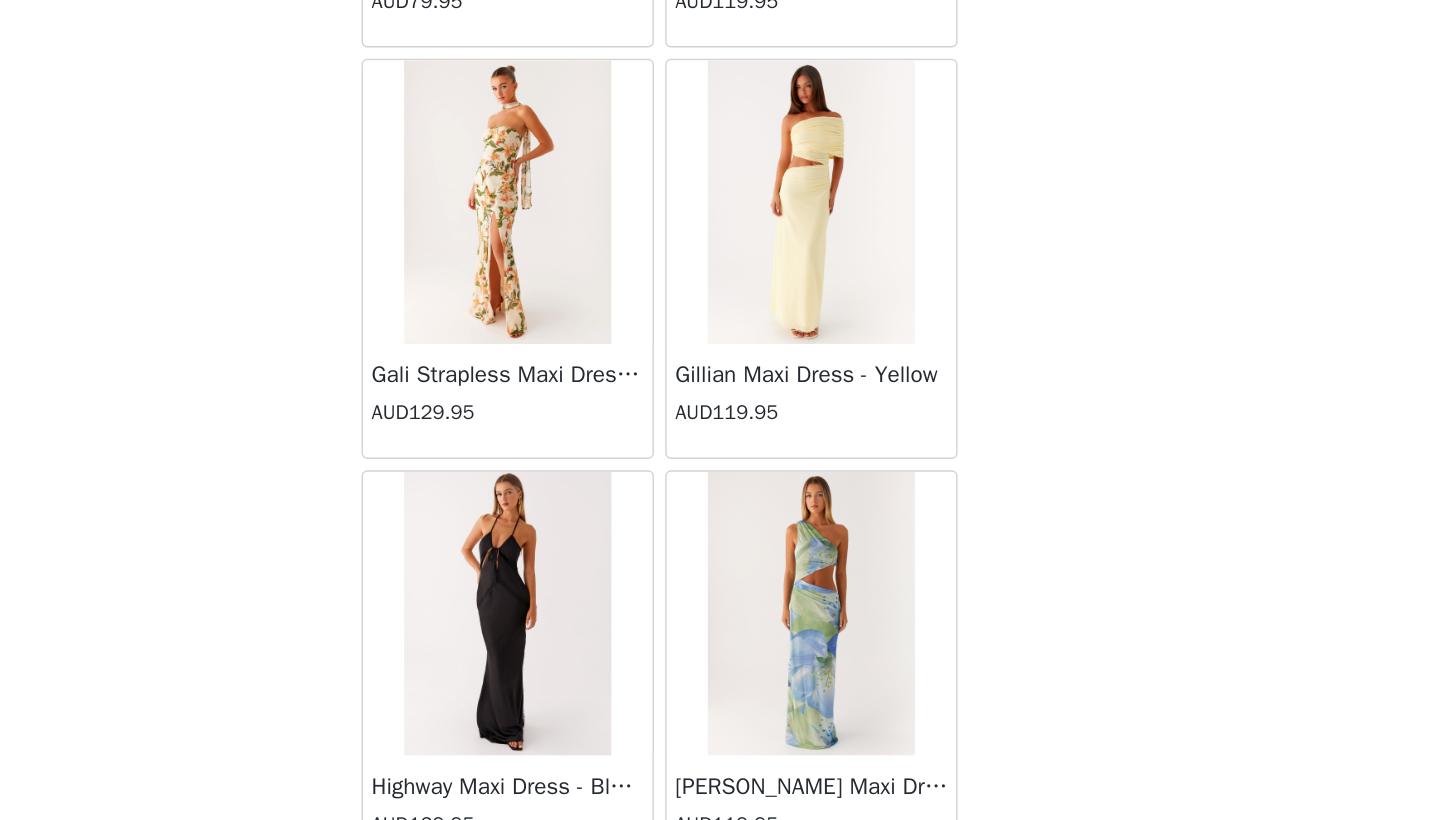 click at bounding box center [826, 384] 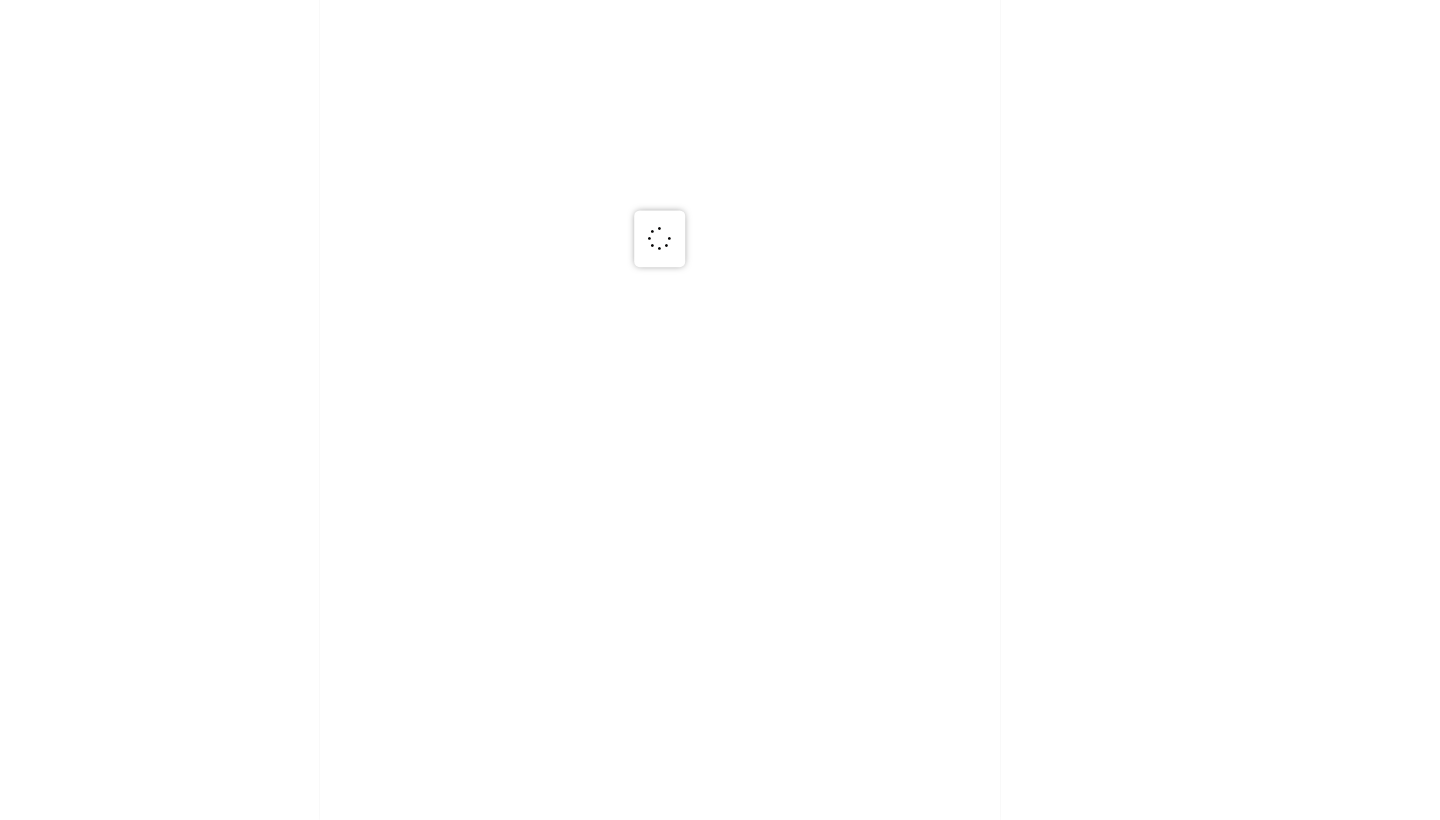 scroll, scrollTop: 0, scrollLeft: 0, axis: both 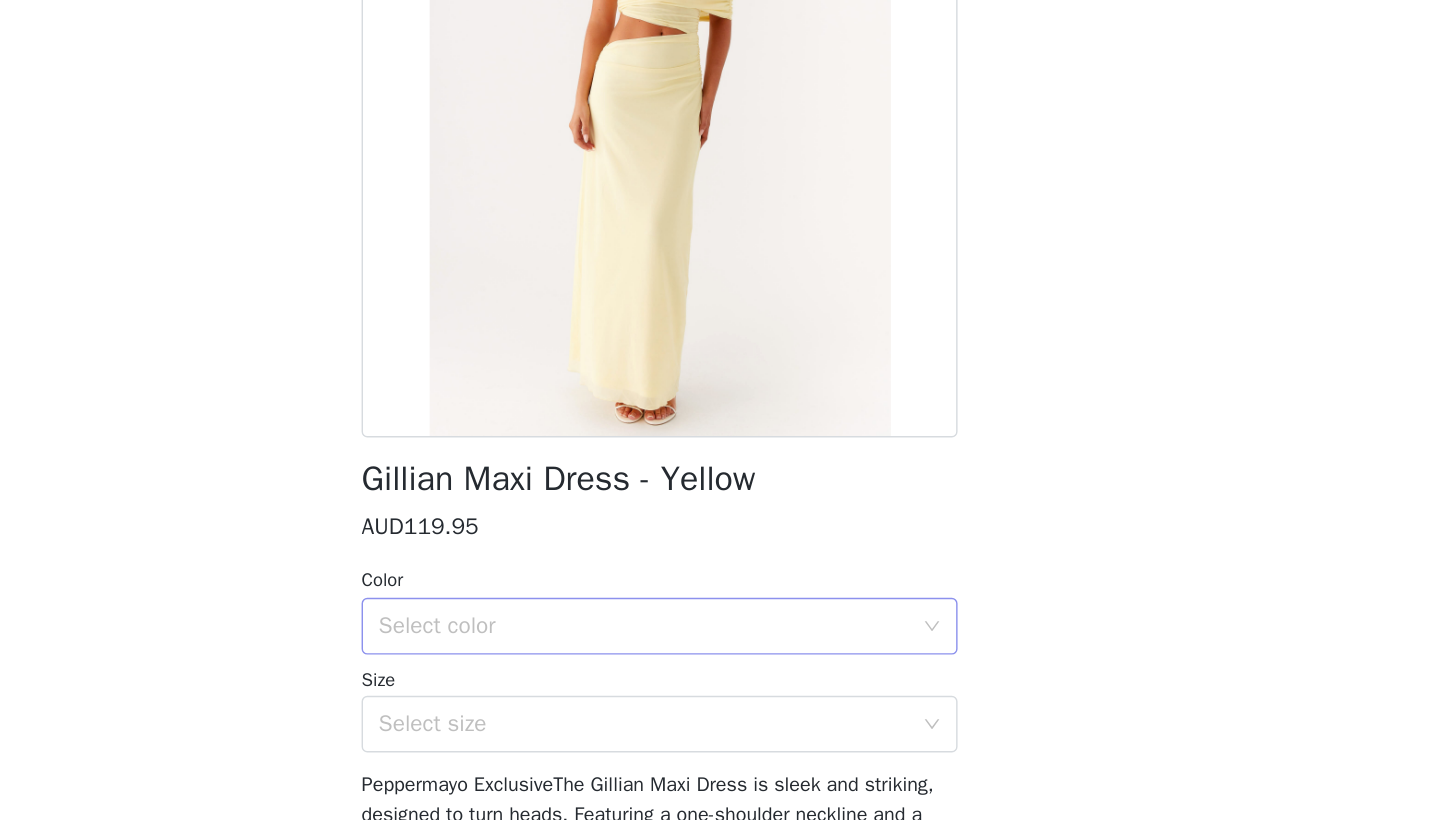 click on "Select color" at bounding box center [709, 683] 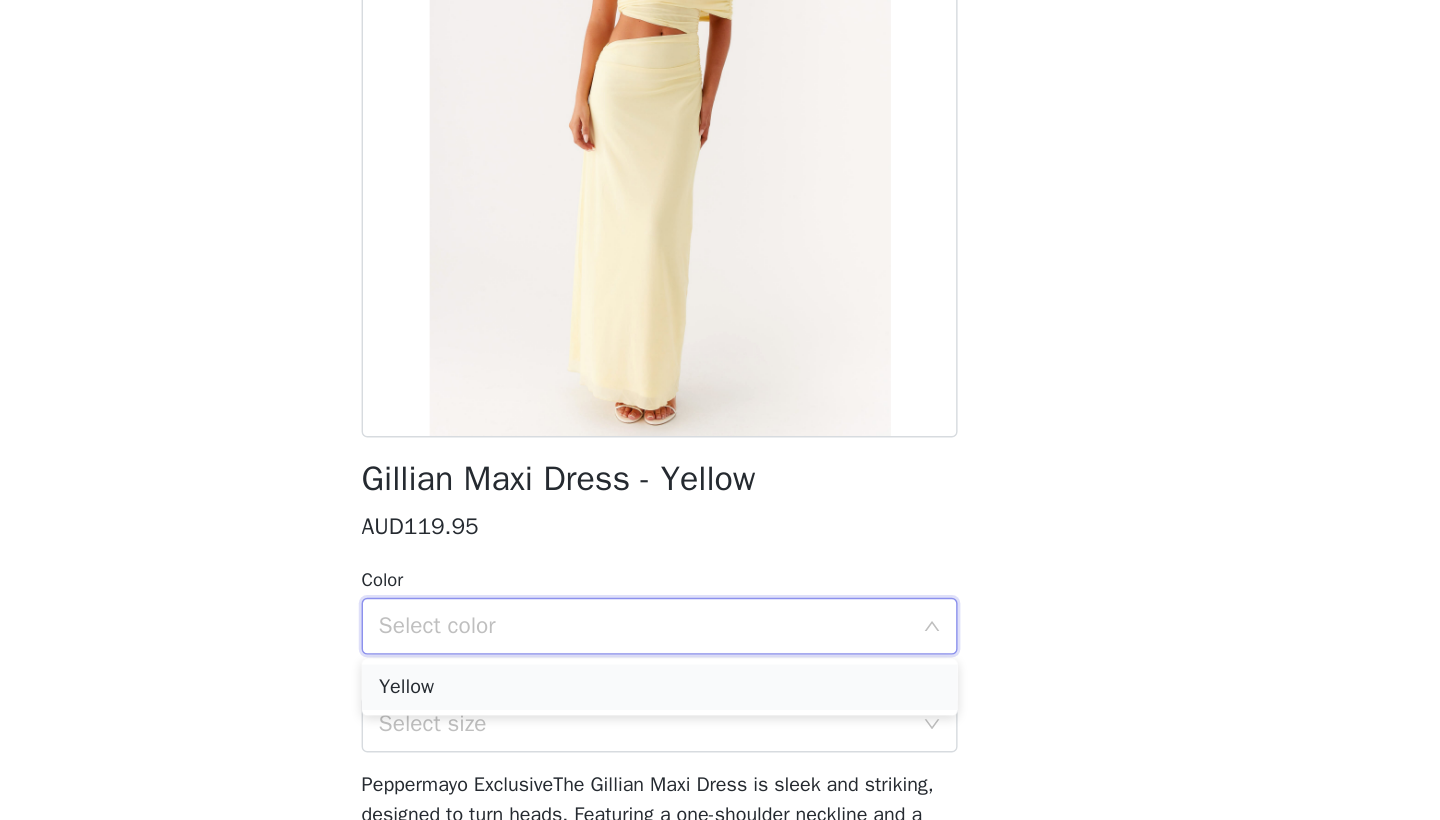 click on "Yellow" at bounding box center [720, 726] 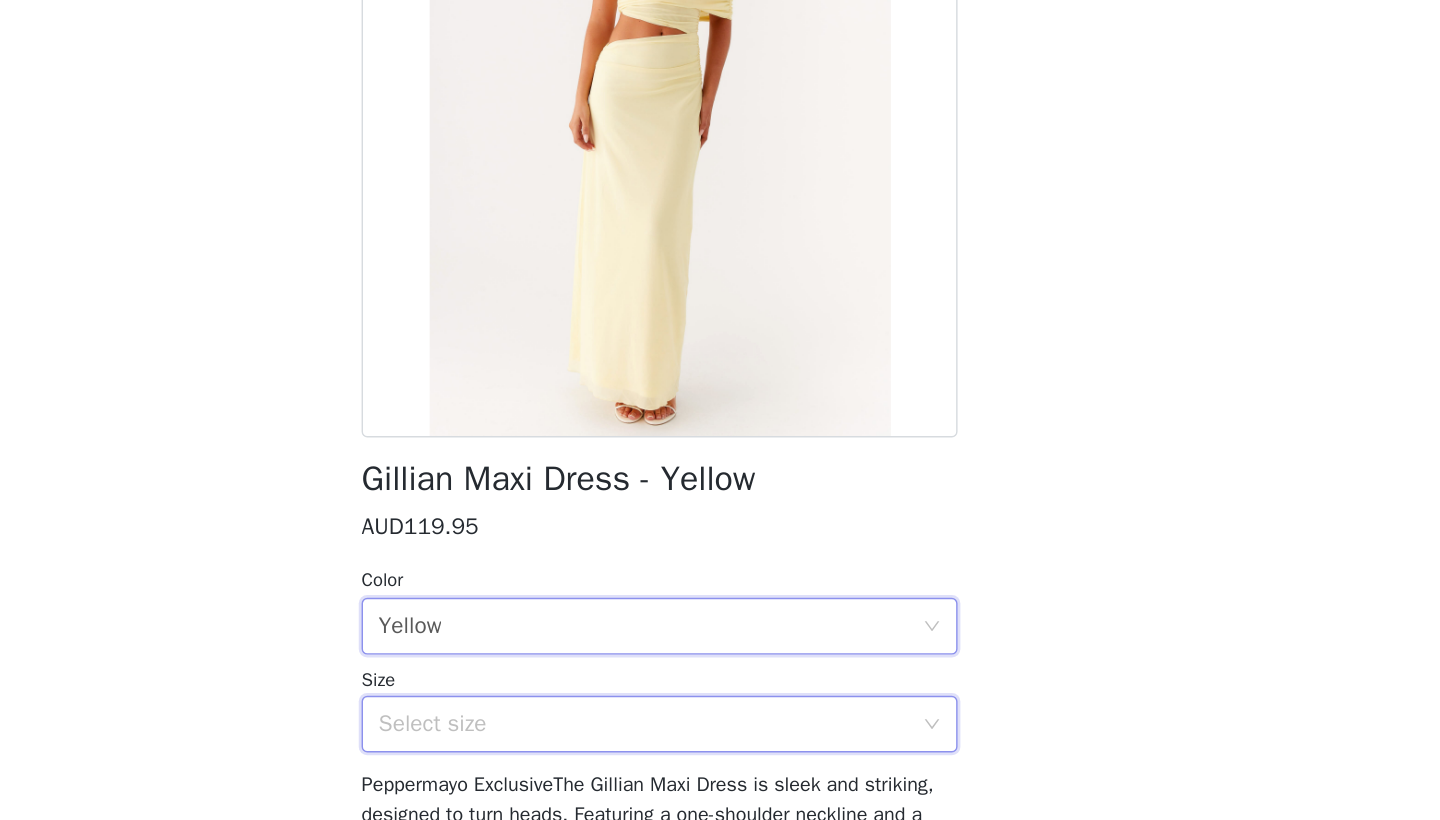 click on "Select size" at bounding box center [713, 752] 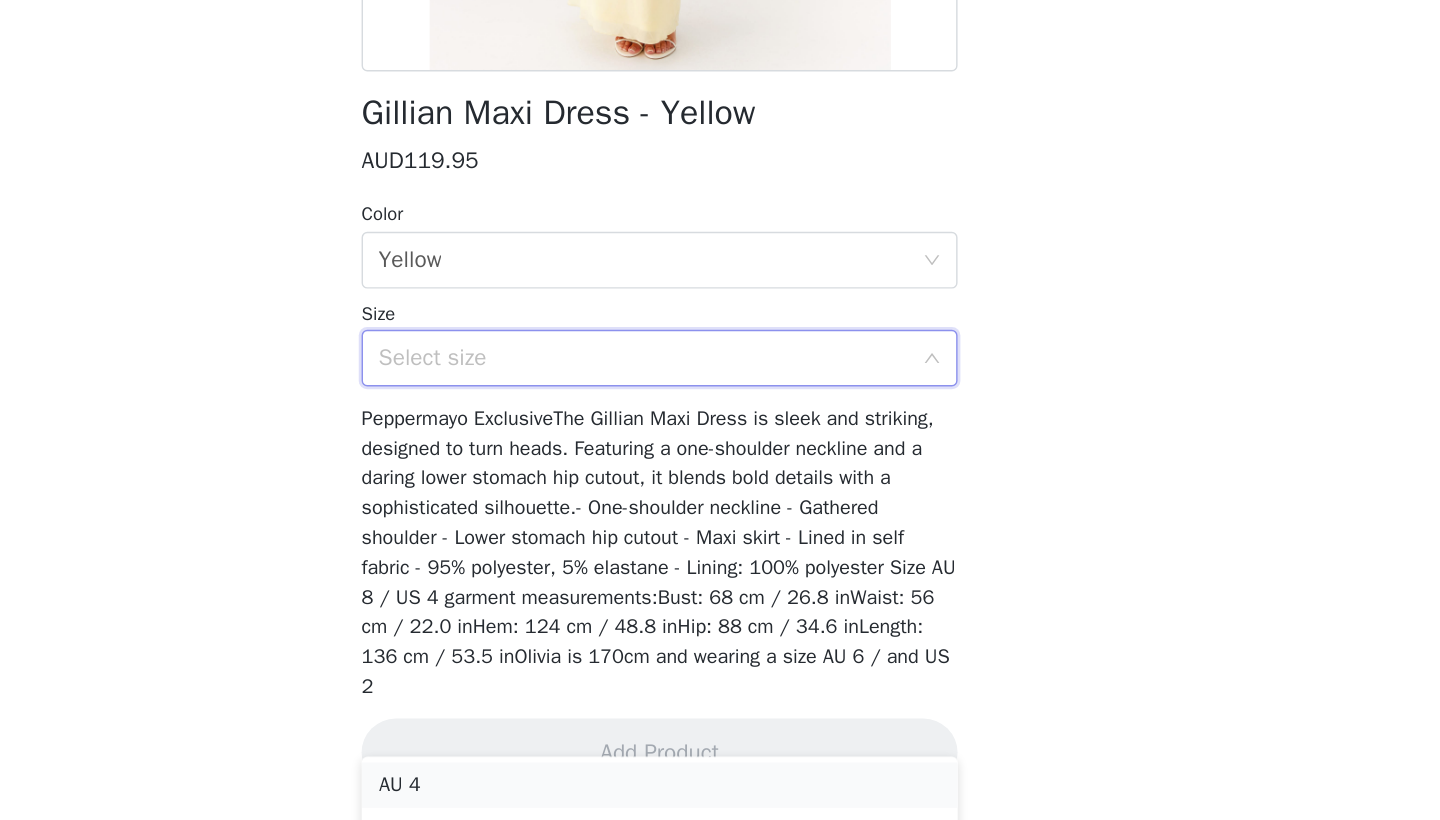 scroll, scrollTop: 257, scrollLeft: 0, axis: vertical 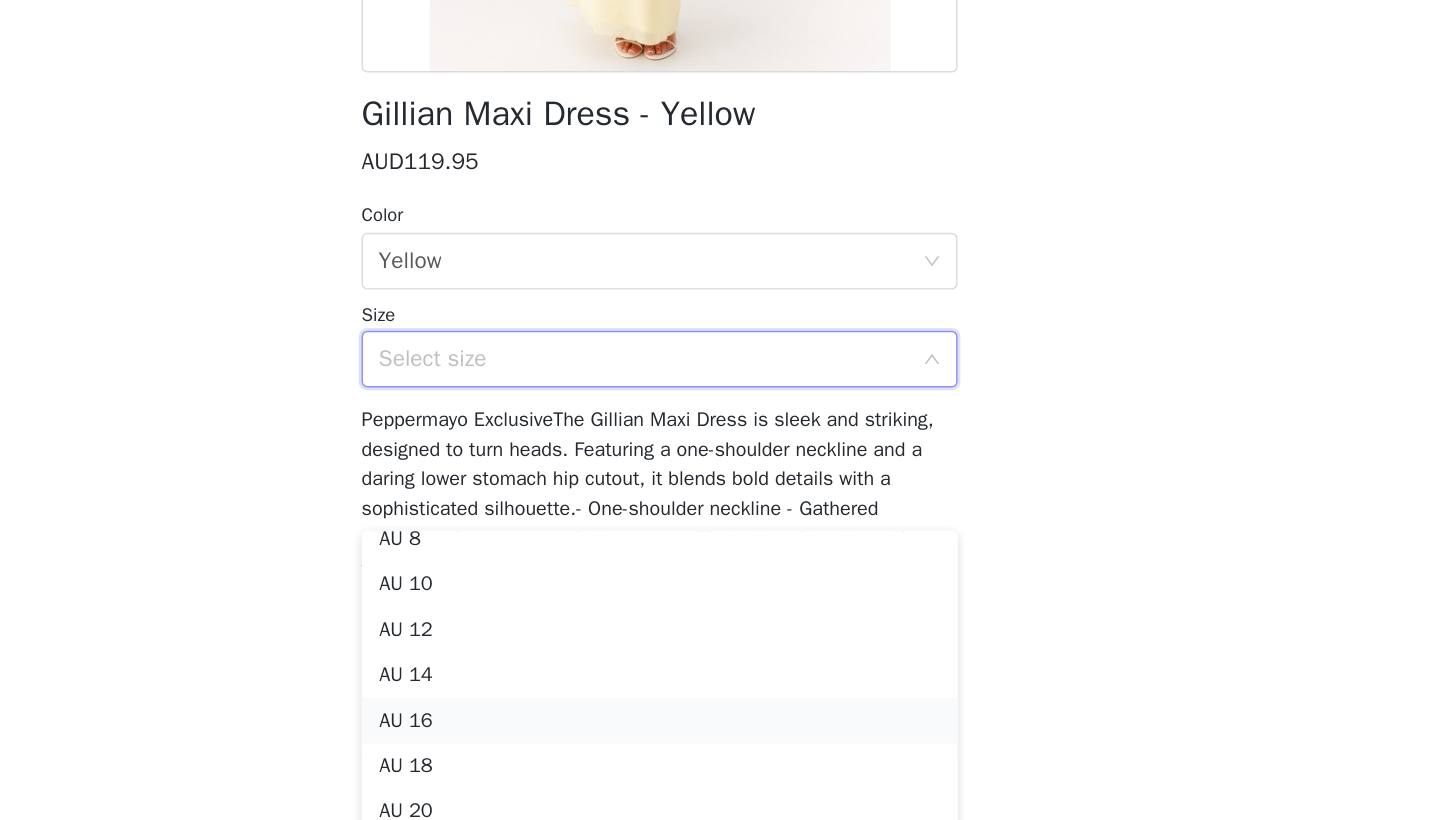 click on "AU 16" at bounding box center (720, 750) 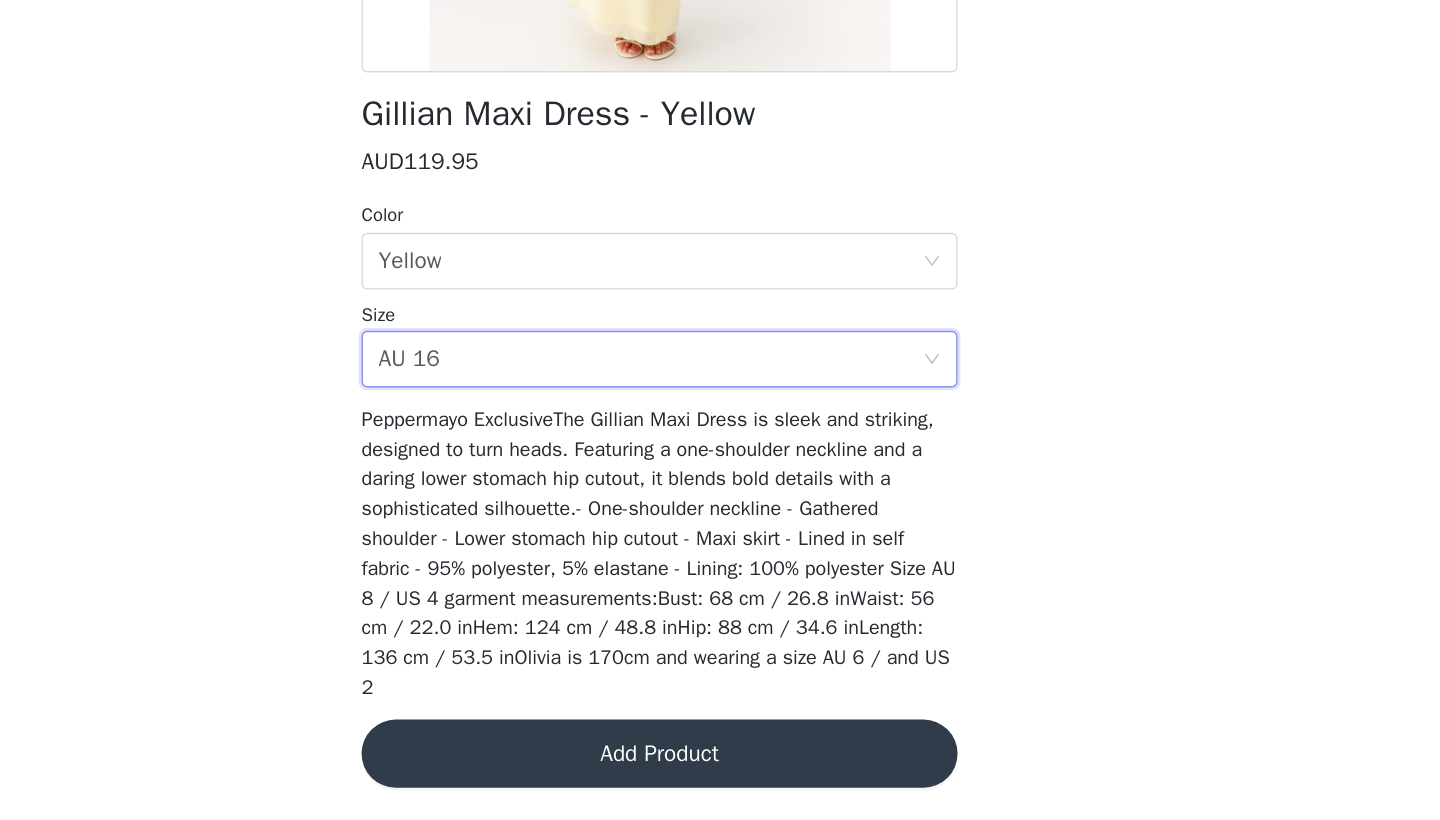 scroll, scrollTop: 0, scrollLeft: 0, axis: both 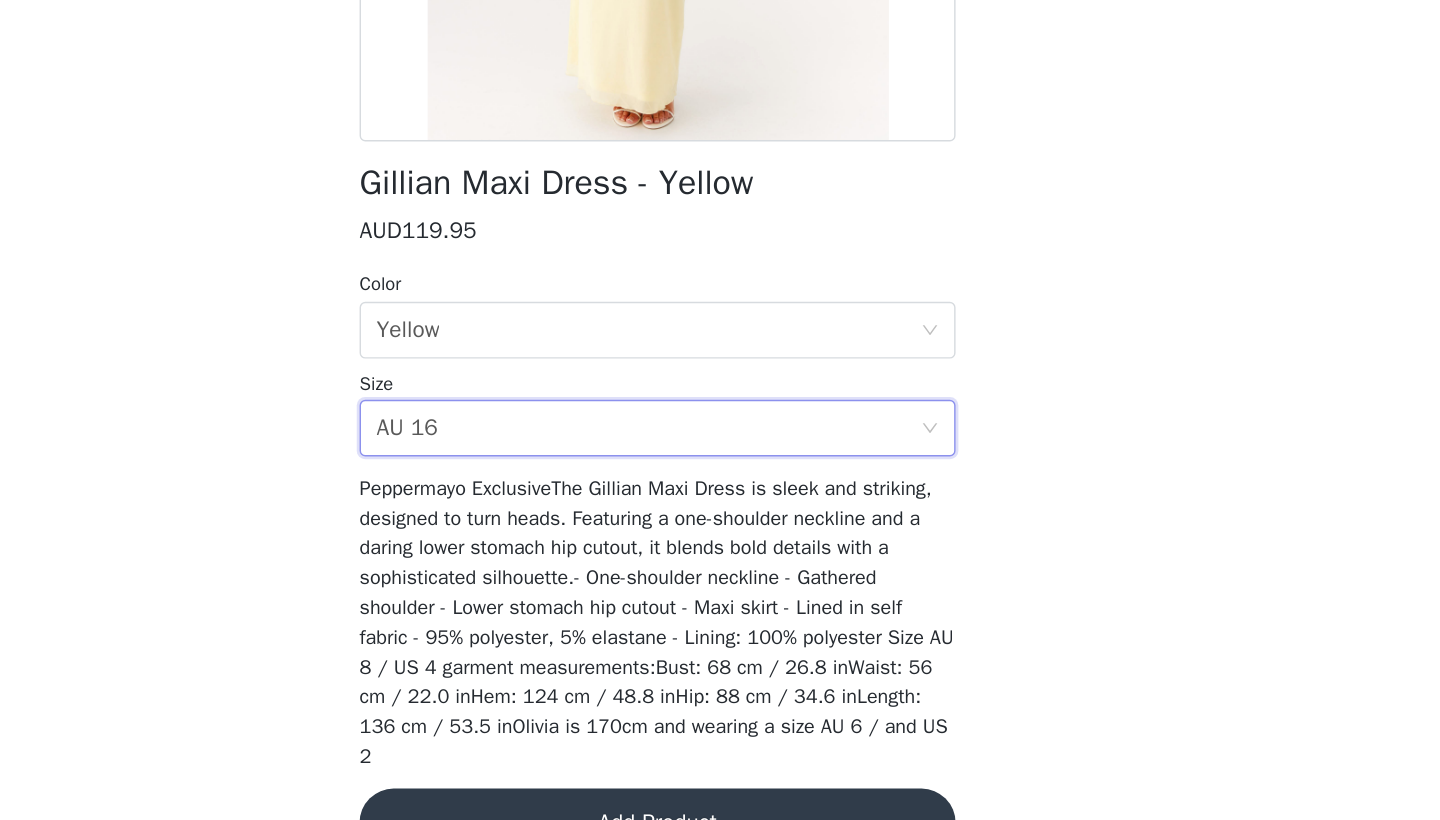 click on "Add Product" at bounding box center [720, 773] 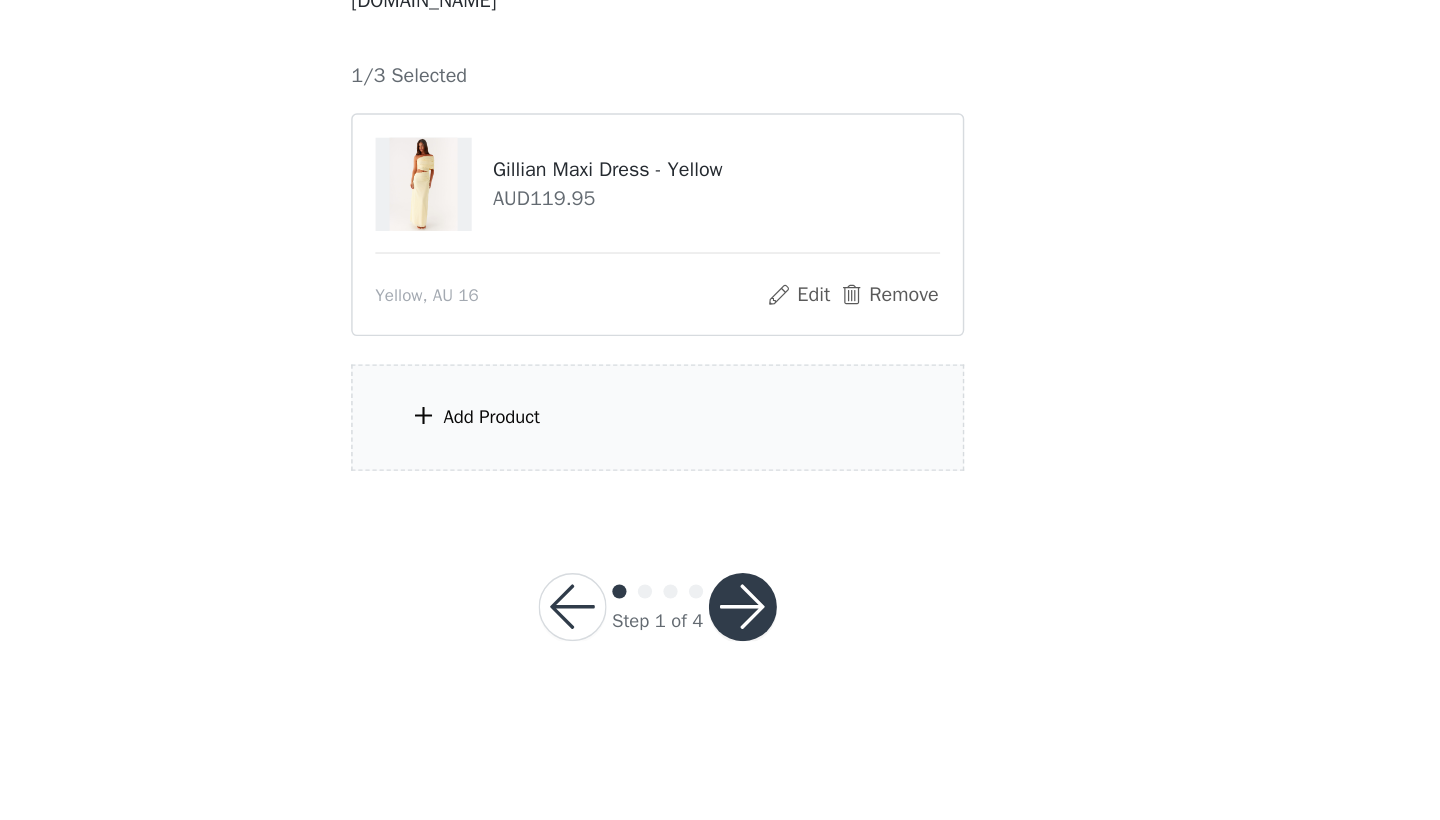 click on "Add Product" at bounding box center (720, 532) 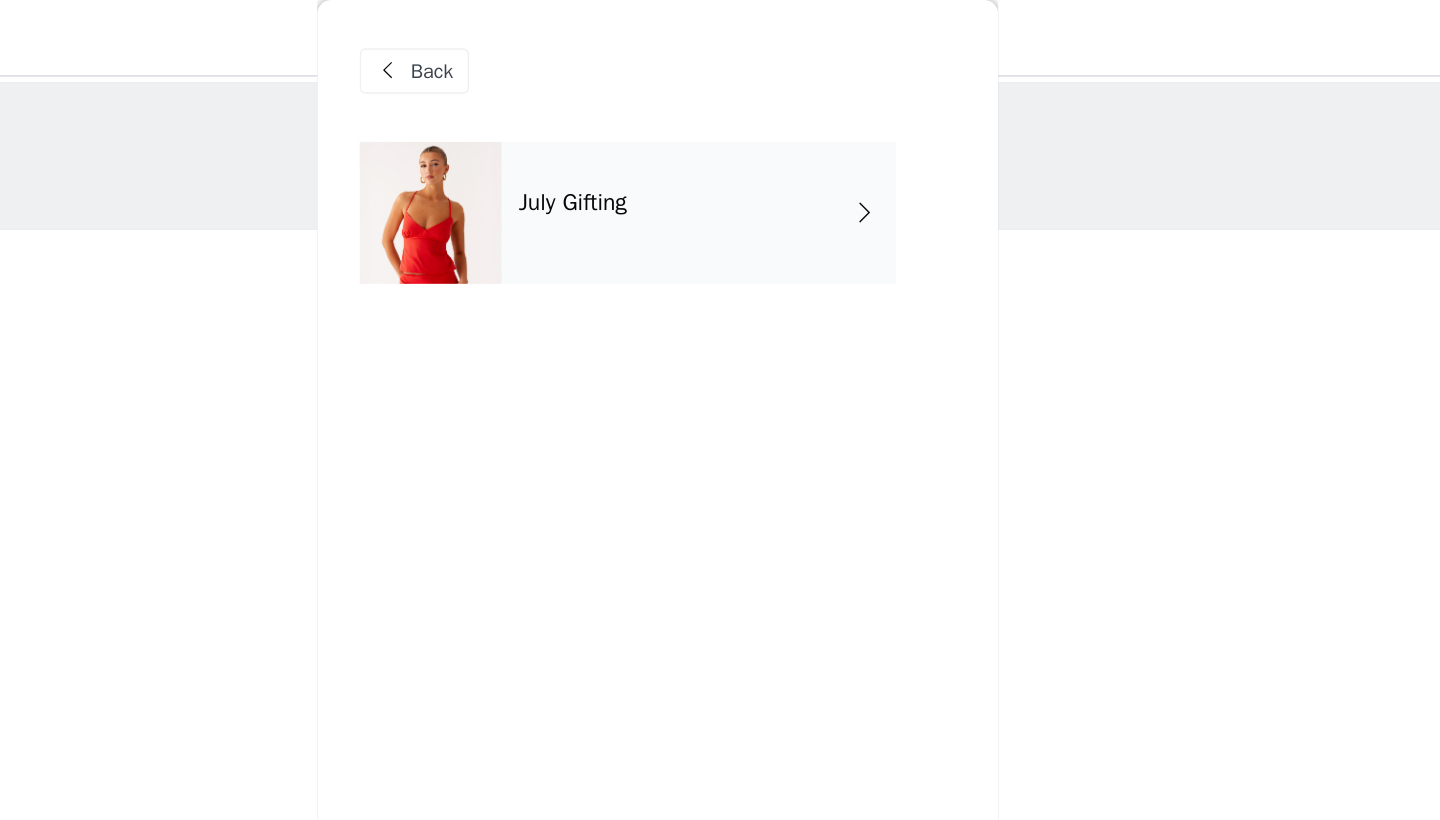 scroll, scrollTop: 0, scrollLeft: 0, axis: both 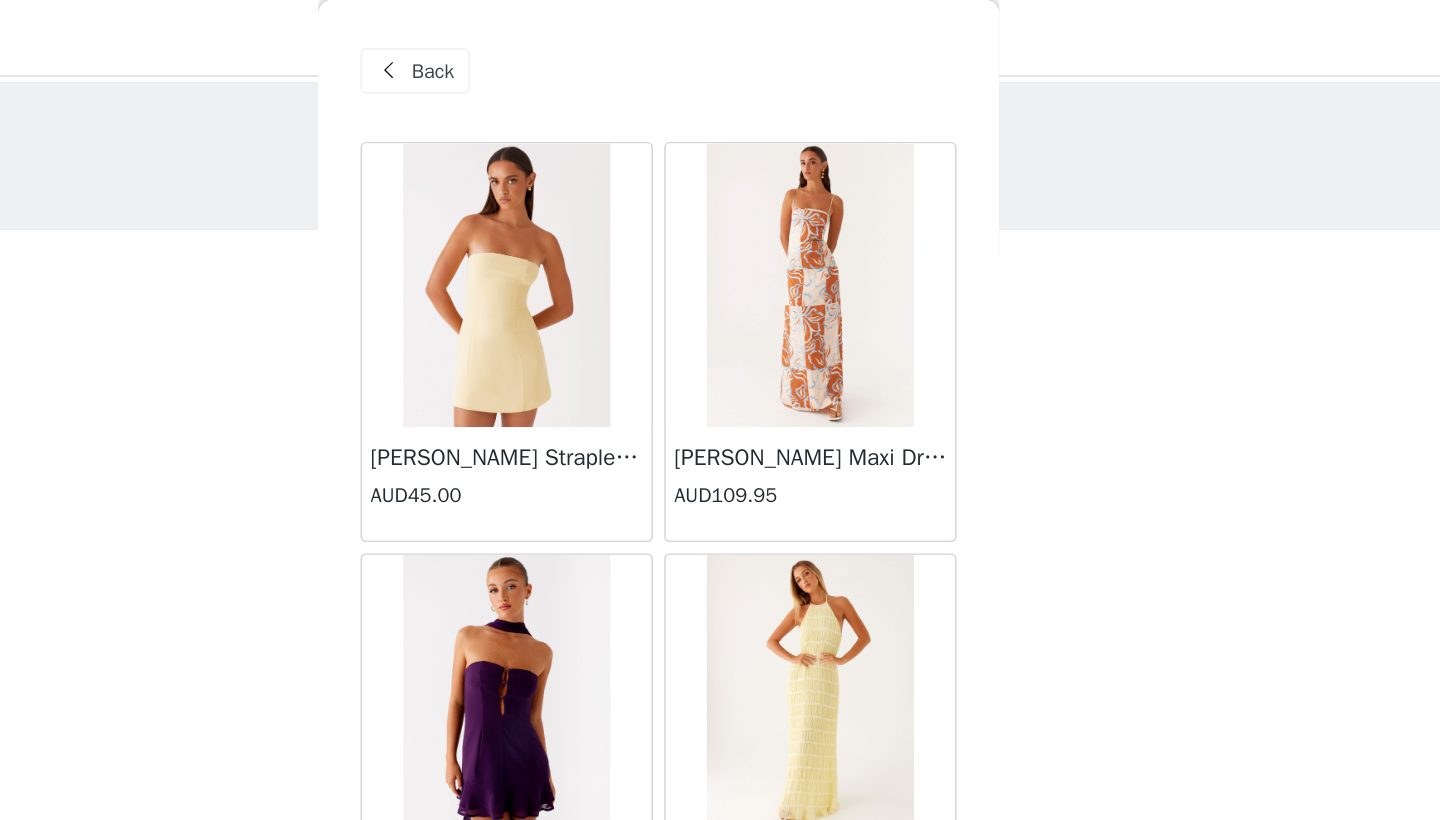 click on "Back" at bounding box center (561, 50) 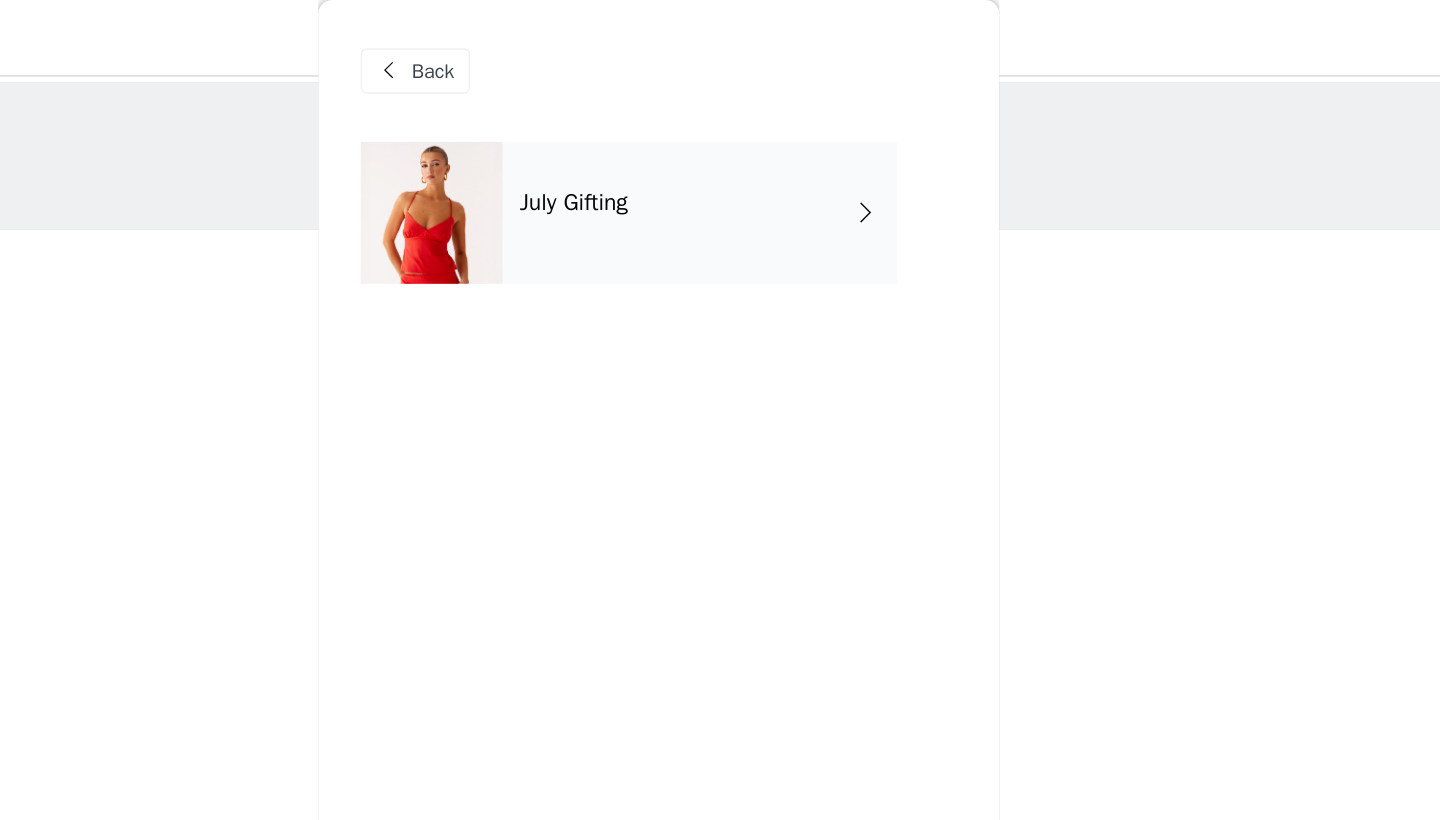 click on "July Gifting" at bounding box center (749, 150) 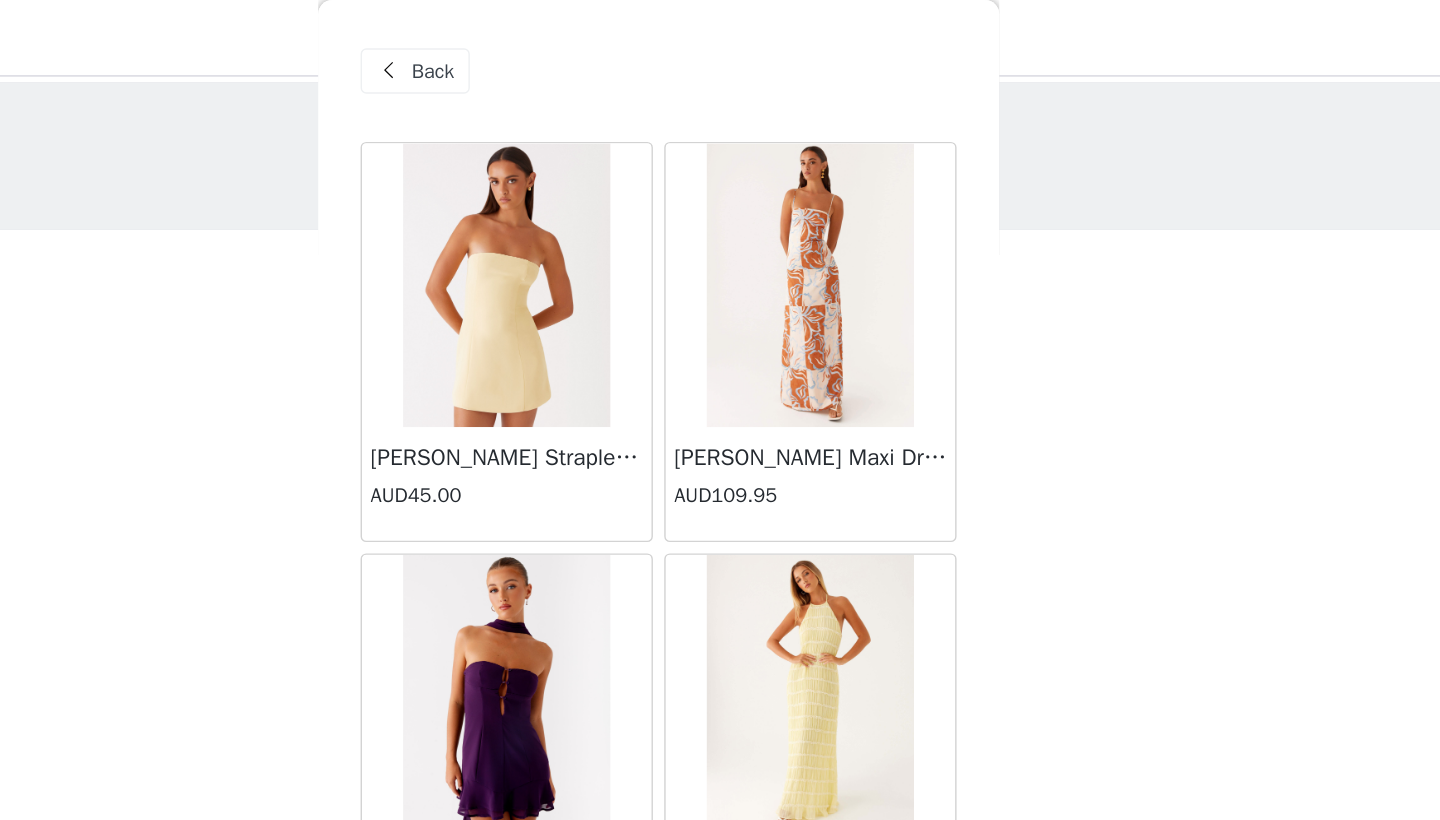 scroll, scrollTop: 0, scrollLeft: 0, axis: both 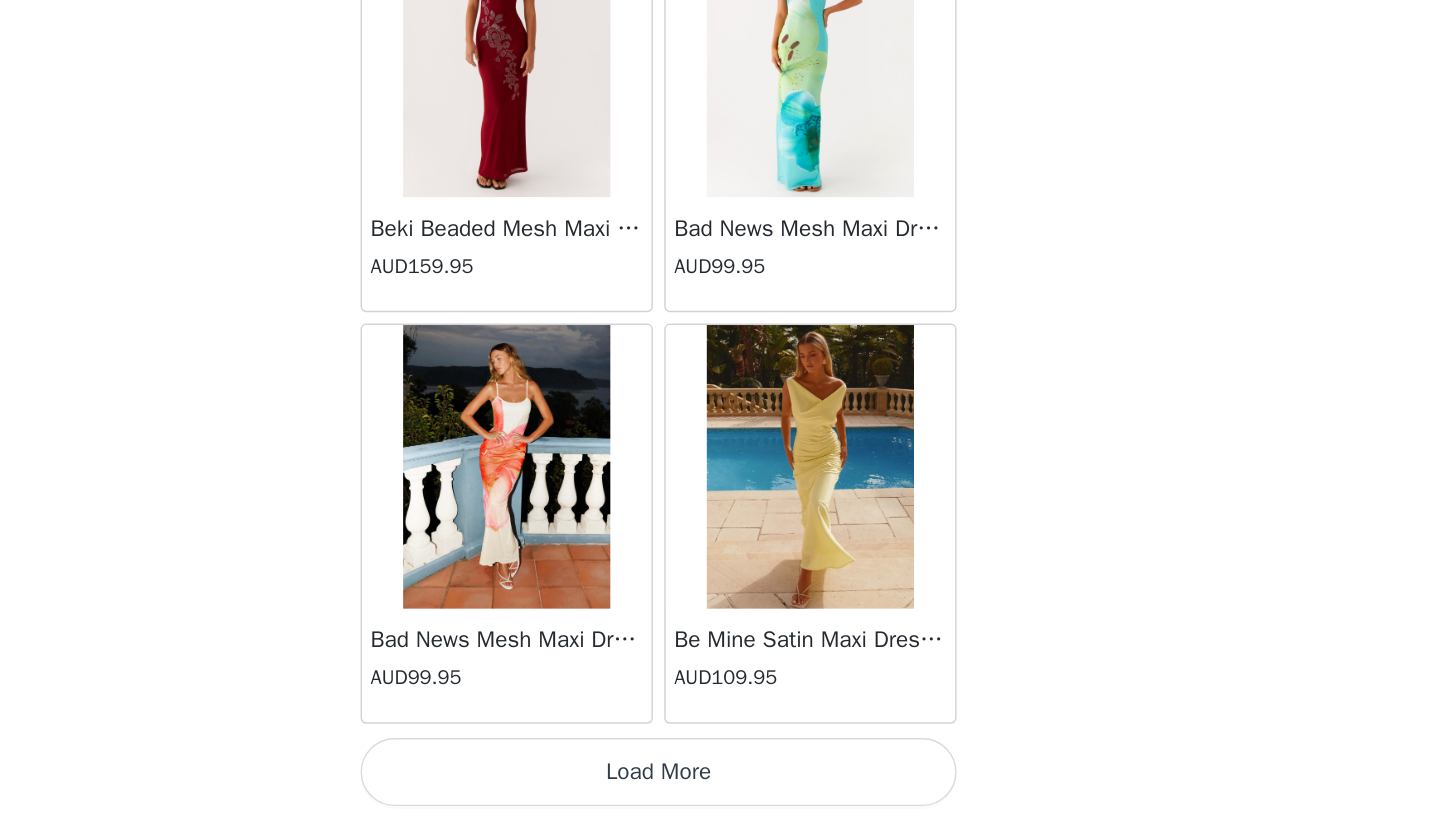 click on "Load More" at bounding box center [720, 786] 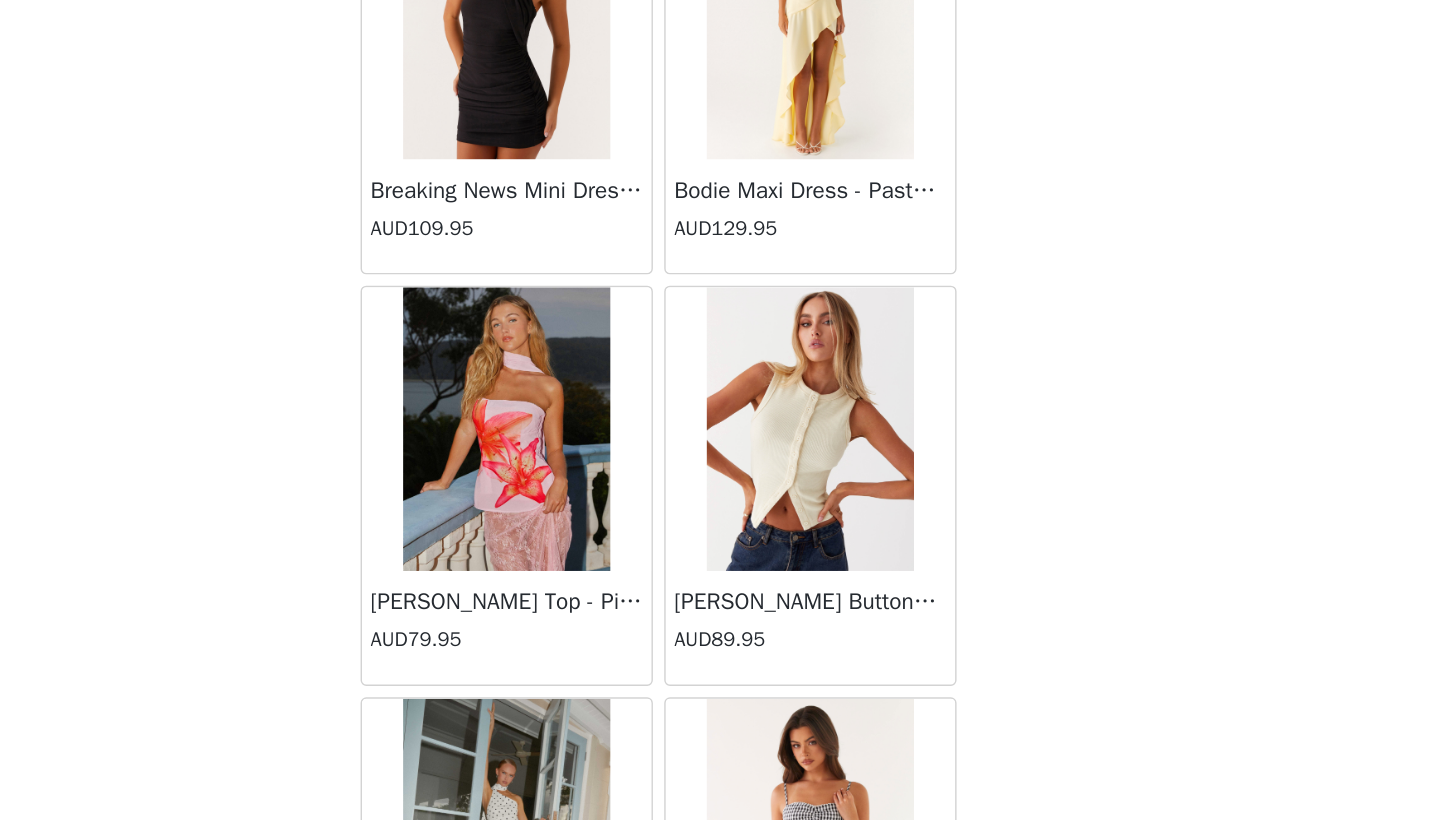 scroll, scrollTop: 3428, scrollLeft: 0, axis: vertical 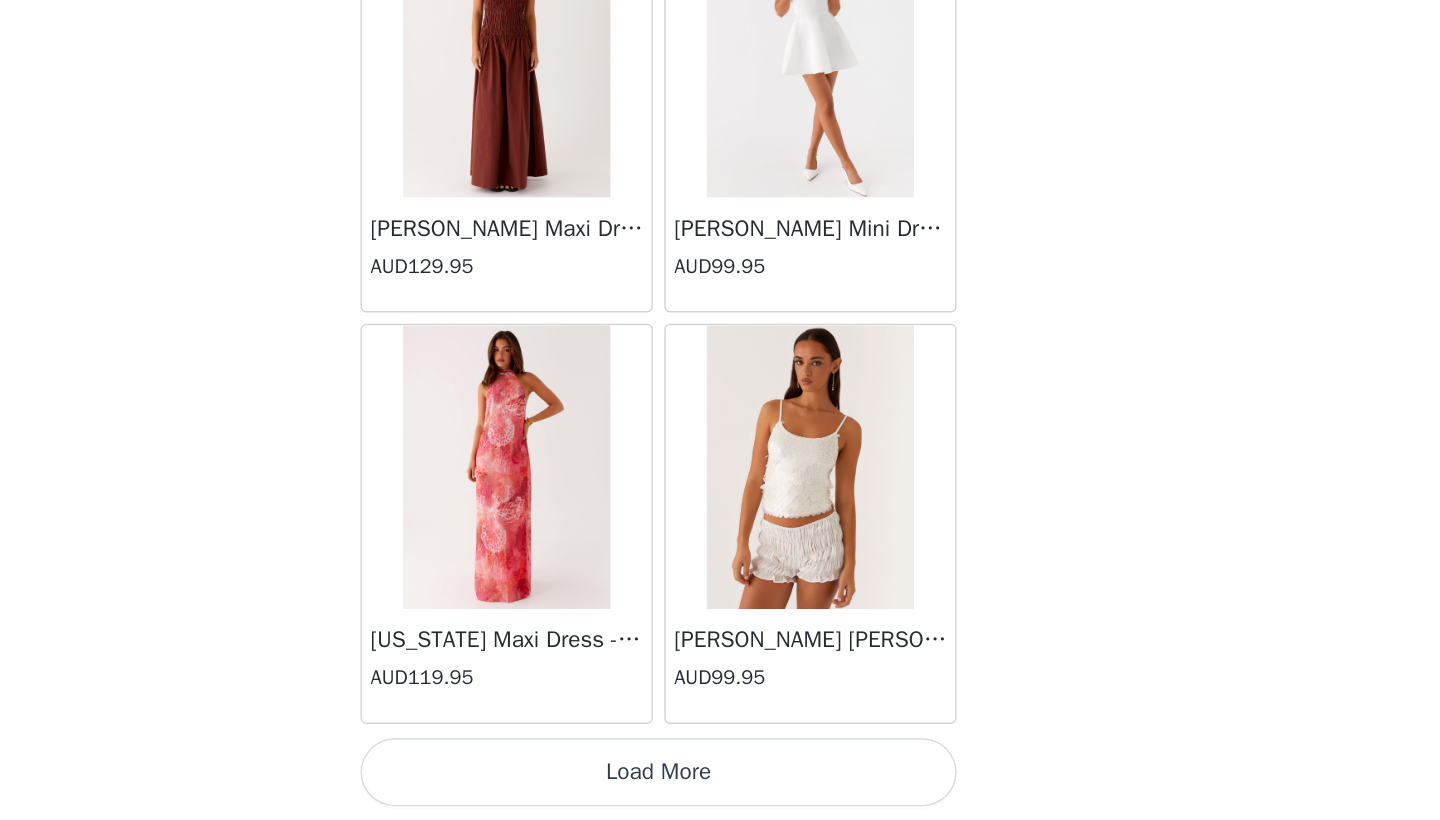 click on "Load More" at bounding box center [720, 786] 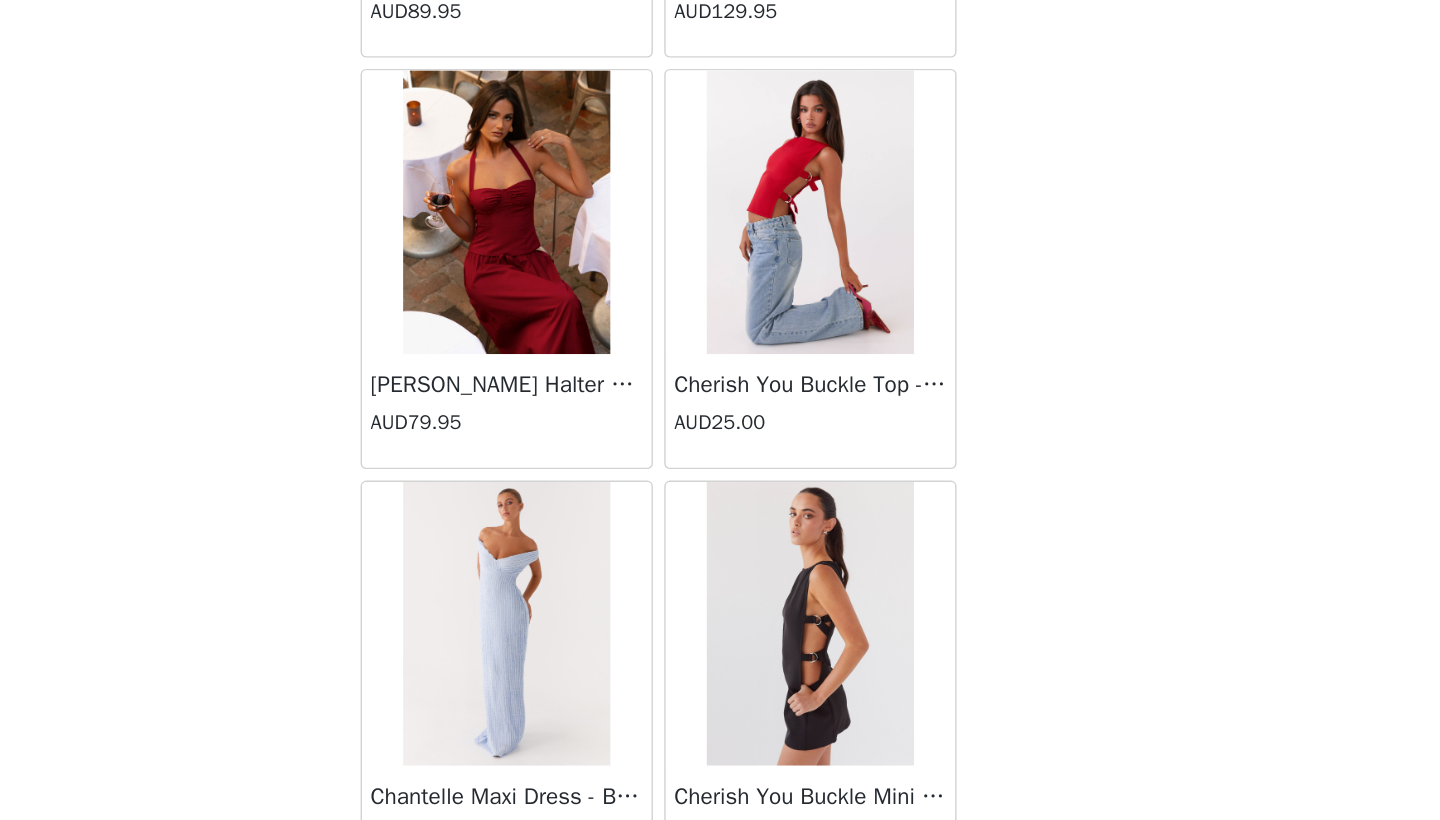 scroll, scrollTop: 6496, scrollLeft: 0, axis: vertical 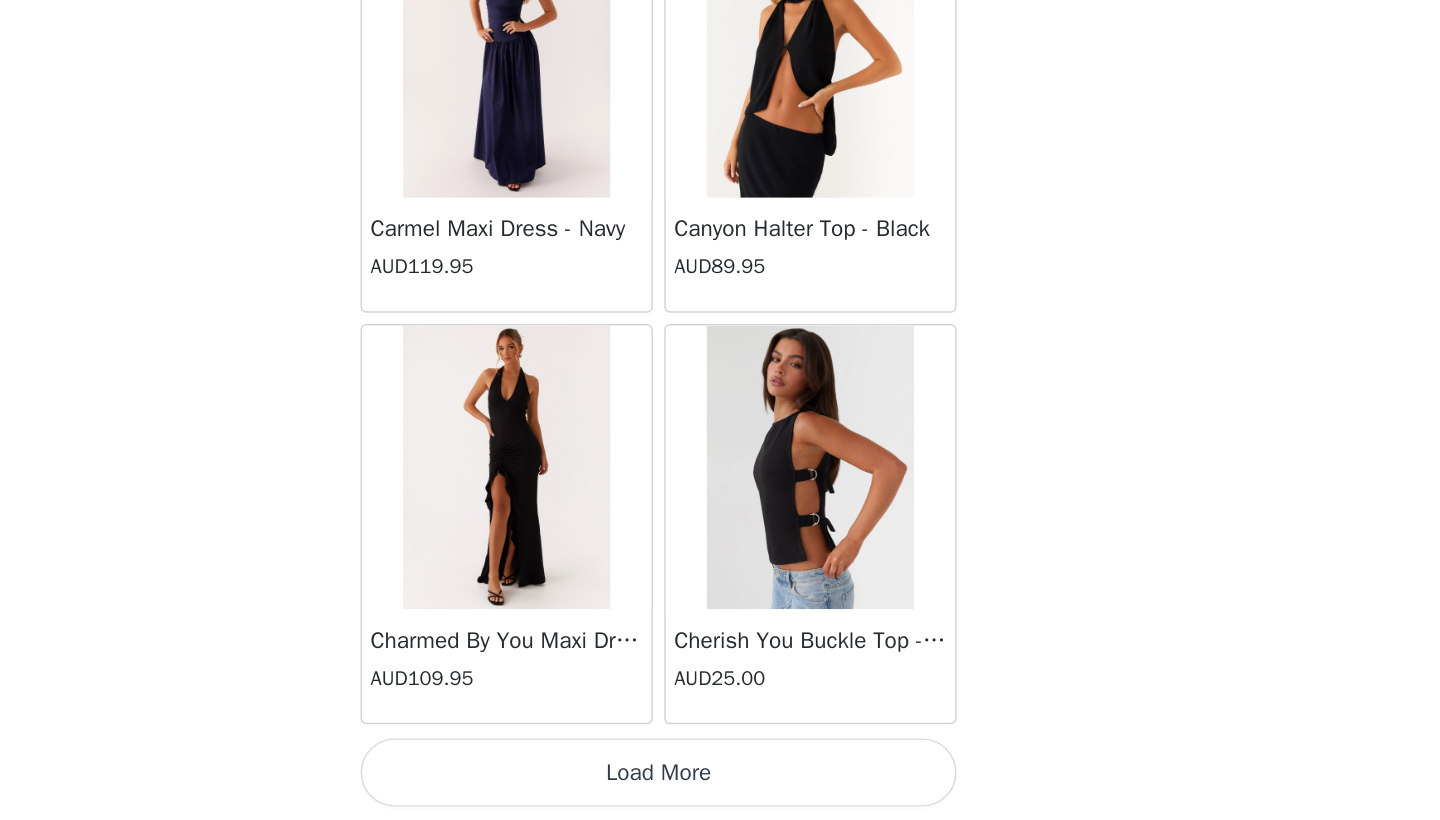 click on "Load More" at bounding box center (720, 786) 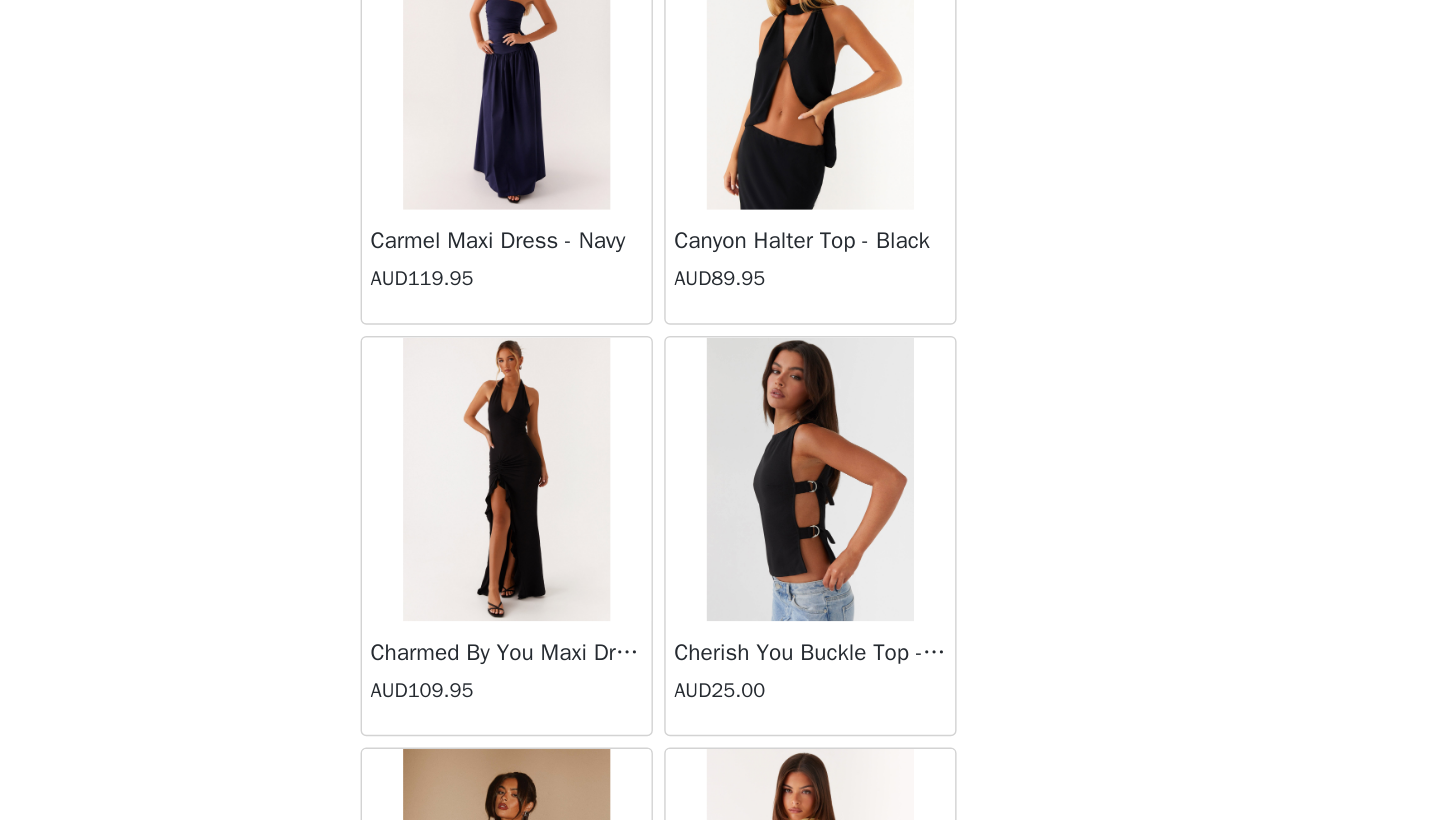 scroll, scrollTop: 0, scrollLeft: 0, axis: both 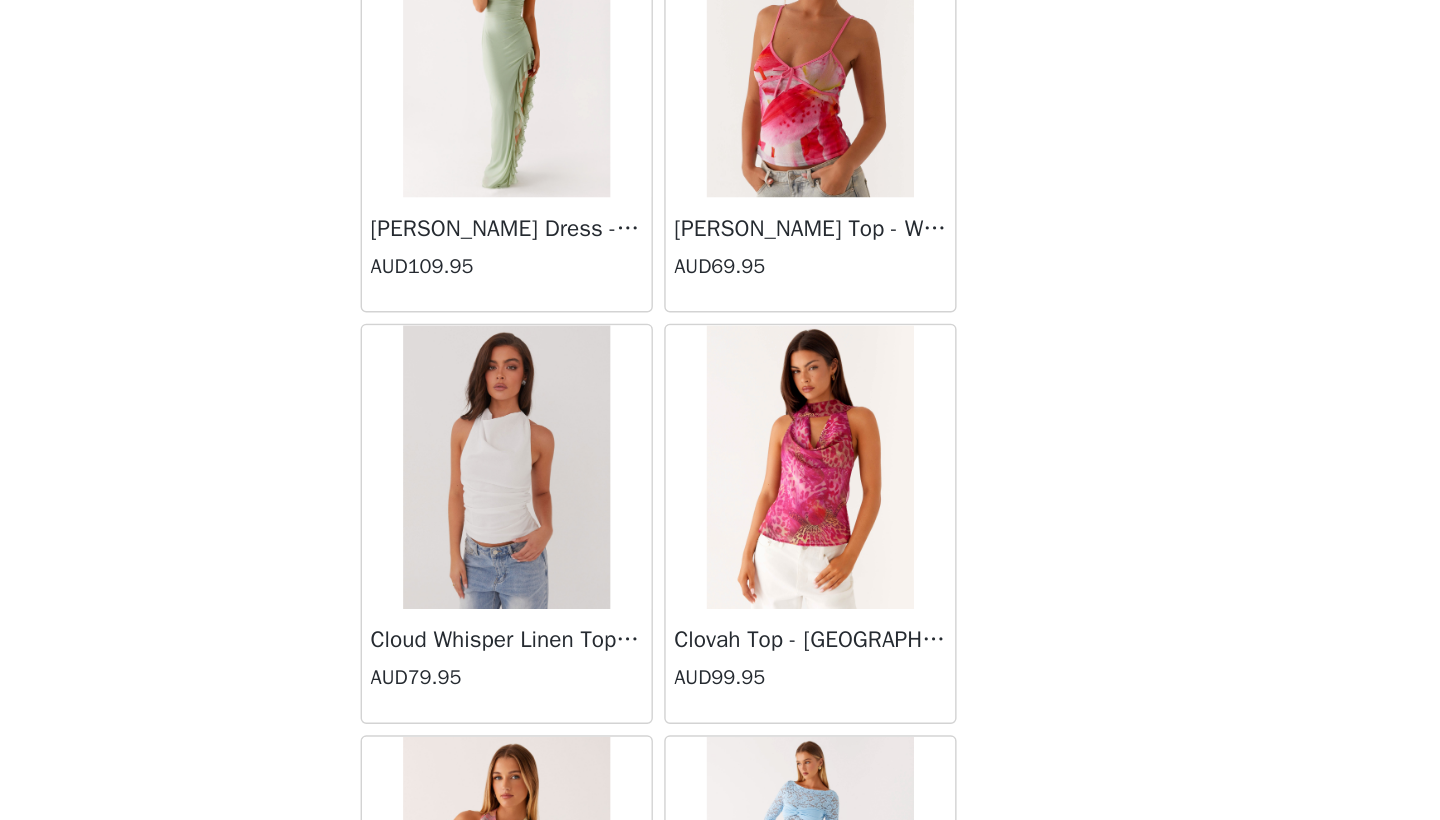 click at bounding box center (612, 571) 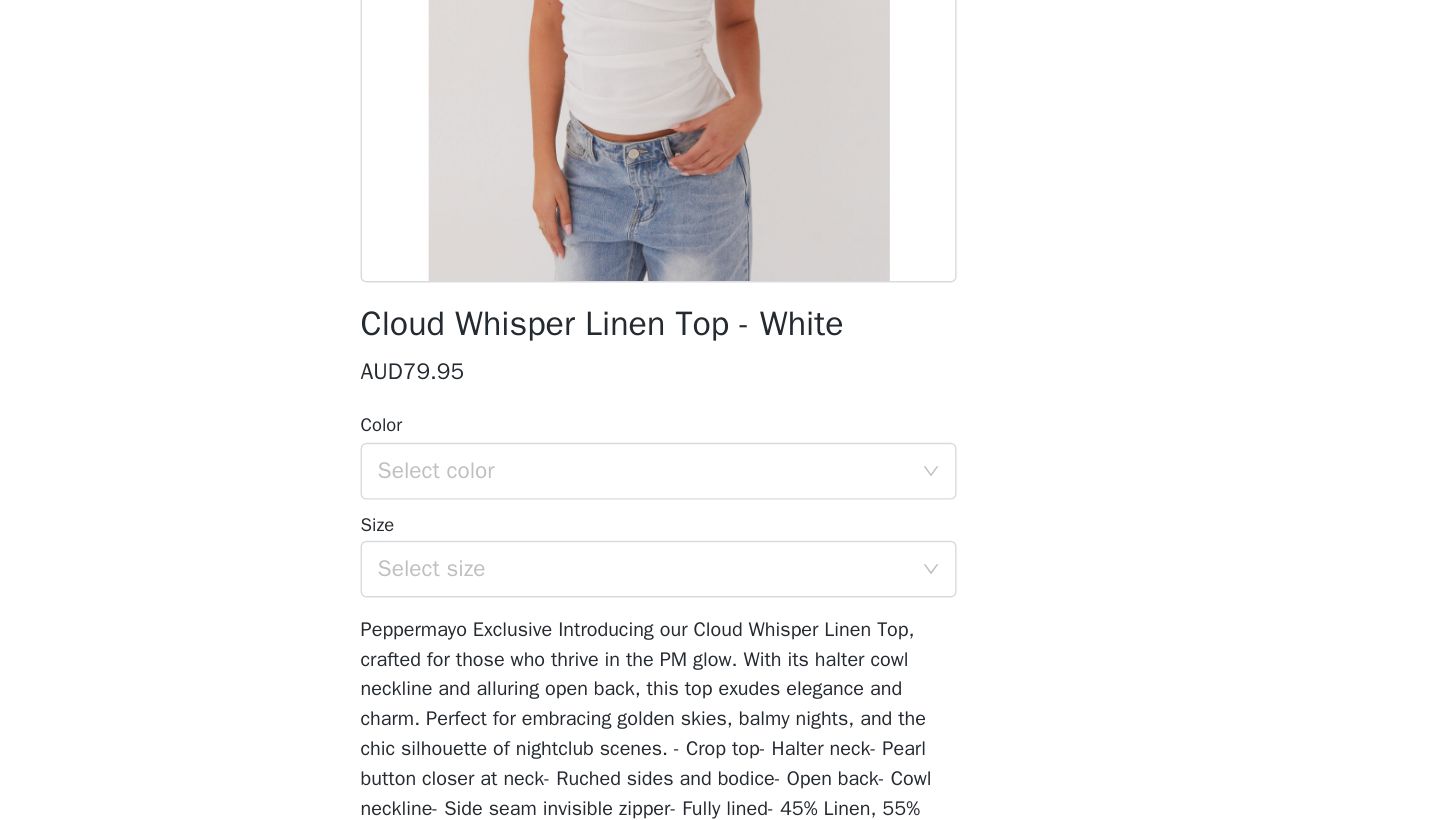 scroll, scrollTop: 122, scrollLeft: 0, axis: vertical 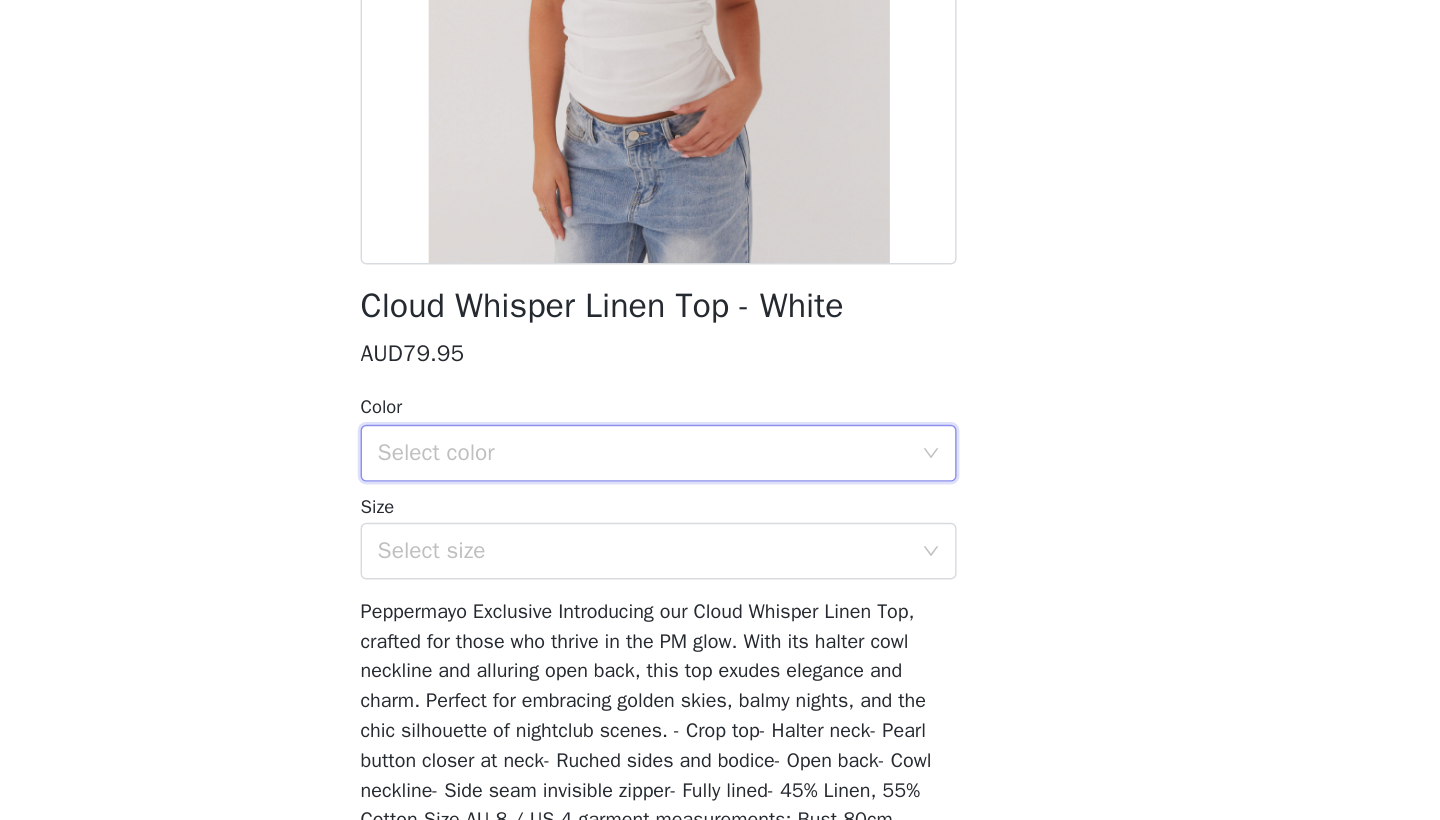 click on "Select color" at bounding box center (713, 561) 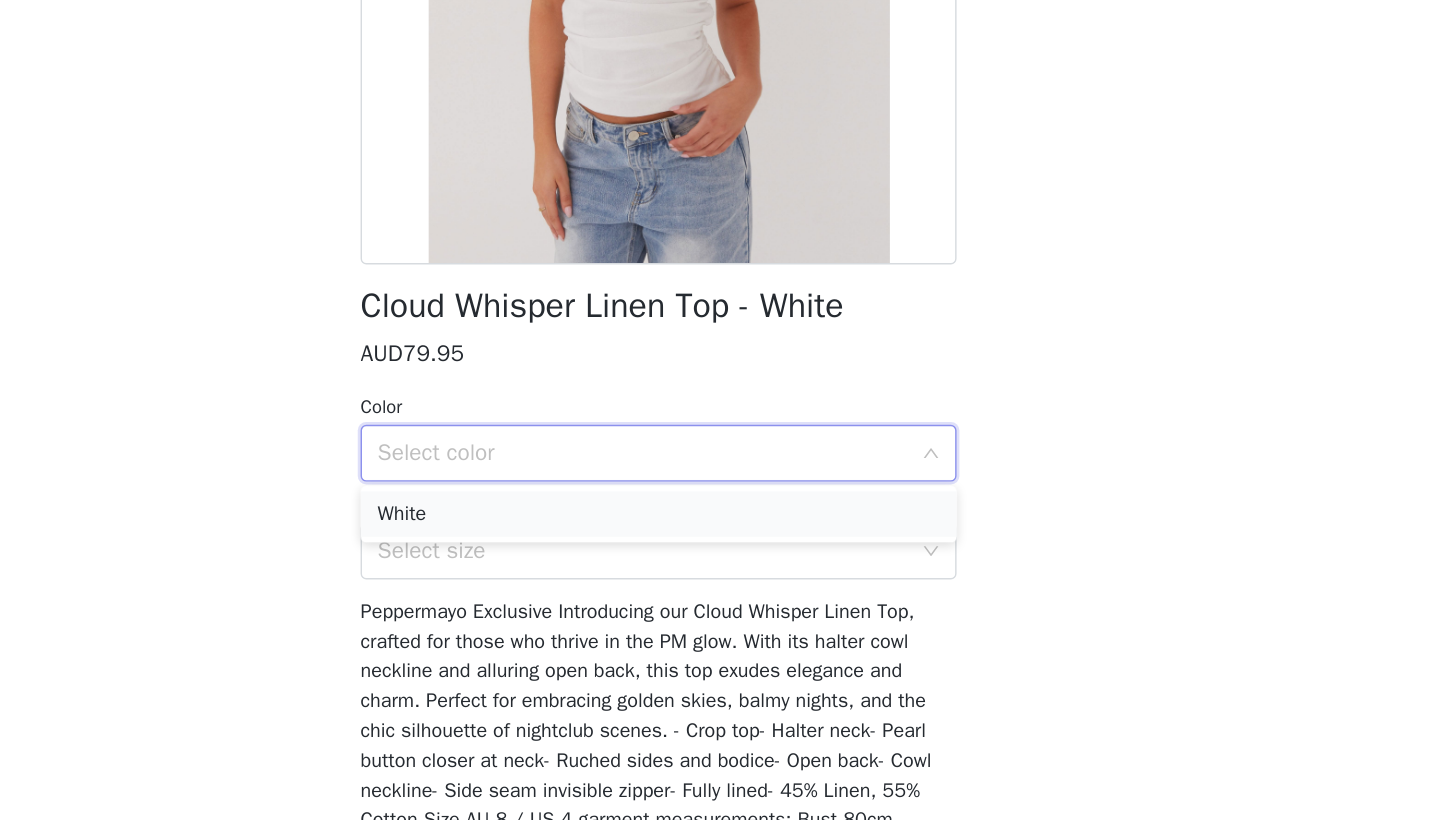 click on "White" at bounding box center (720, 604) 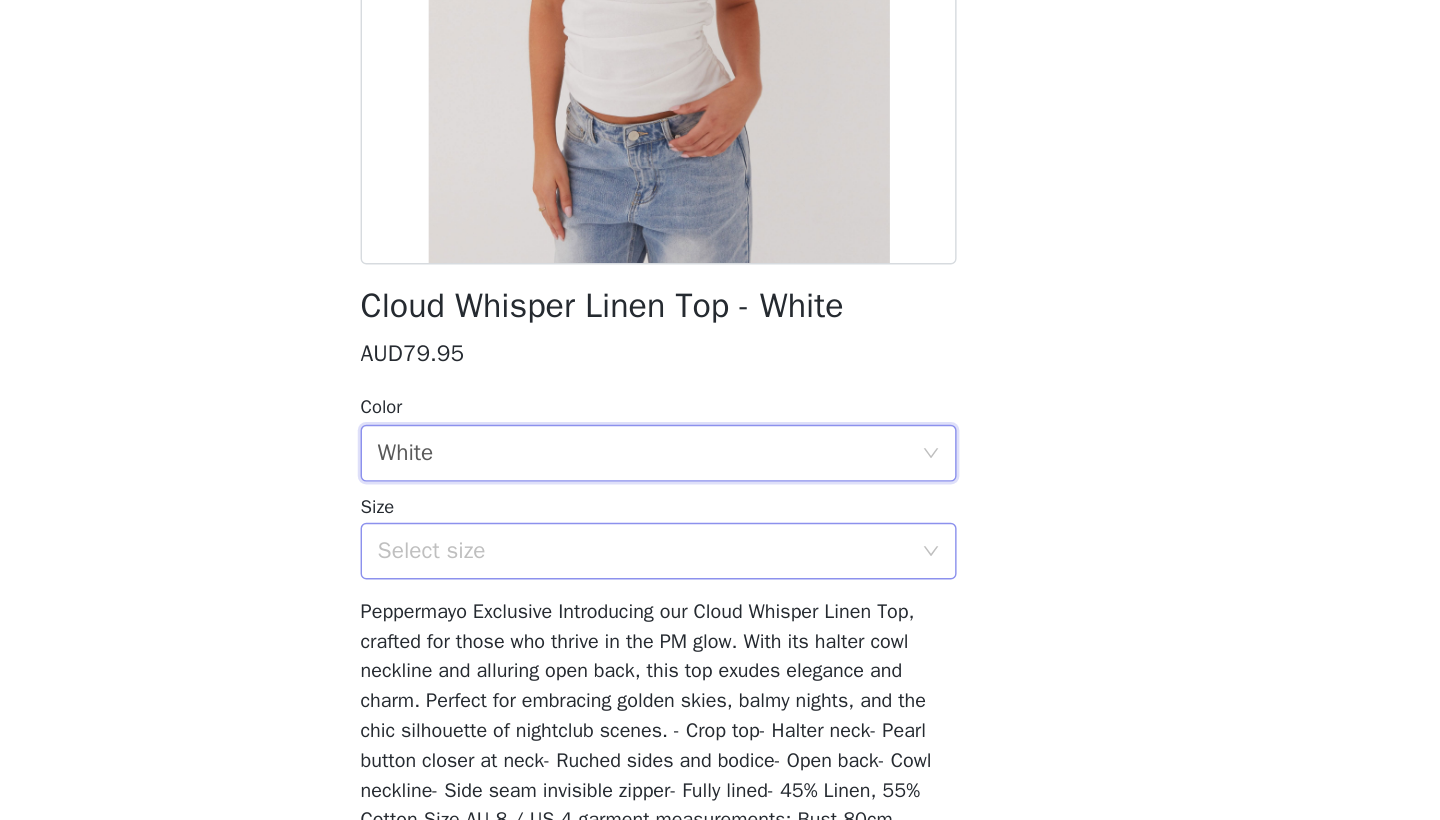 click on "Select size" at bounding box center [709, 630] 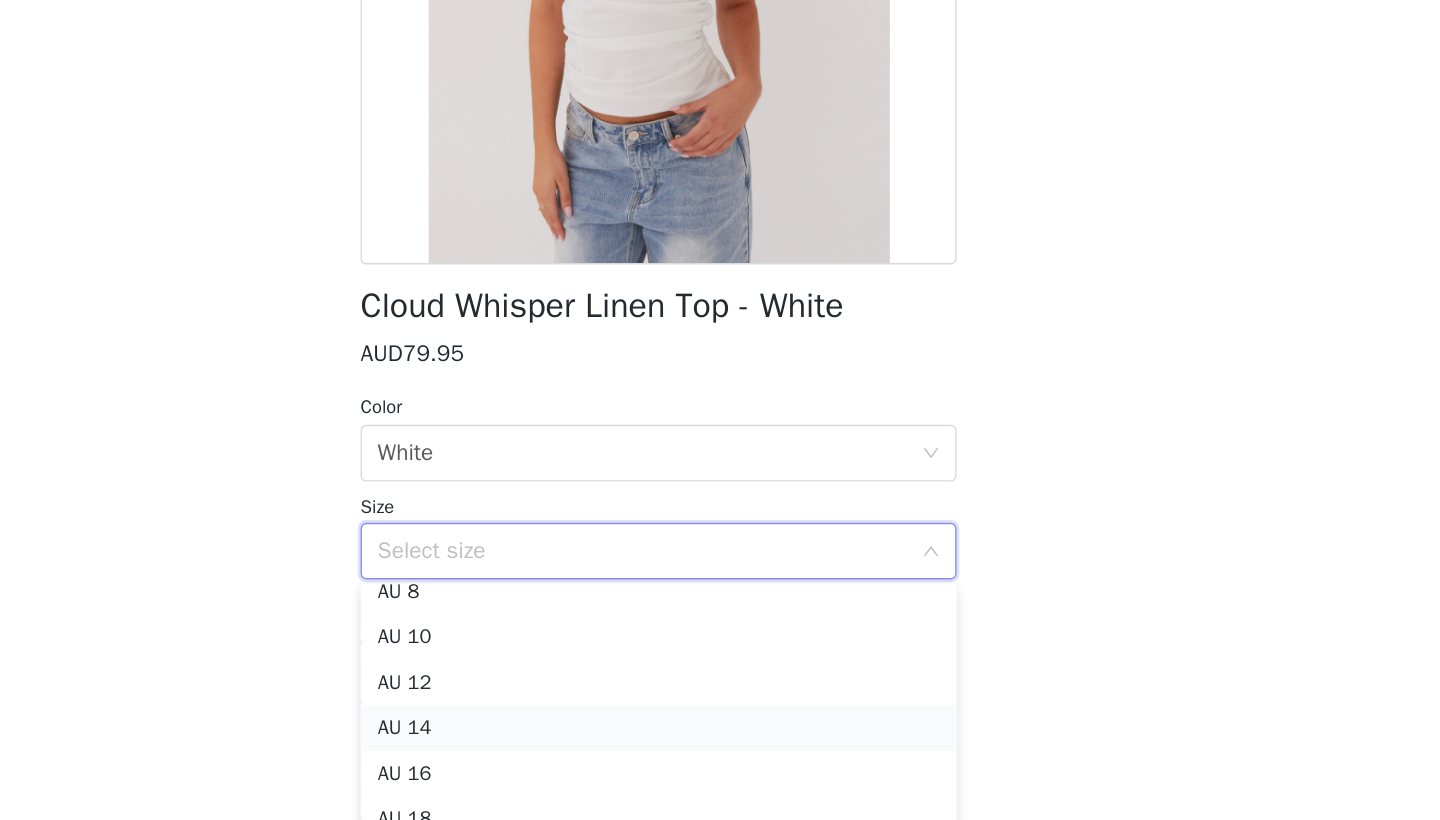 scroll, scrollTop: 78, scrollLeft: 0, axis: vertical 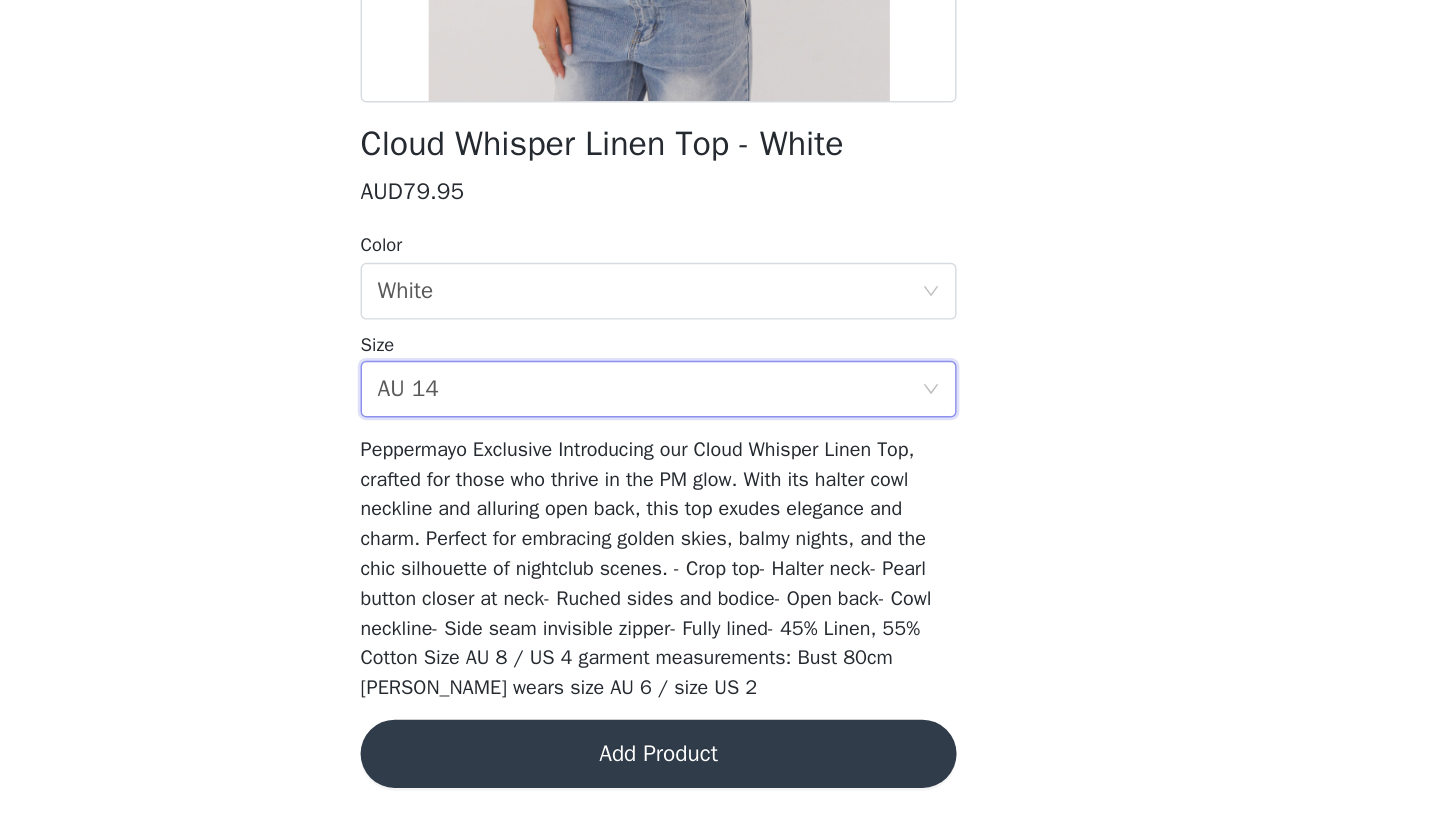 click on "Add Product" at bounding box center (720, 773) 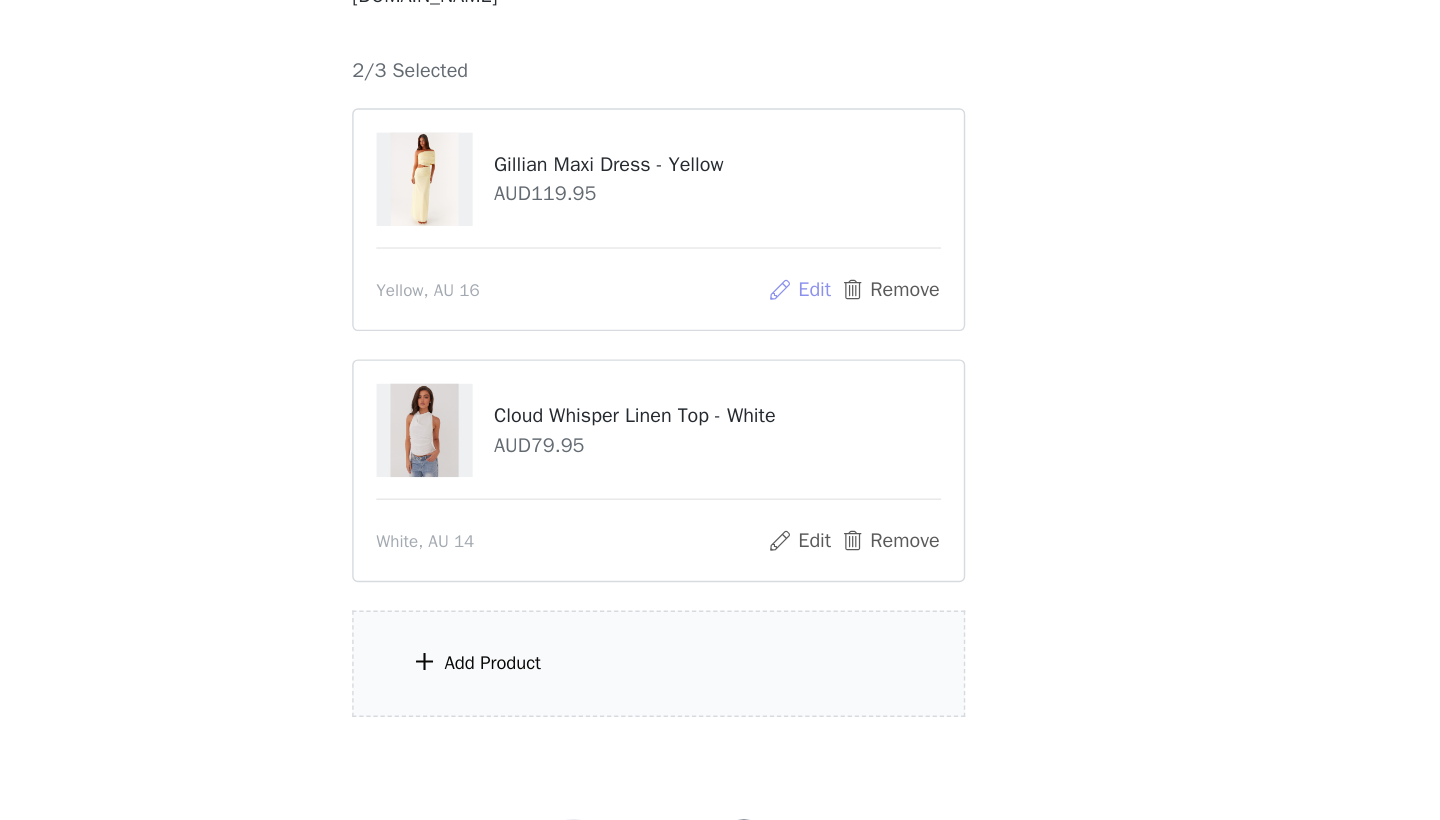 click on "Edit" at bounding box center [819, 446] 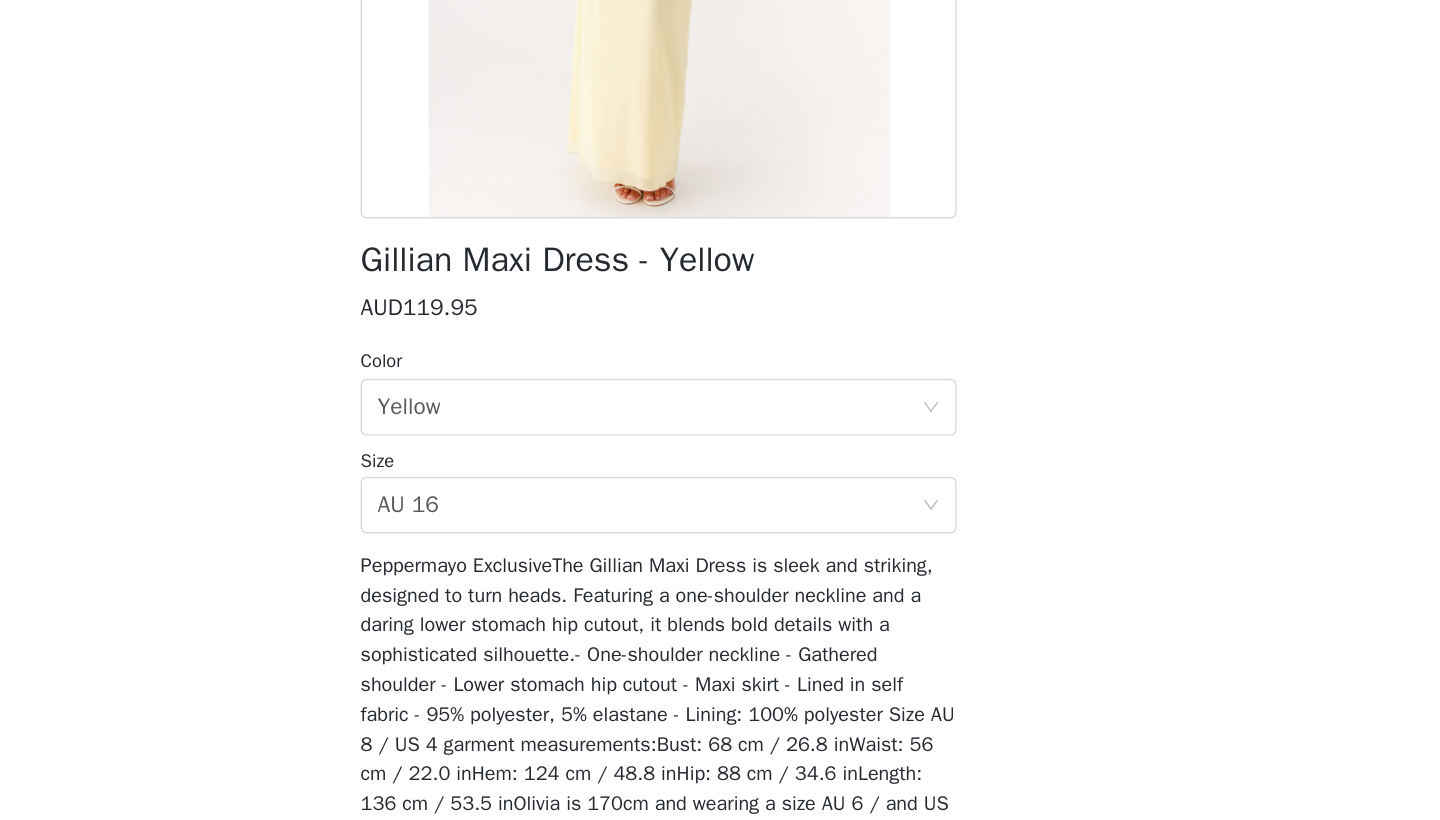 scroll, scrollTop: 165, scrollLeft: 0, axis: vertical 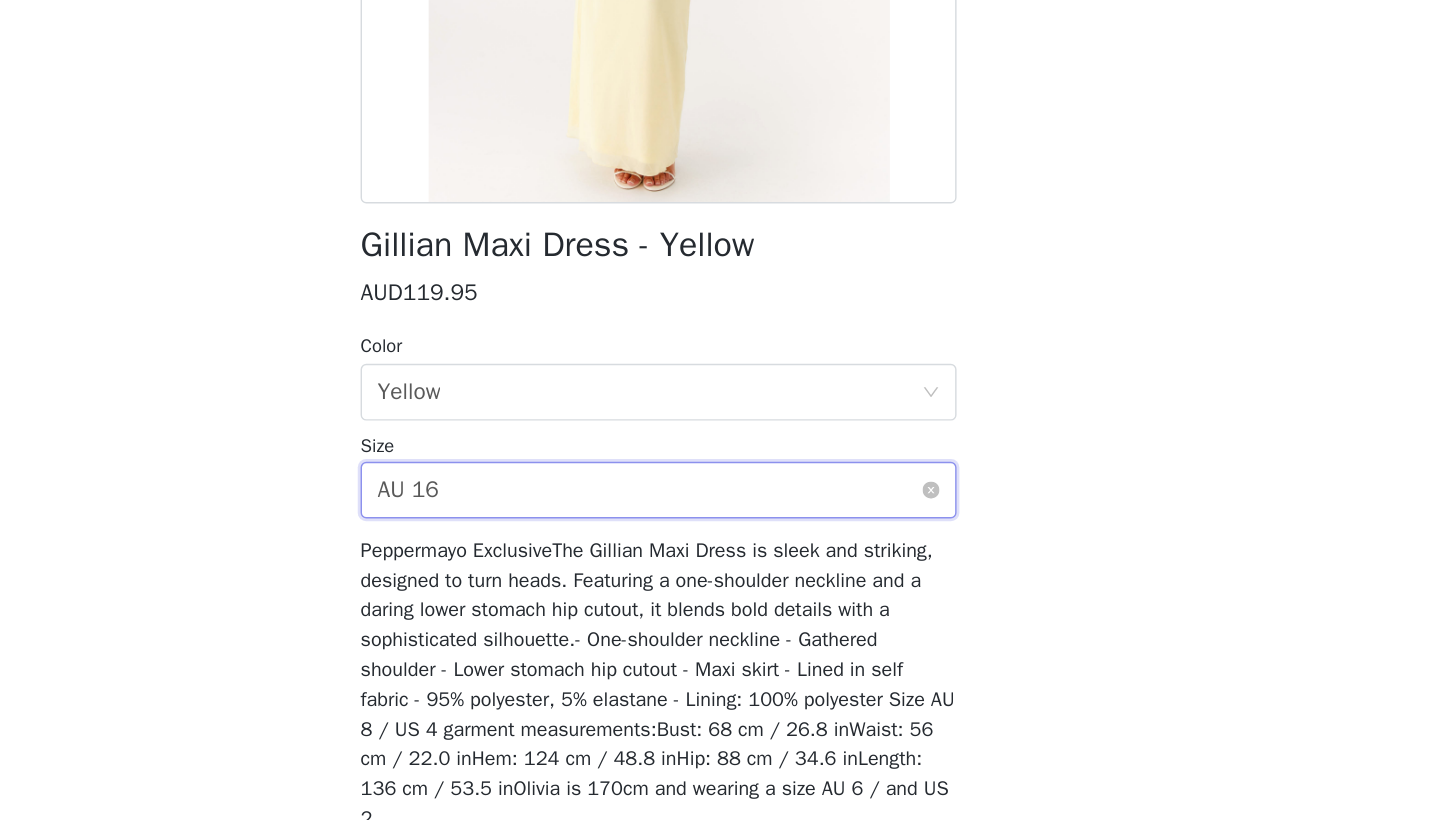 click on "Select size AU 16" at bounding box center (713, 587) 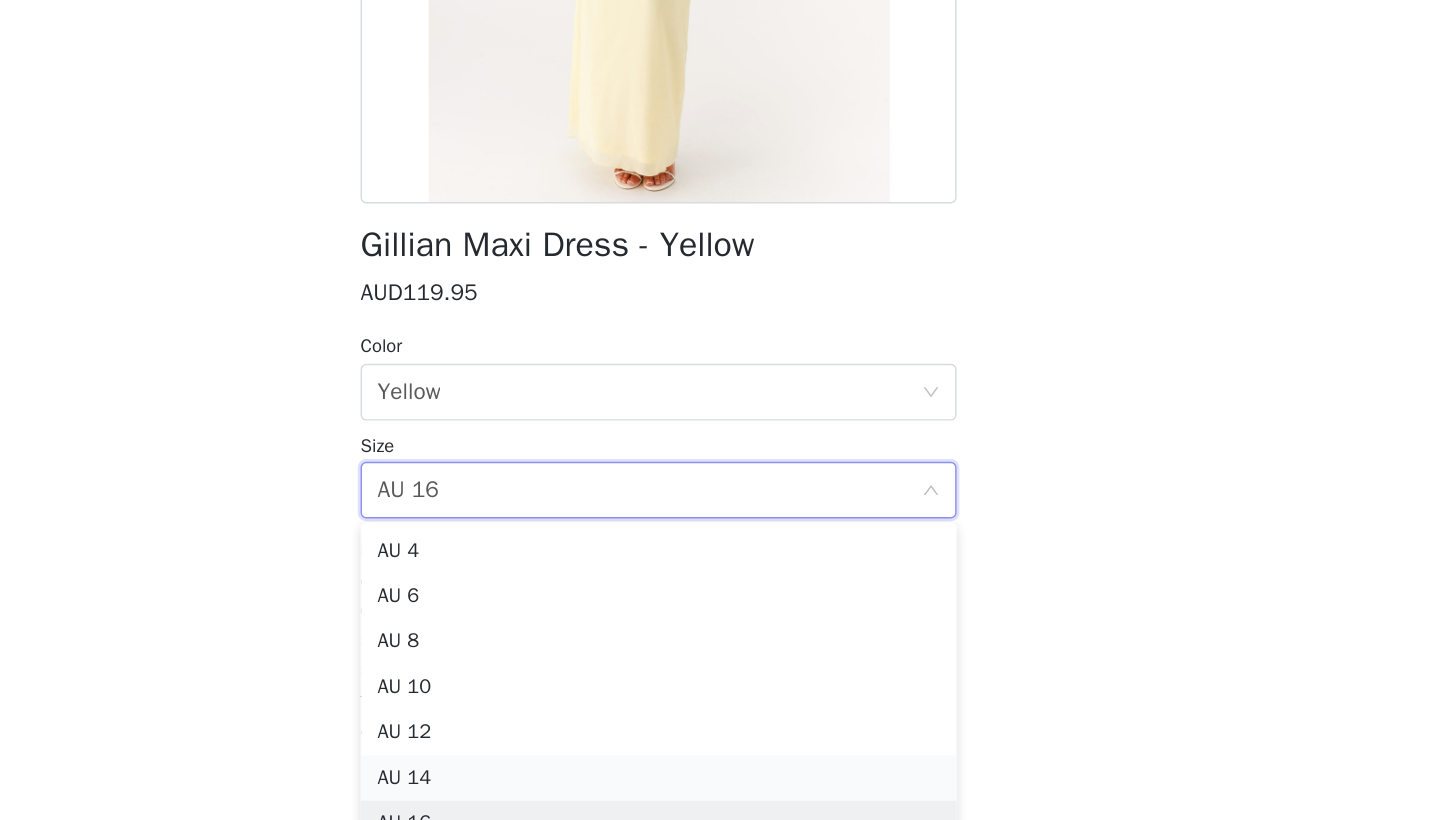 click on "AU 14" at bounding box center [720, 790] 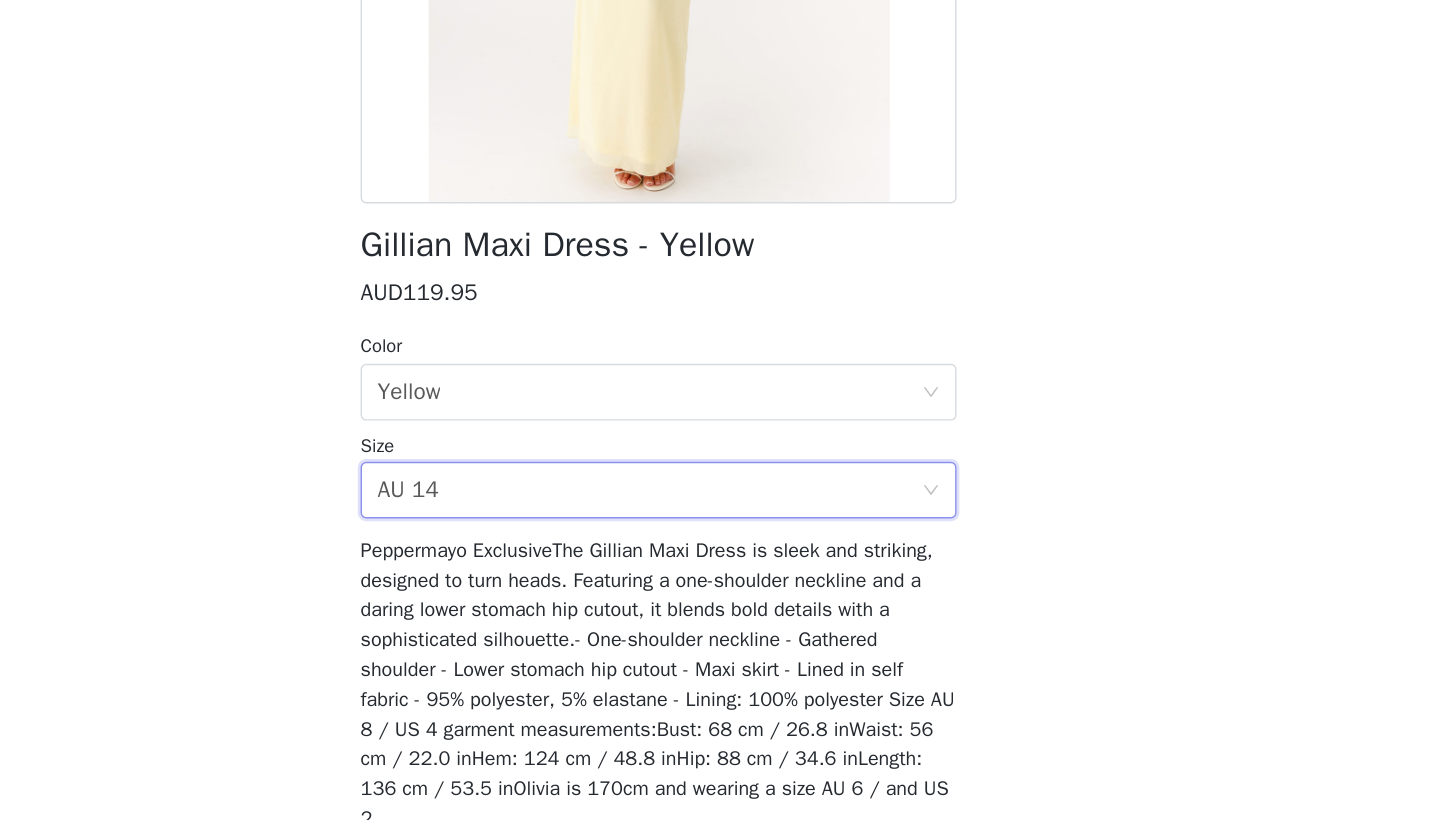 click on "STEP 1 OF 4
Select your styles!
Please note that the sizes are in AU Sizes. Australian Sizing is 2 sizes up, so a US0 = AU4, US4 = AU8. Peppermayo Size Guide: [URL][DOMAIN_NAME]       2/3 Selected           Gillian Maxi Dress - Yellow     AUD119.95       Yellow, AU 16       Edit   Remove     Cloud Whisper Linen Top - White     AUD79.95       White, AU 14       Edit   Remove     Add Product       Back     Gillian Maxi Dress - Yellow       AUD119.95         Color   Select color Yellow Size   Select size AU 14     Update Product" at bounding box center (720, 414) 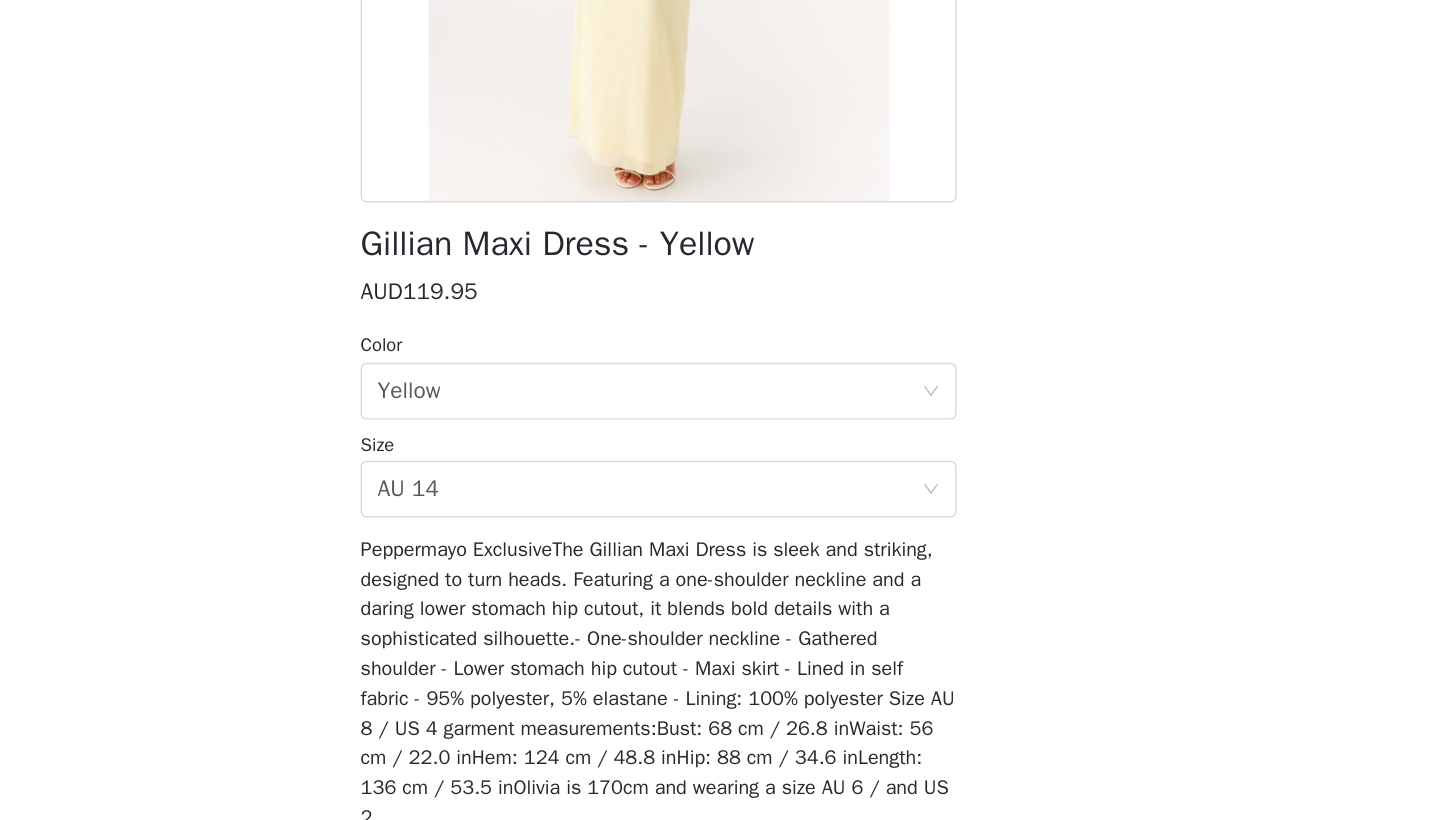 scroll, scrollTop: 94, scrollLeft: 0, axis: vertical 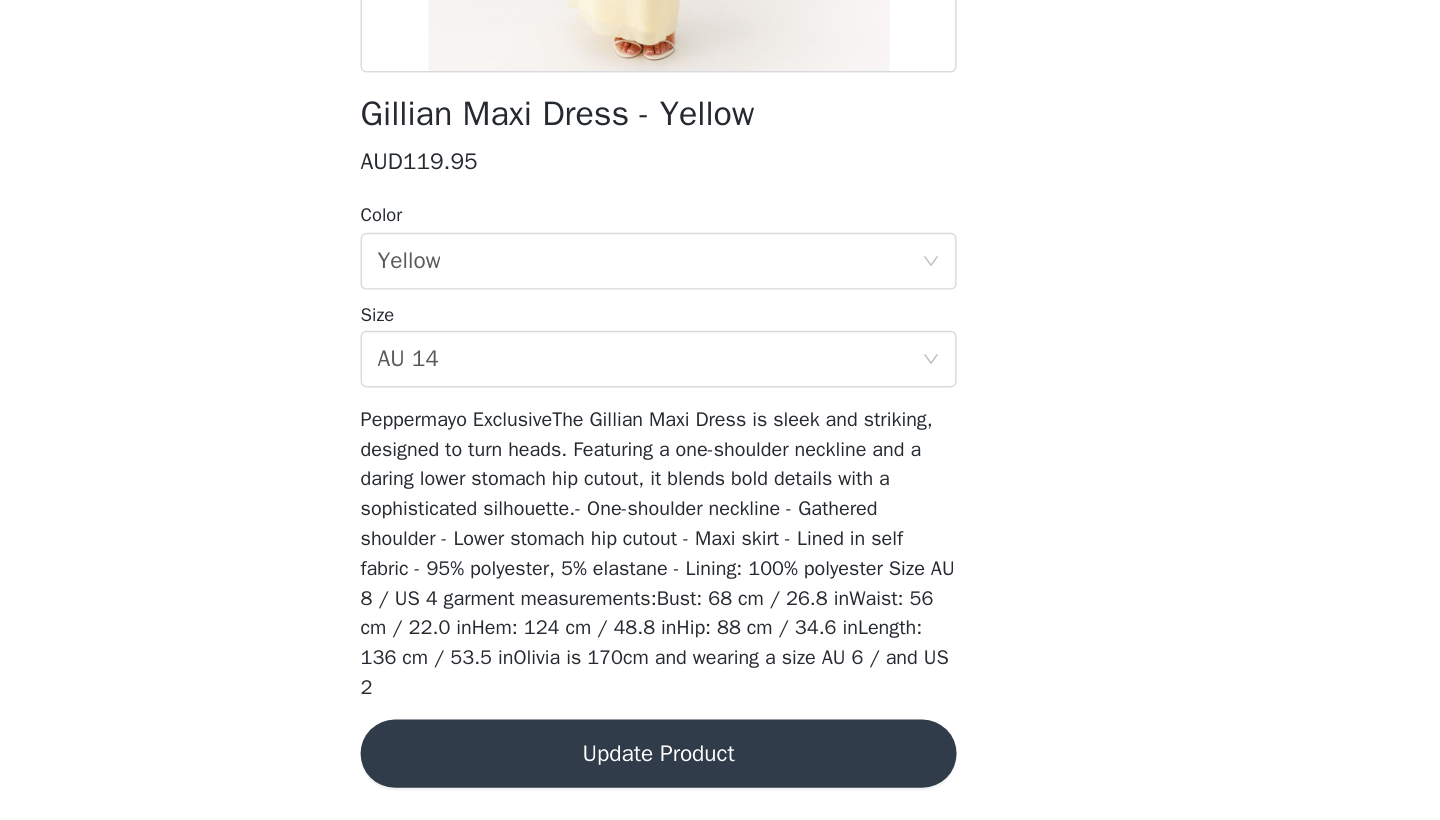 click on "Update Product" at bounding box center (720, 773) 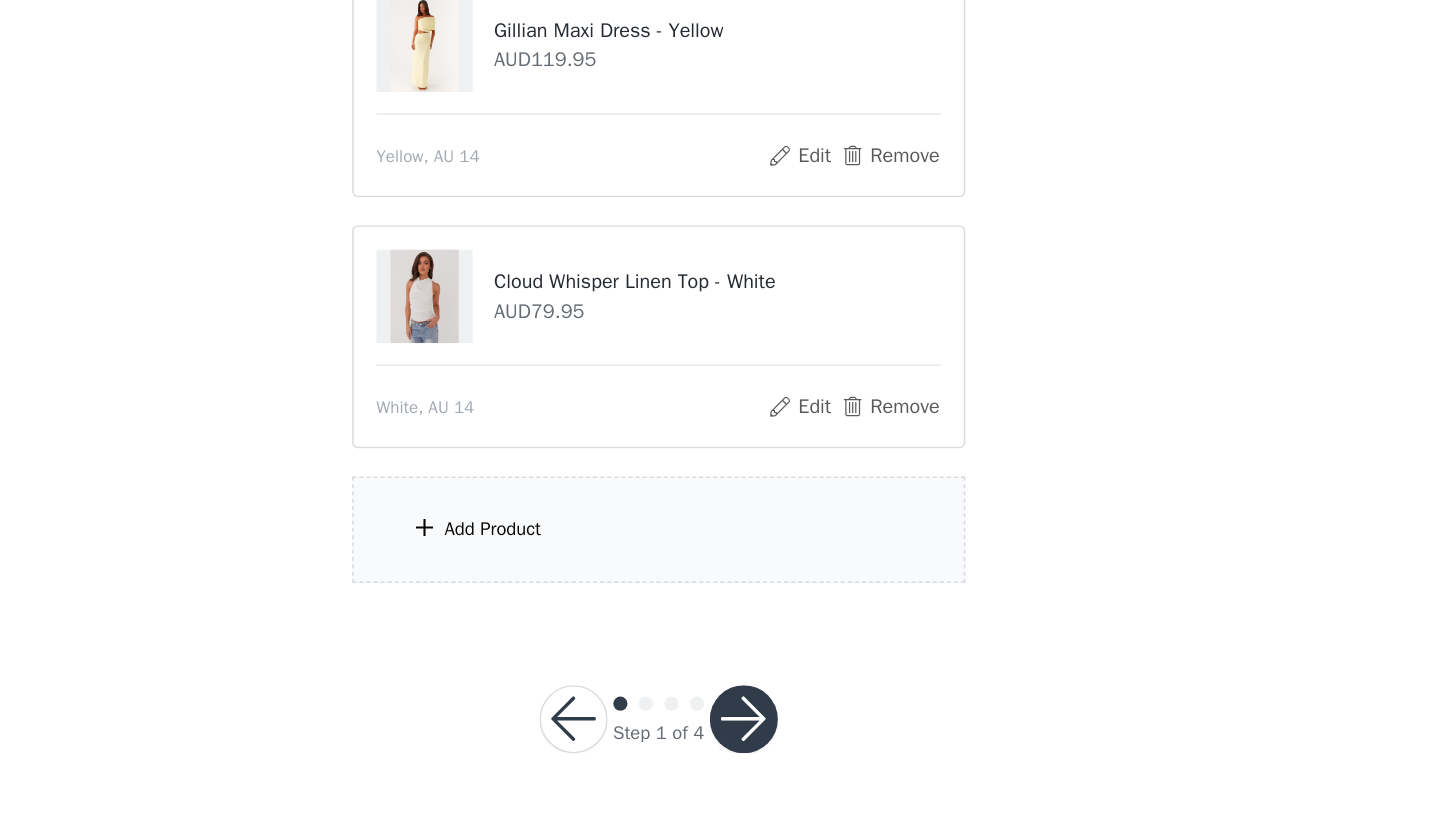 click on "Add Product" at bounding box center [603, 615] 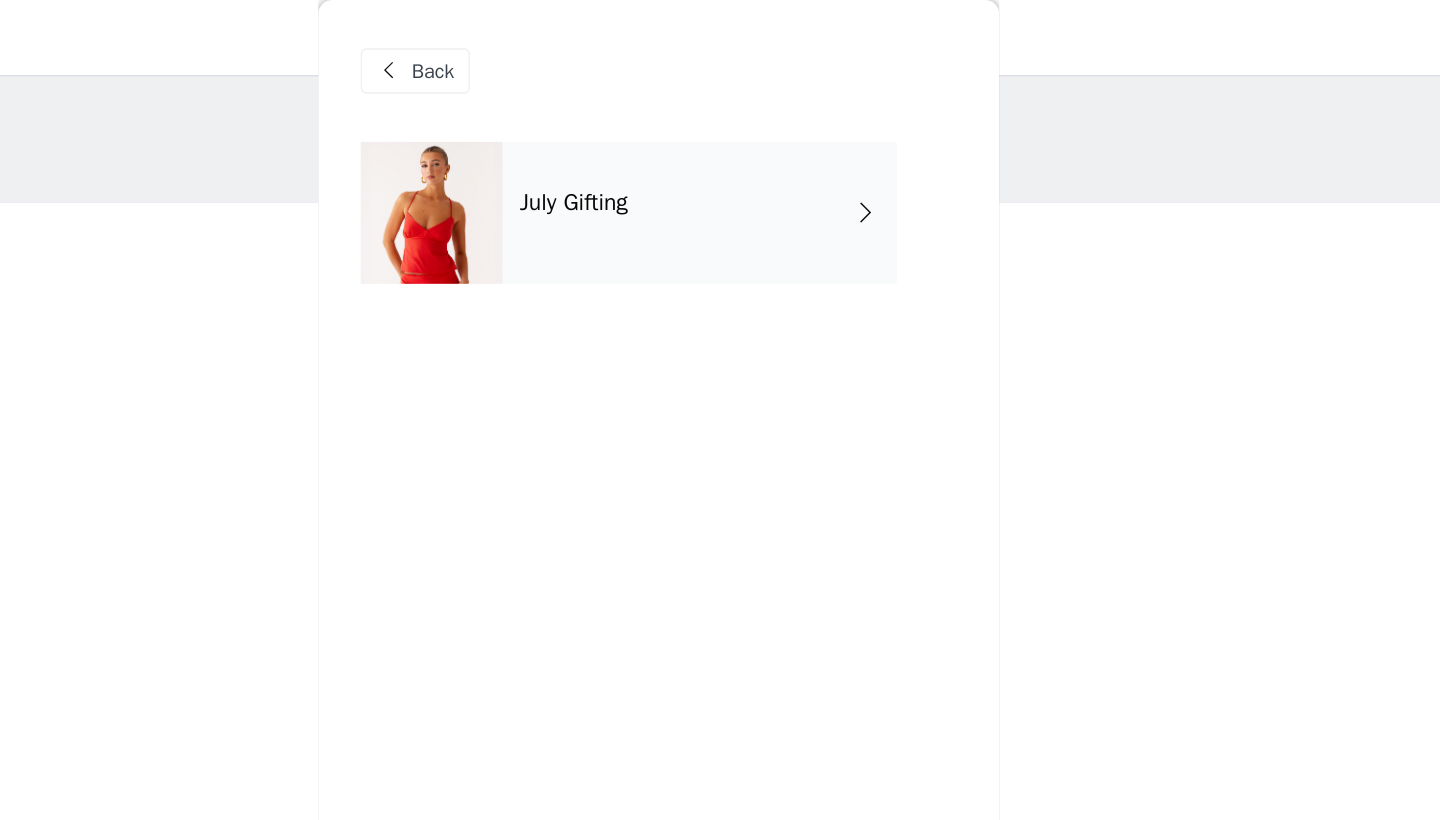 scroll, scrollTop: 10, scrollLeft: 0, axis: vertical 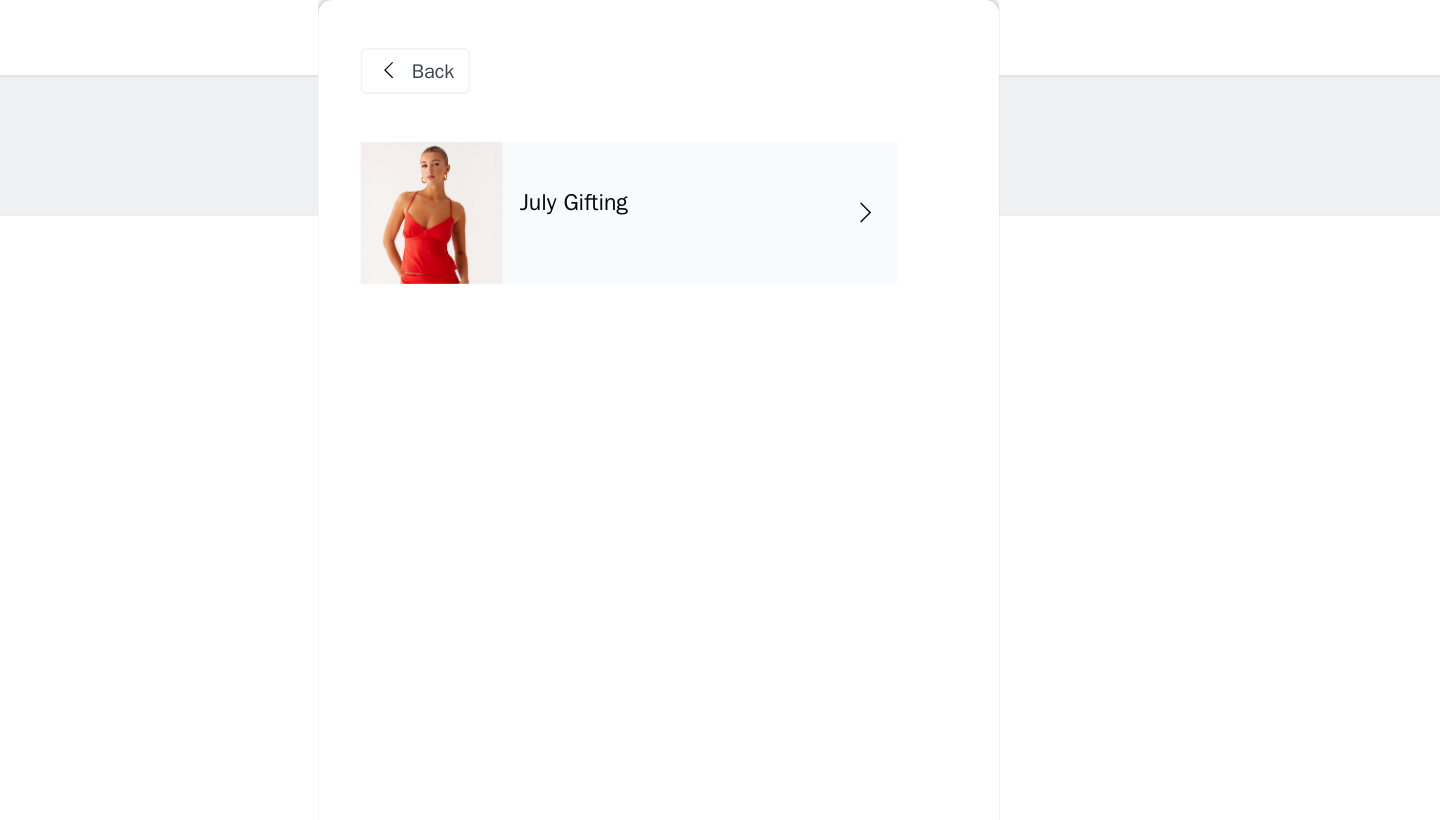 click on "July Gifting" at bounding box center (660, 143) 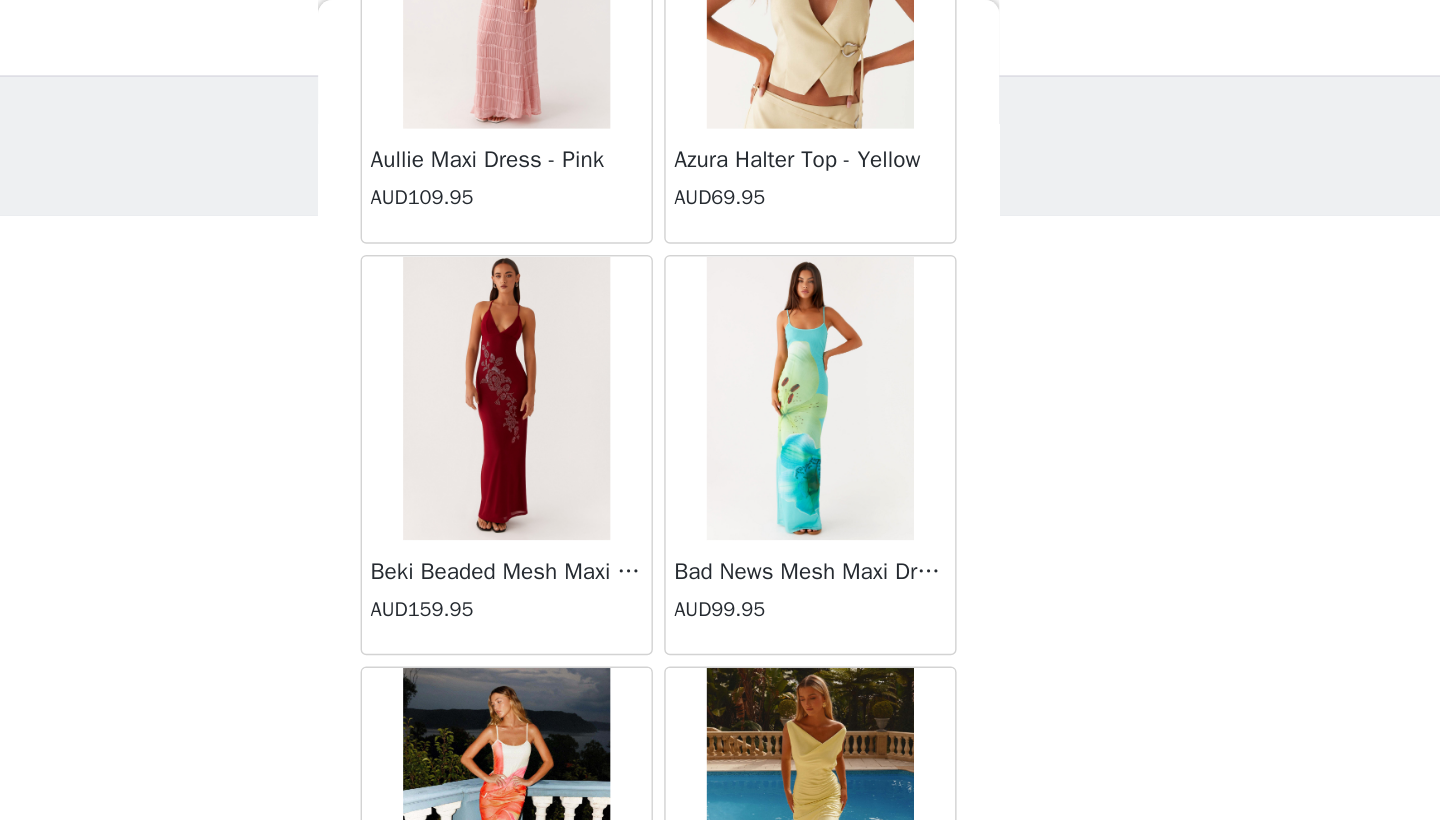 scroll, scrollTop: 2240, scrollLeft: 0, axis: vertical 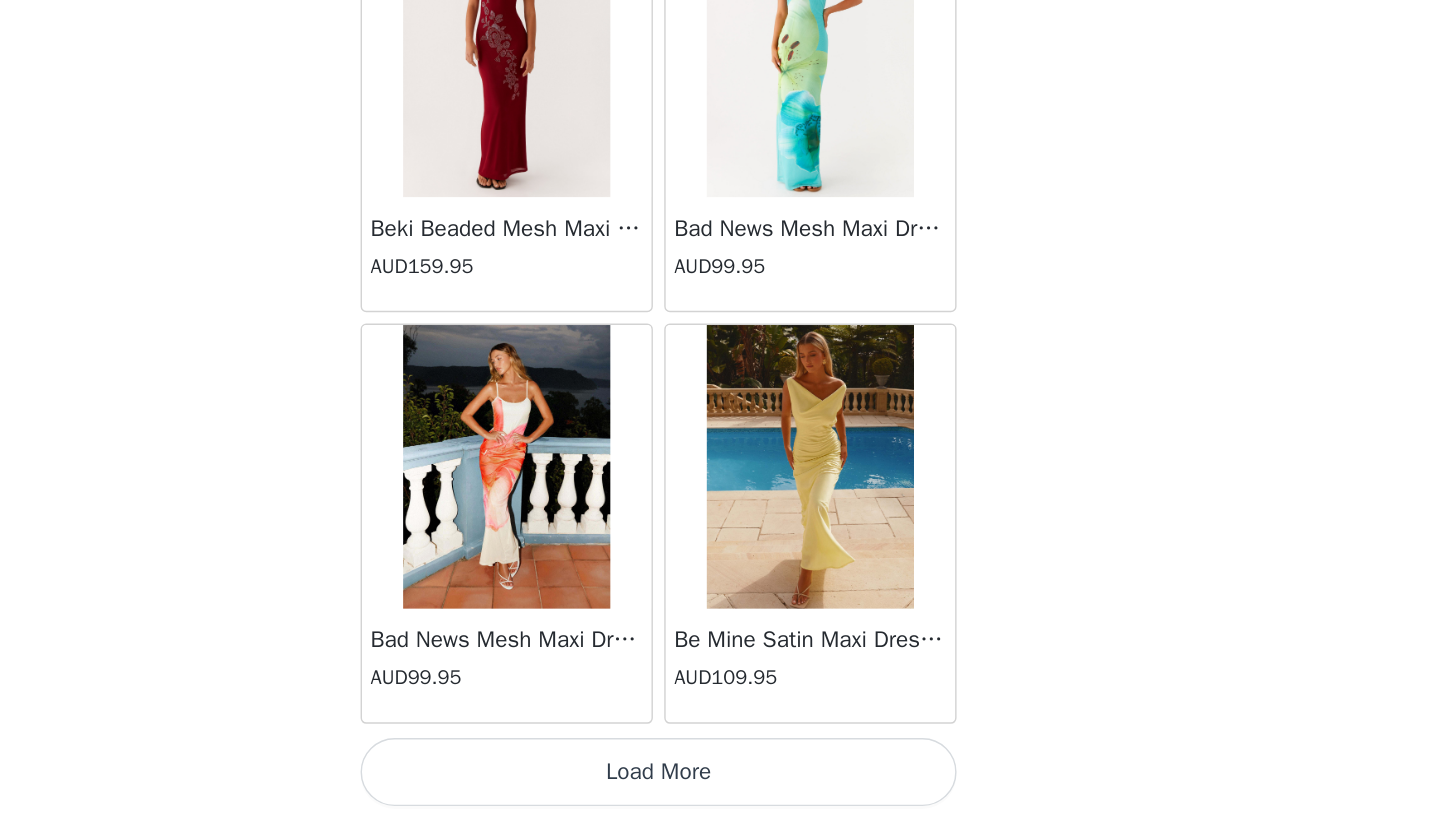 click on "Load More" at bounding box center (720, 786) 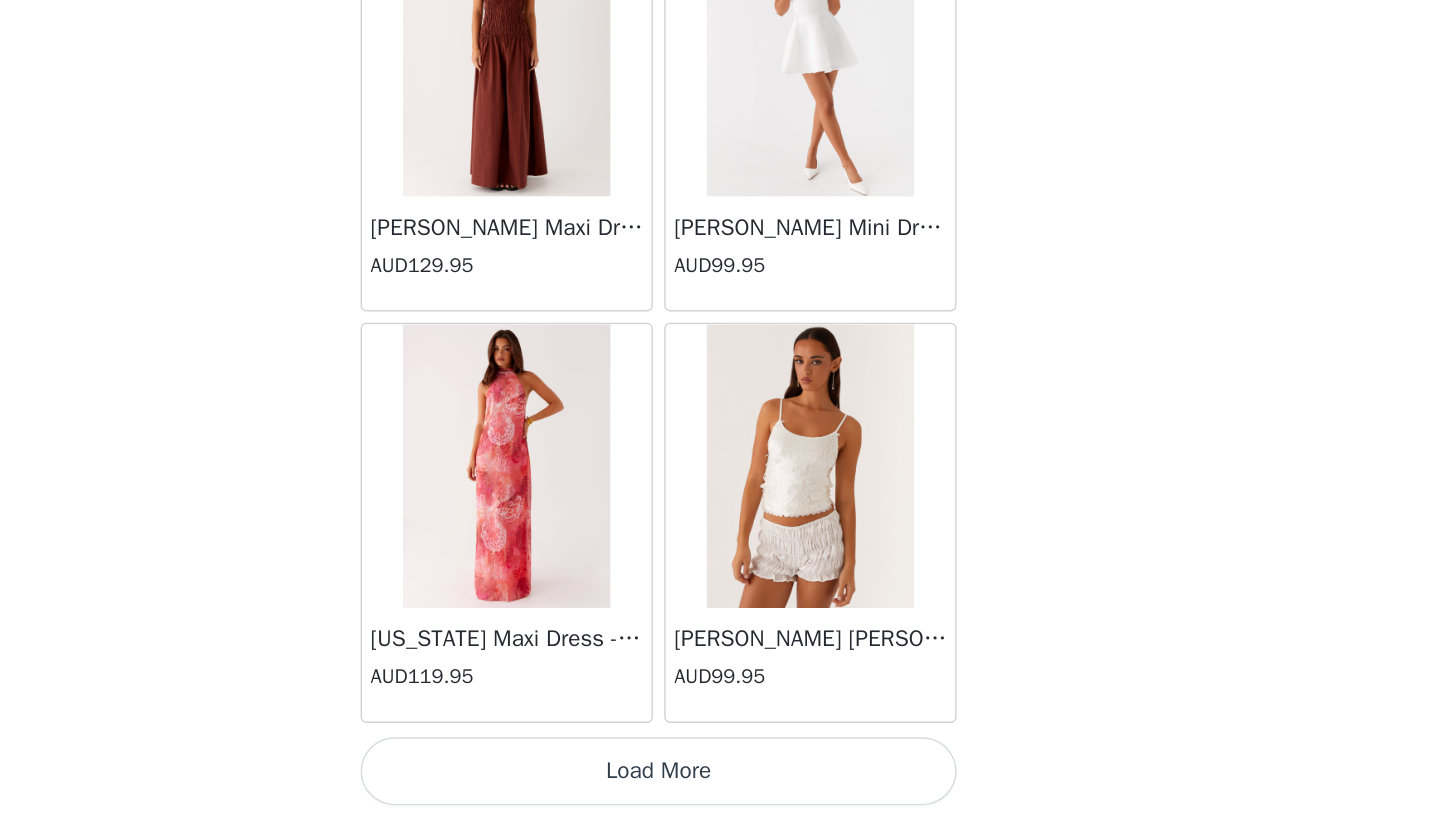 scroll, scrollTop: 5140, scrollLeft: 0, axis: vertical 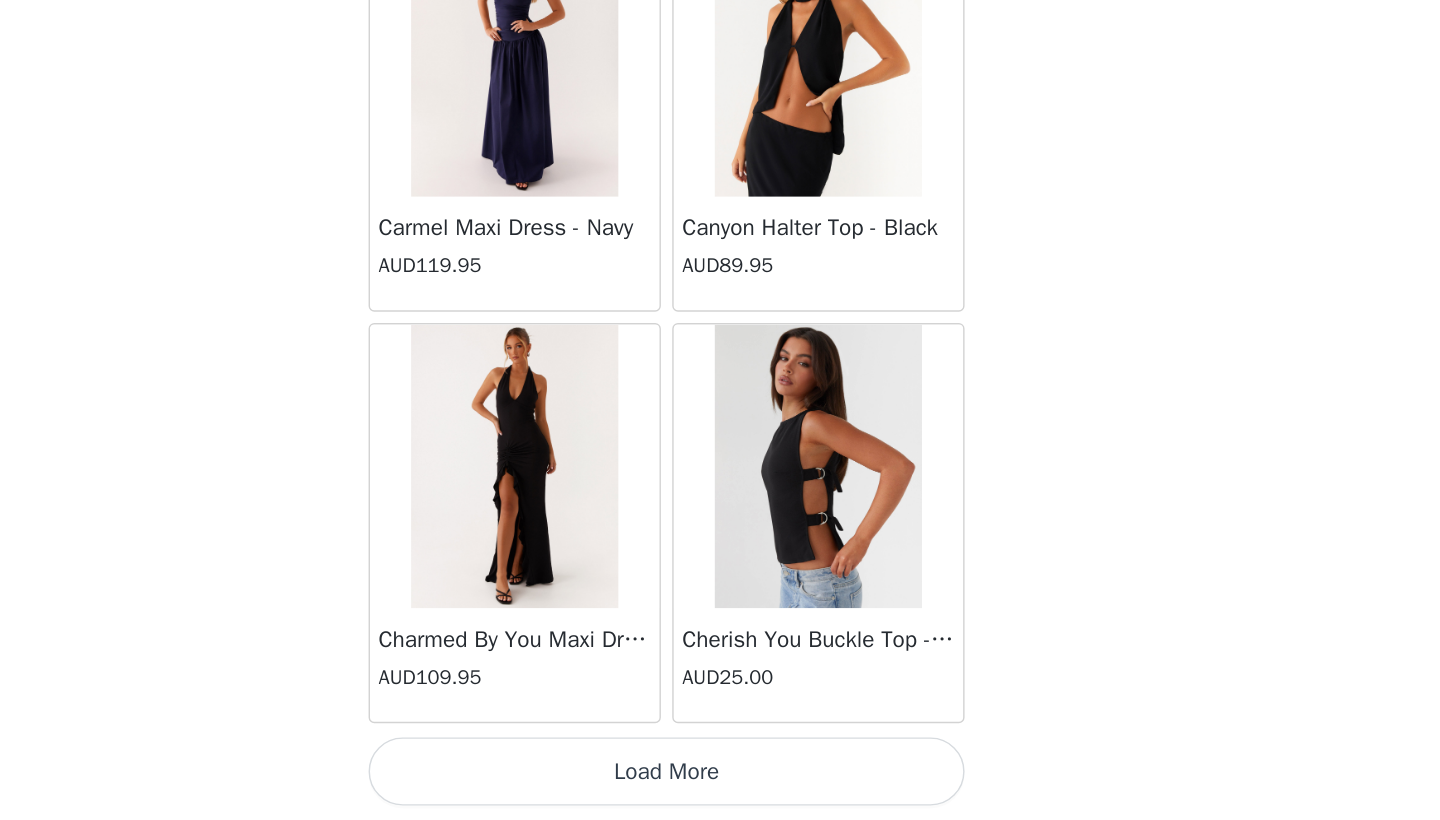 click on "Load More" at bounding box center (720, 786) 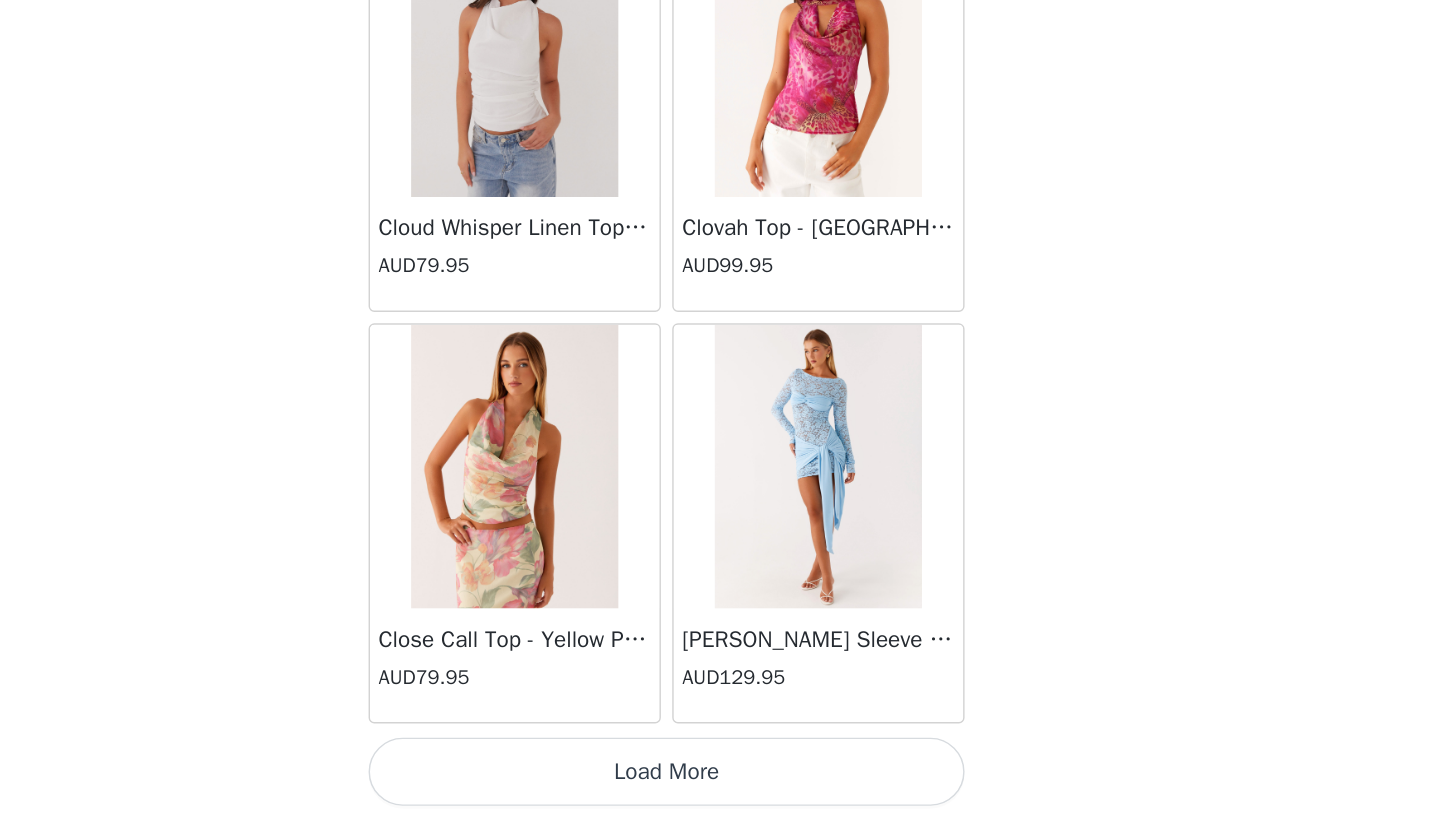 click on "Load More" at bounding box center (720, 786) 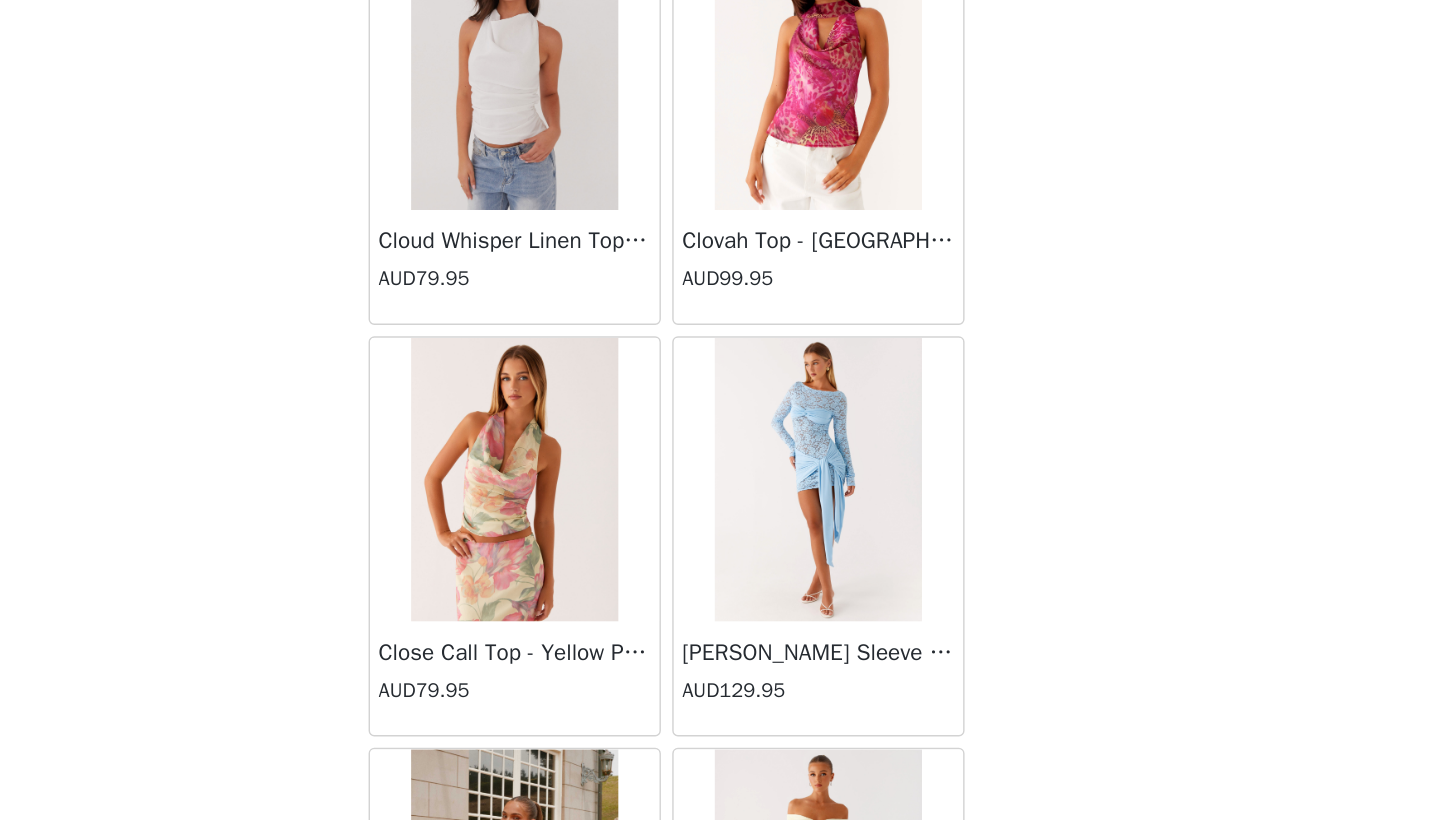 scroll, scrollTop: 94, scrollLeft: 0, axis: vertical 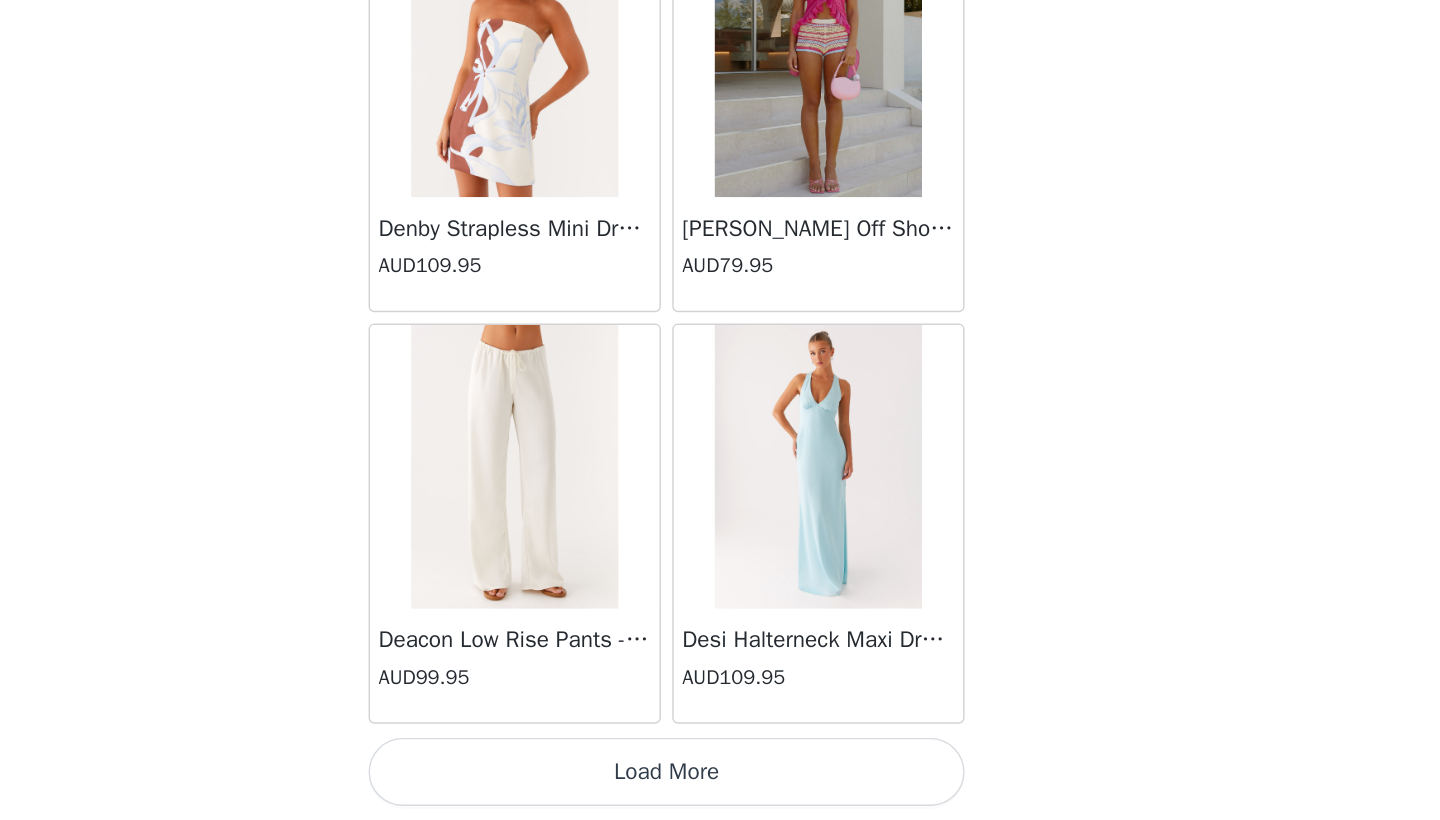 click on "Load More" at bounding box center (720, 786) 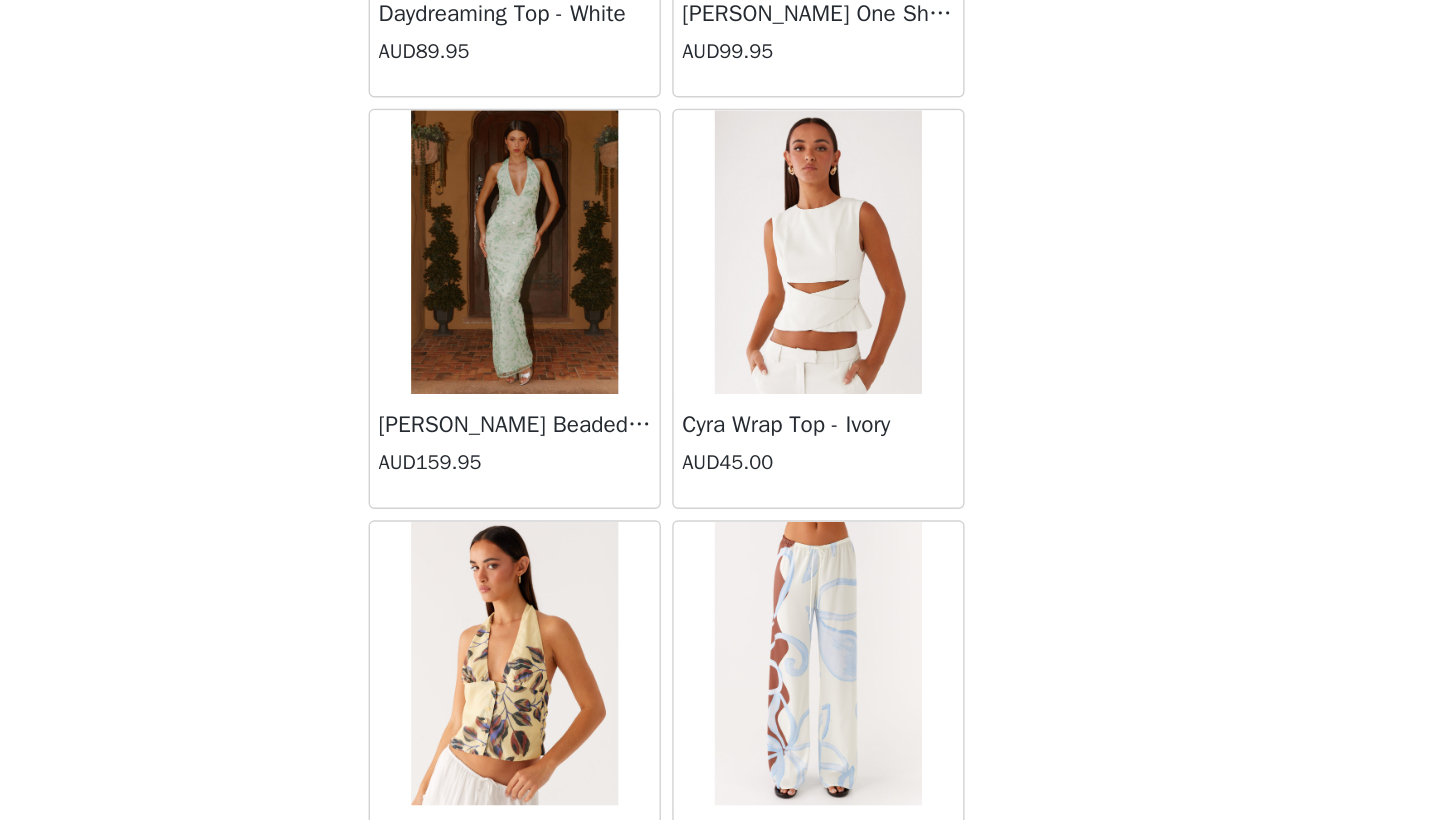 scroll, scrollTop: 16320, scrollLeft: 0, axis: vertical 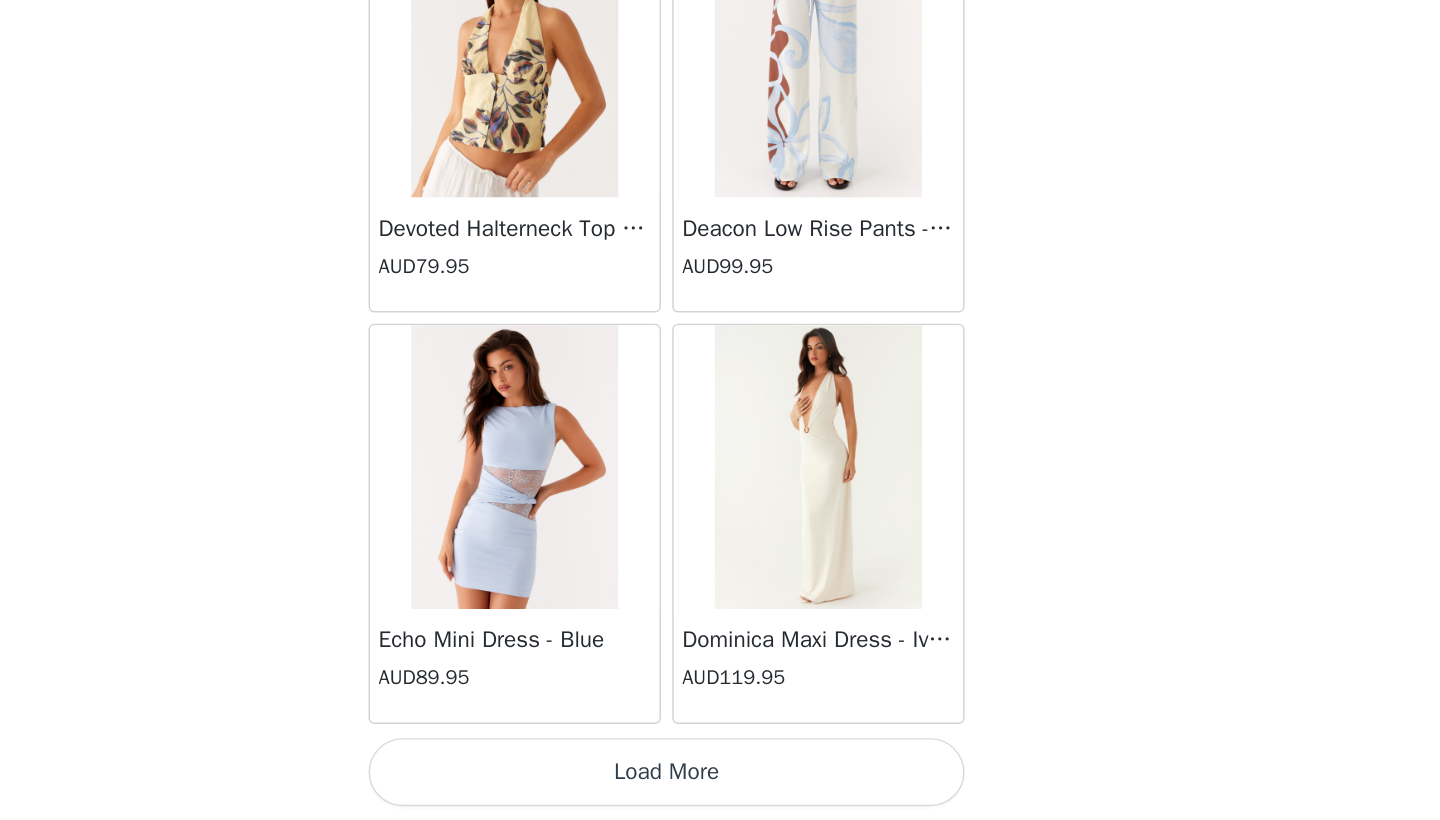 click on "Load More" at bounding box center (720, 786) 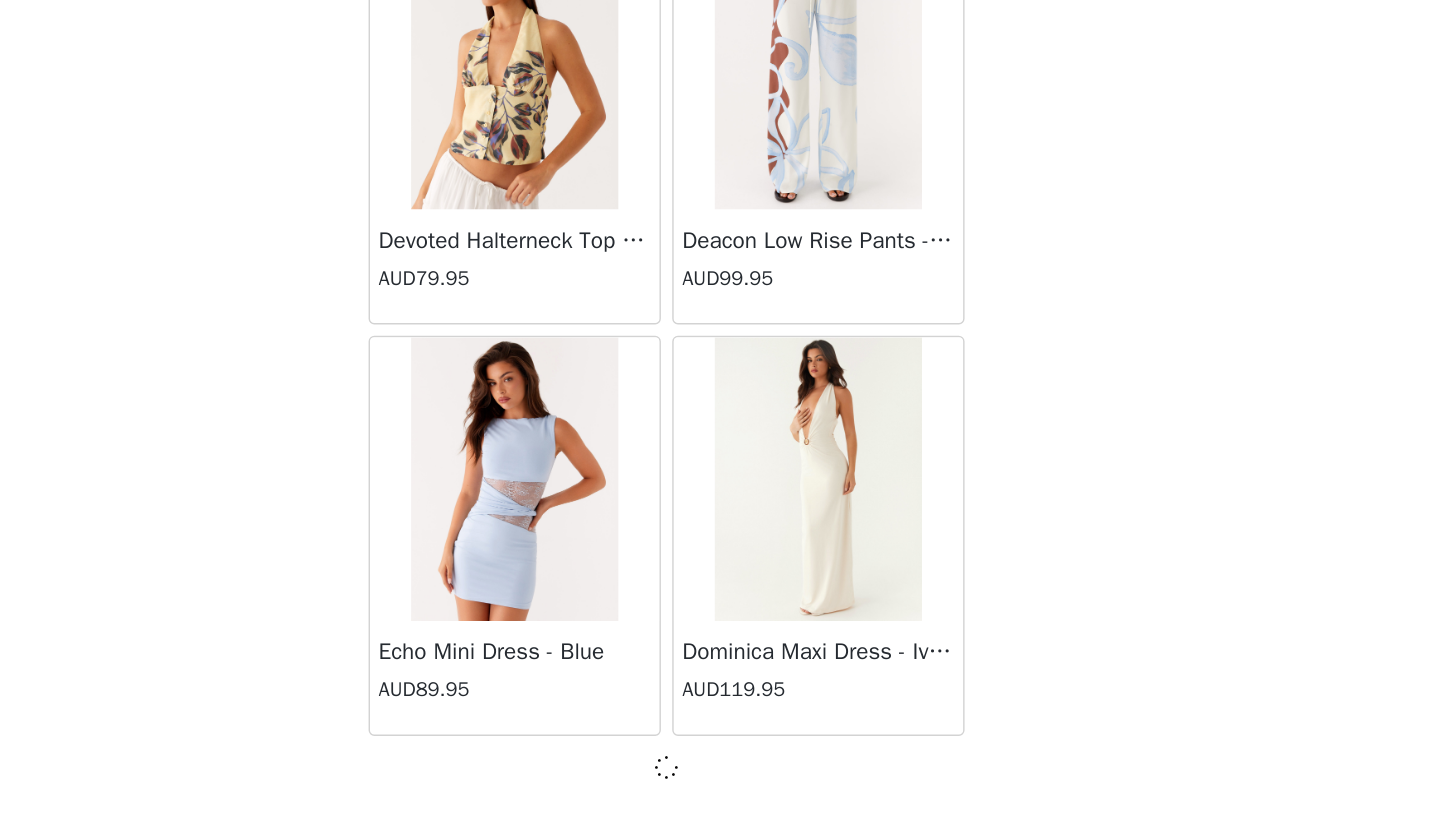 scroll, scrollTop: 16731, scrollLeft: 0, axis: vertical 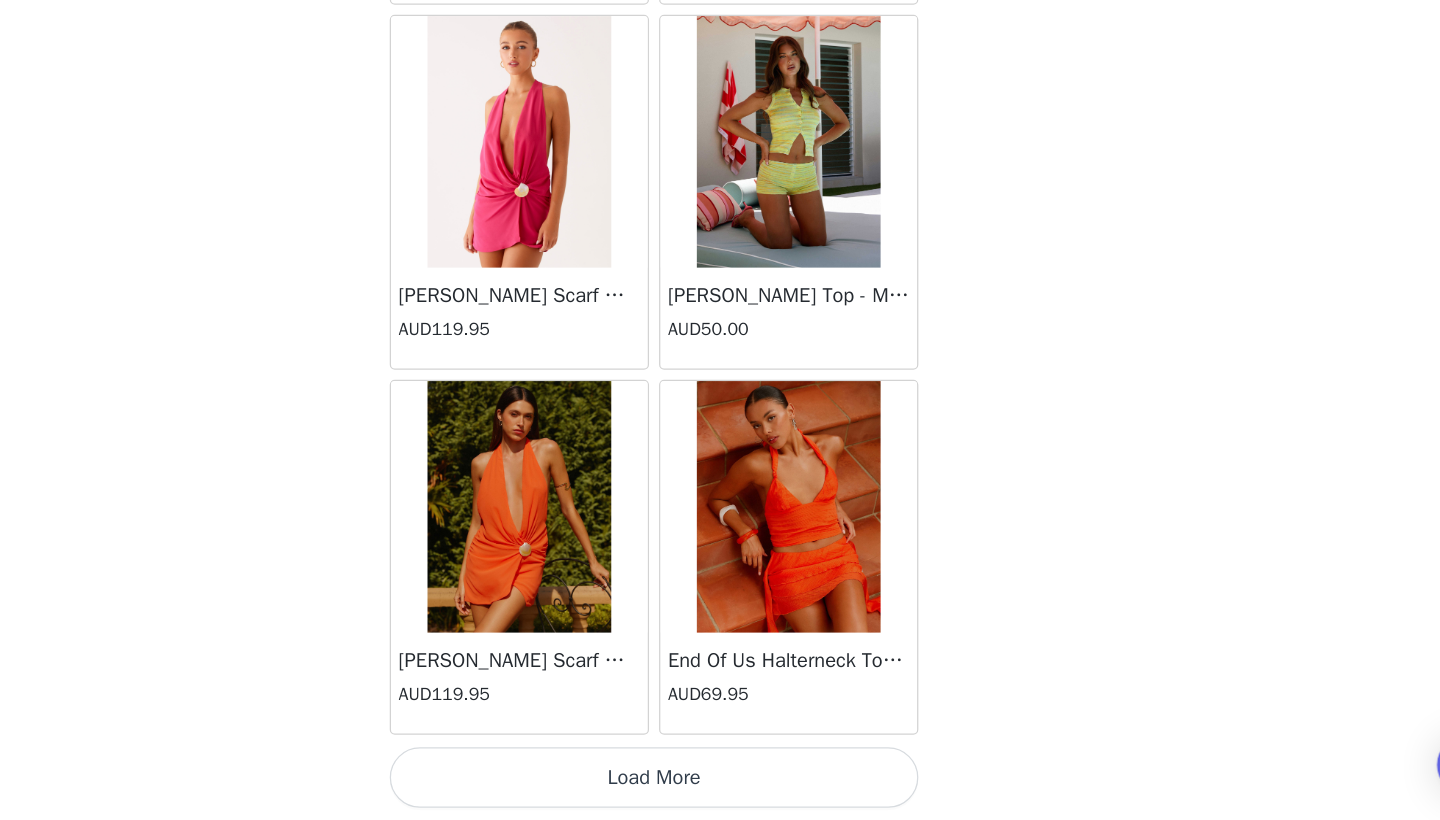 click on "Load More" at bounding box center (720, 786) 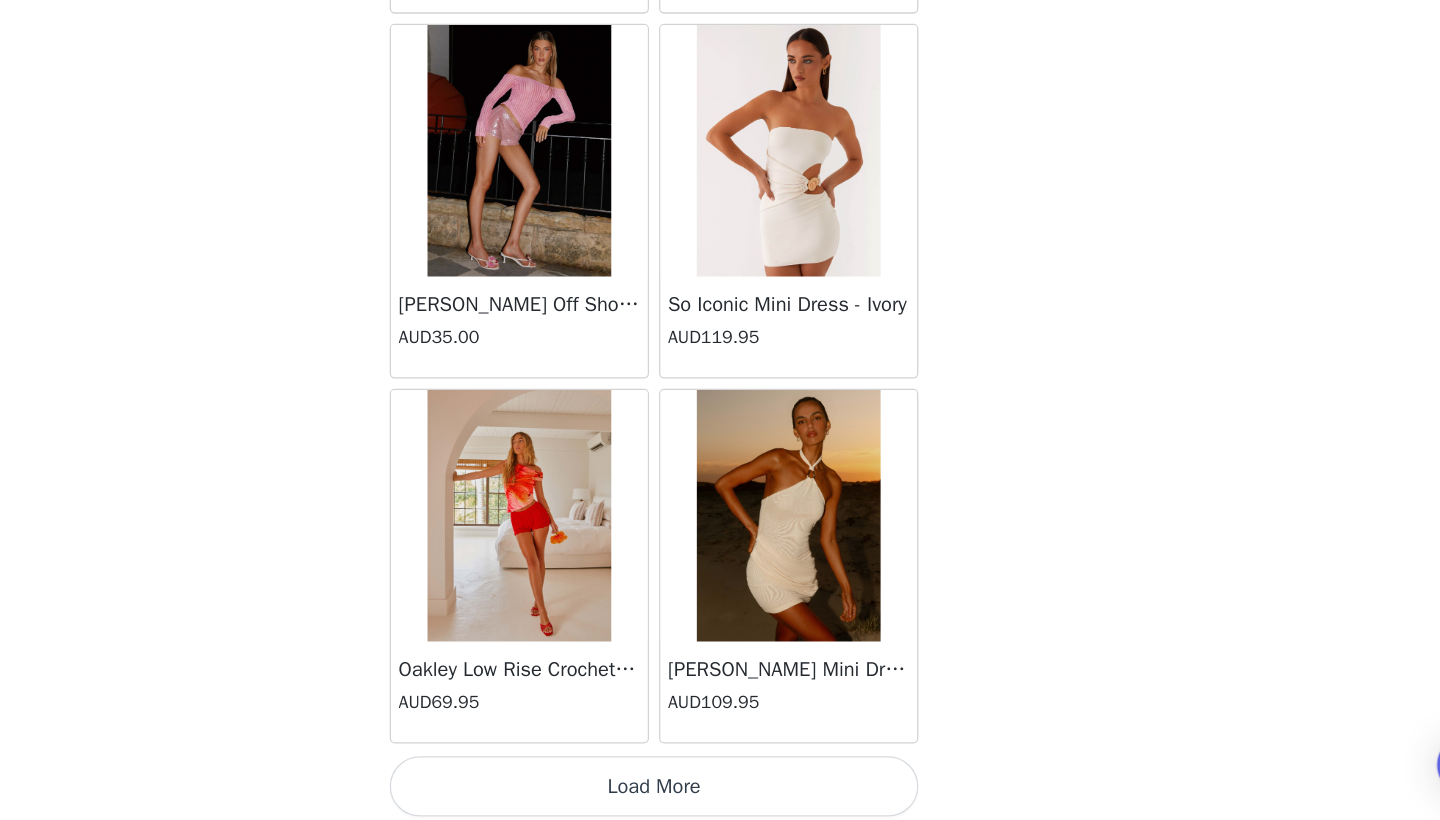 scroll, scrollTop: 22540, scrollLeft: 0, axis: vertical 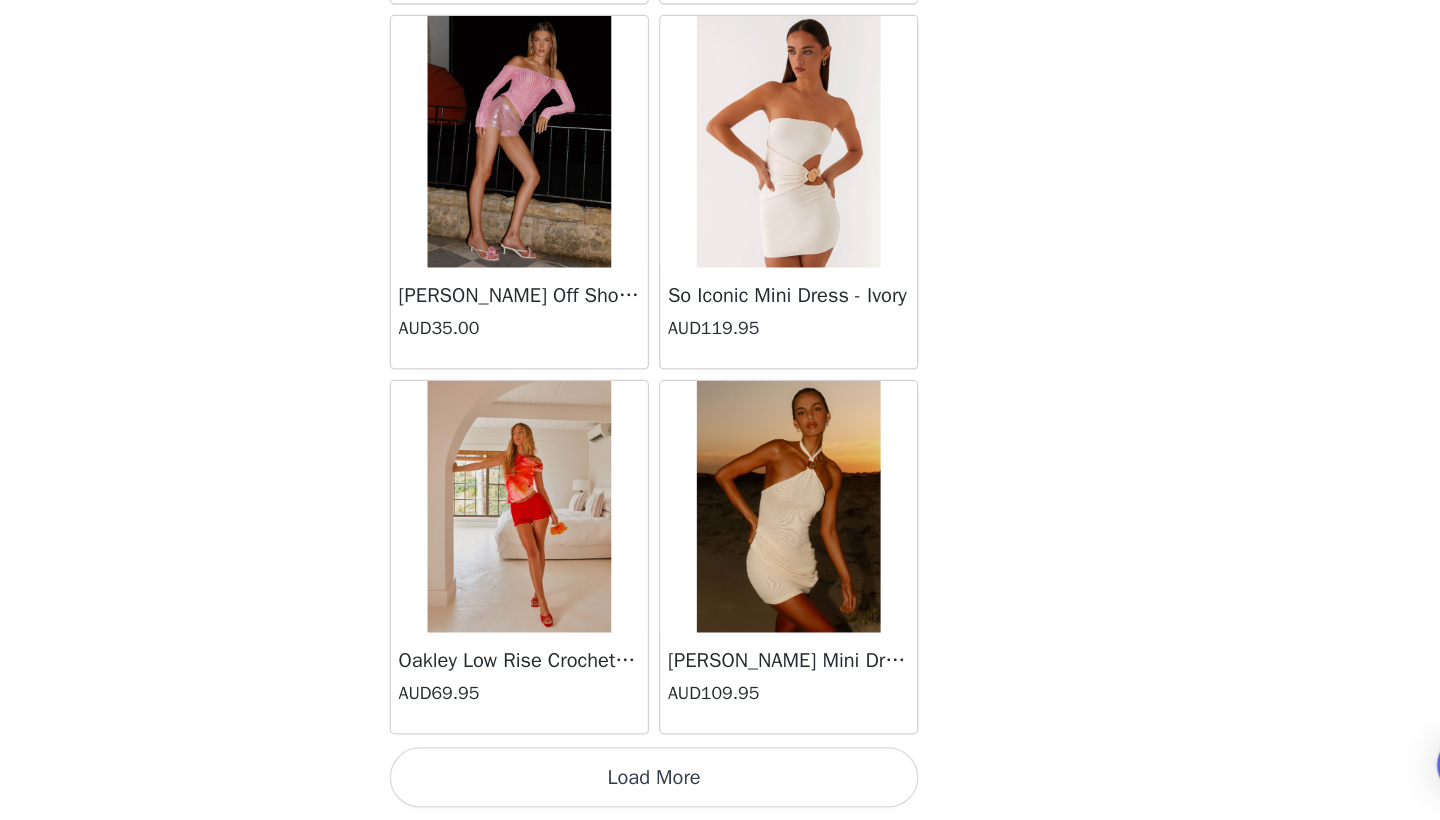 click on "Load More" at bounding box center [720, 786] 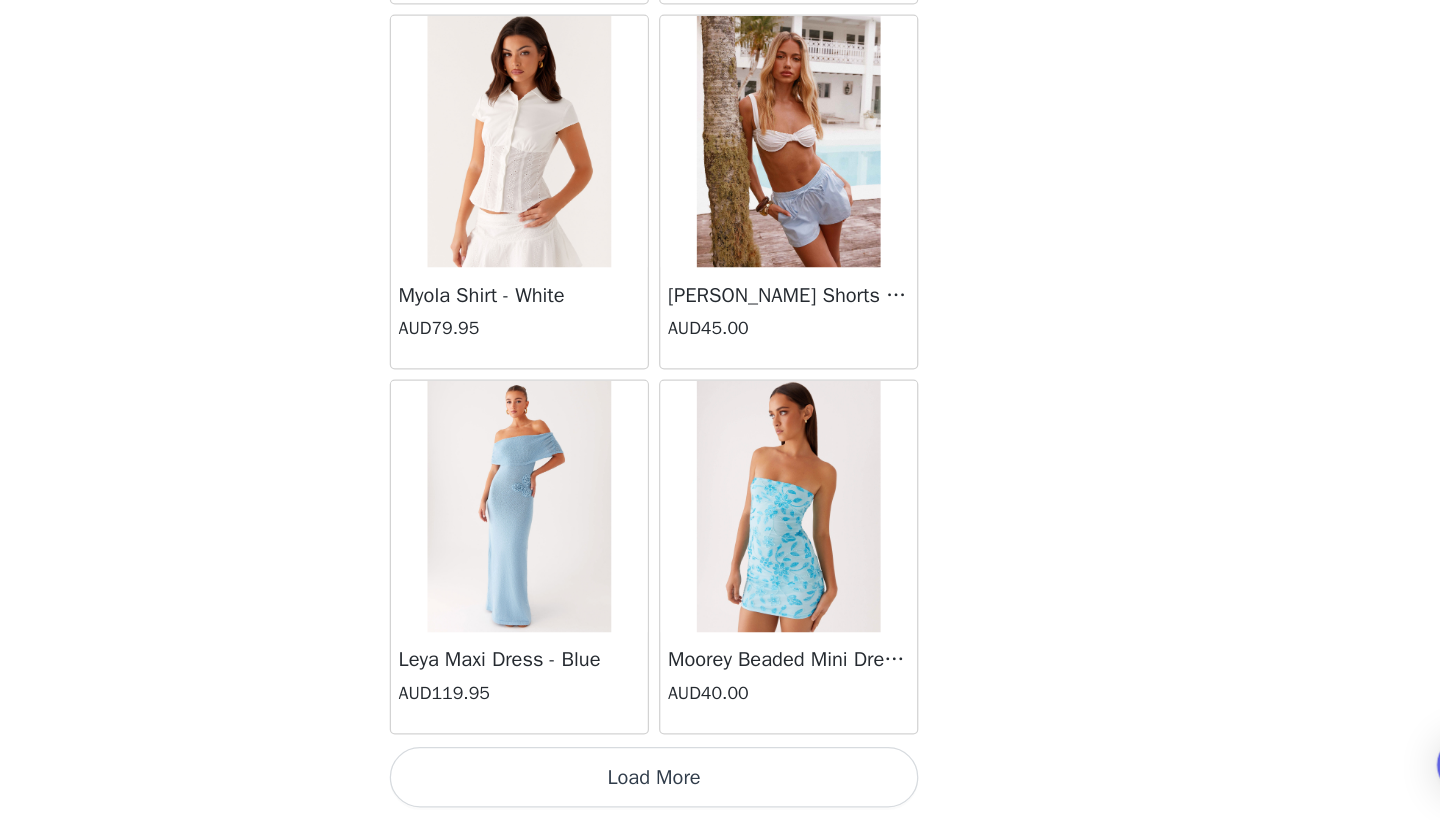 scroll, scrollTop: 25440, scrollLeft: 0, axis: vertical 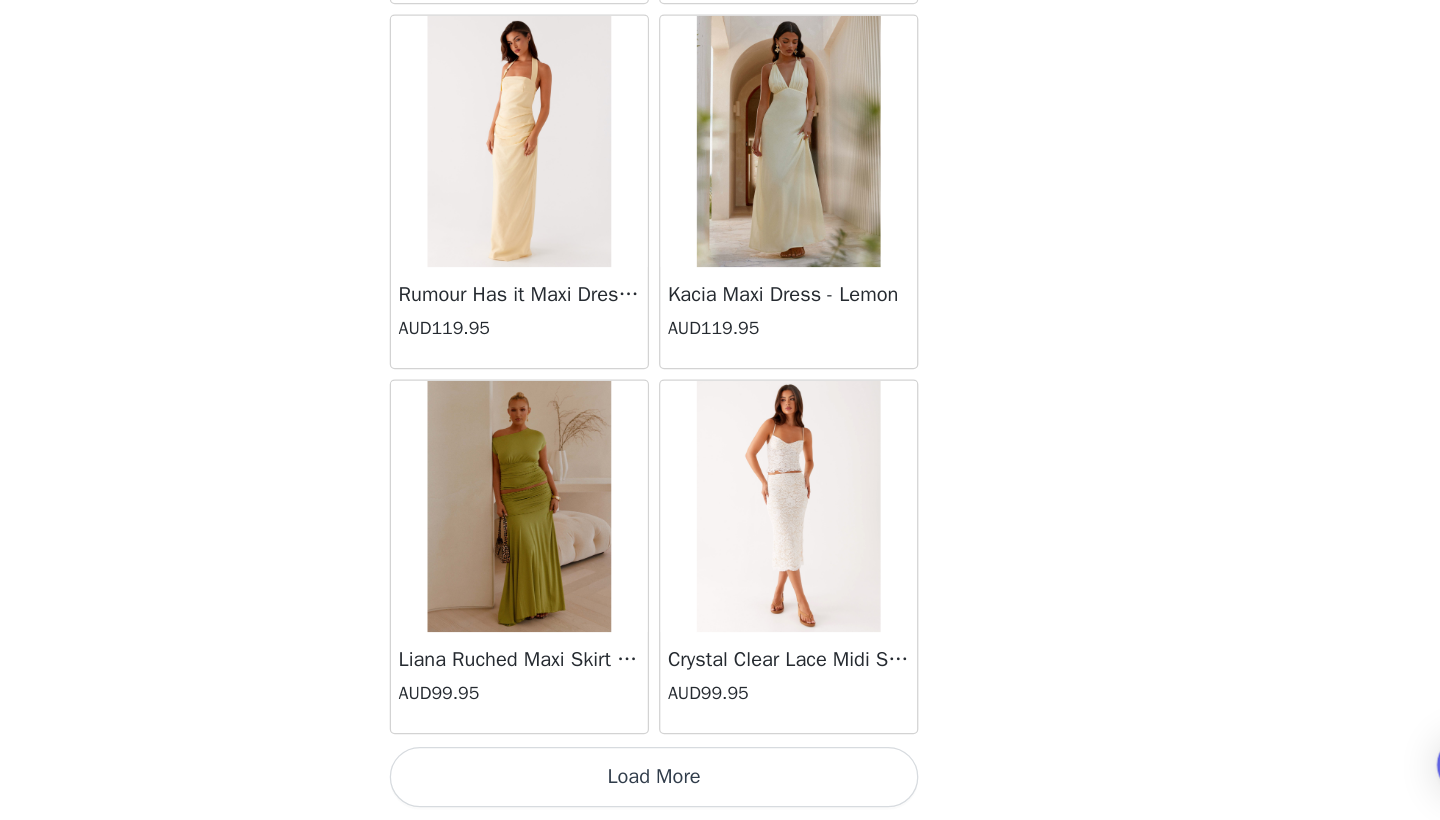 click on "Load More" at bounding box center [720, 786] 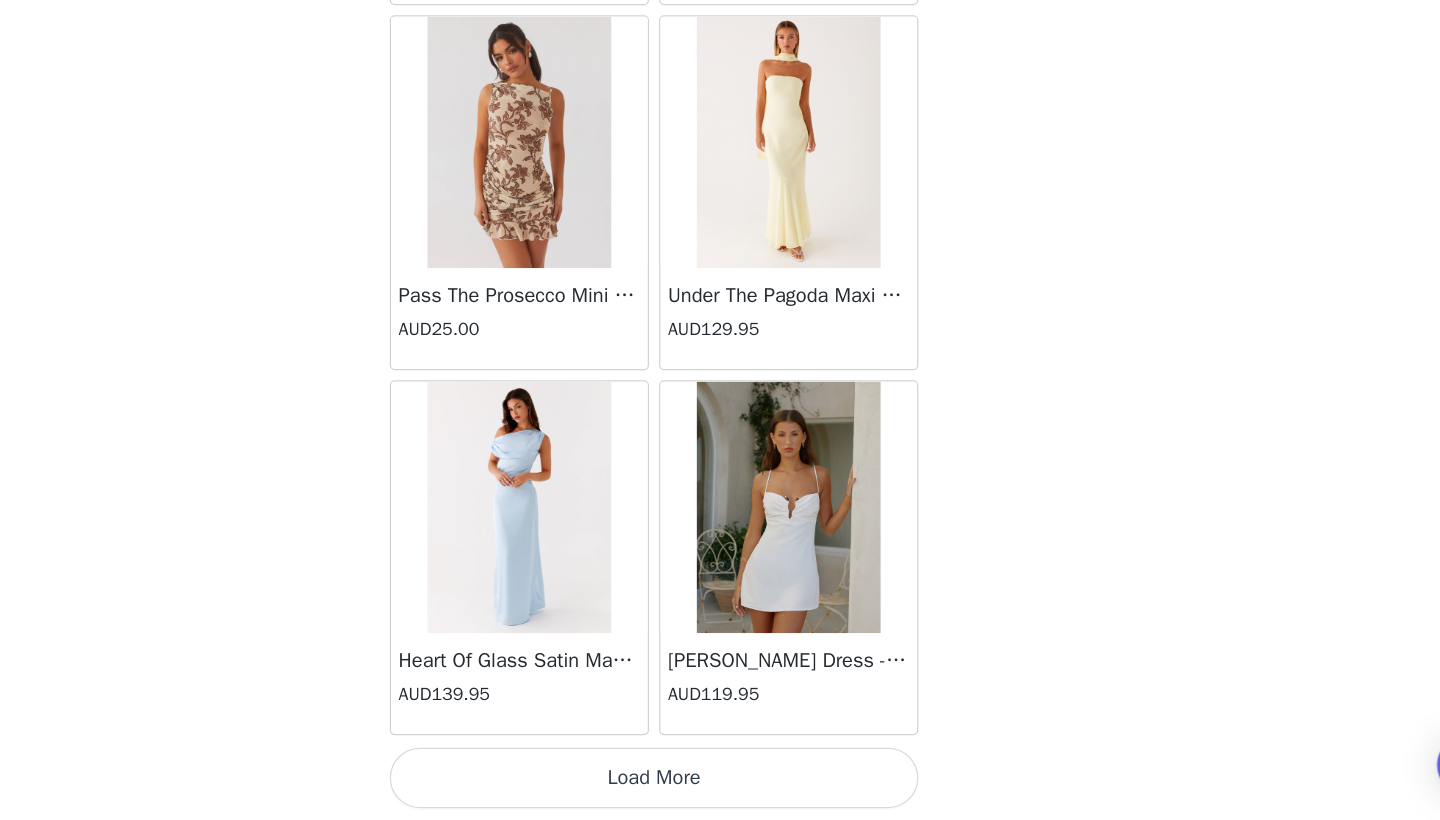 scroll, scrollTop: 31240, scrollLeft: 0, axis: vertical 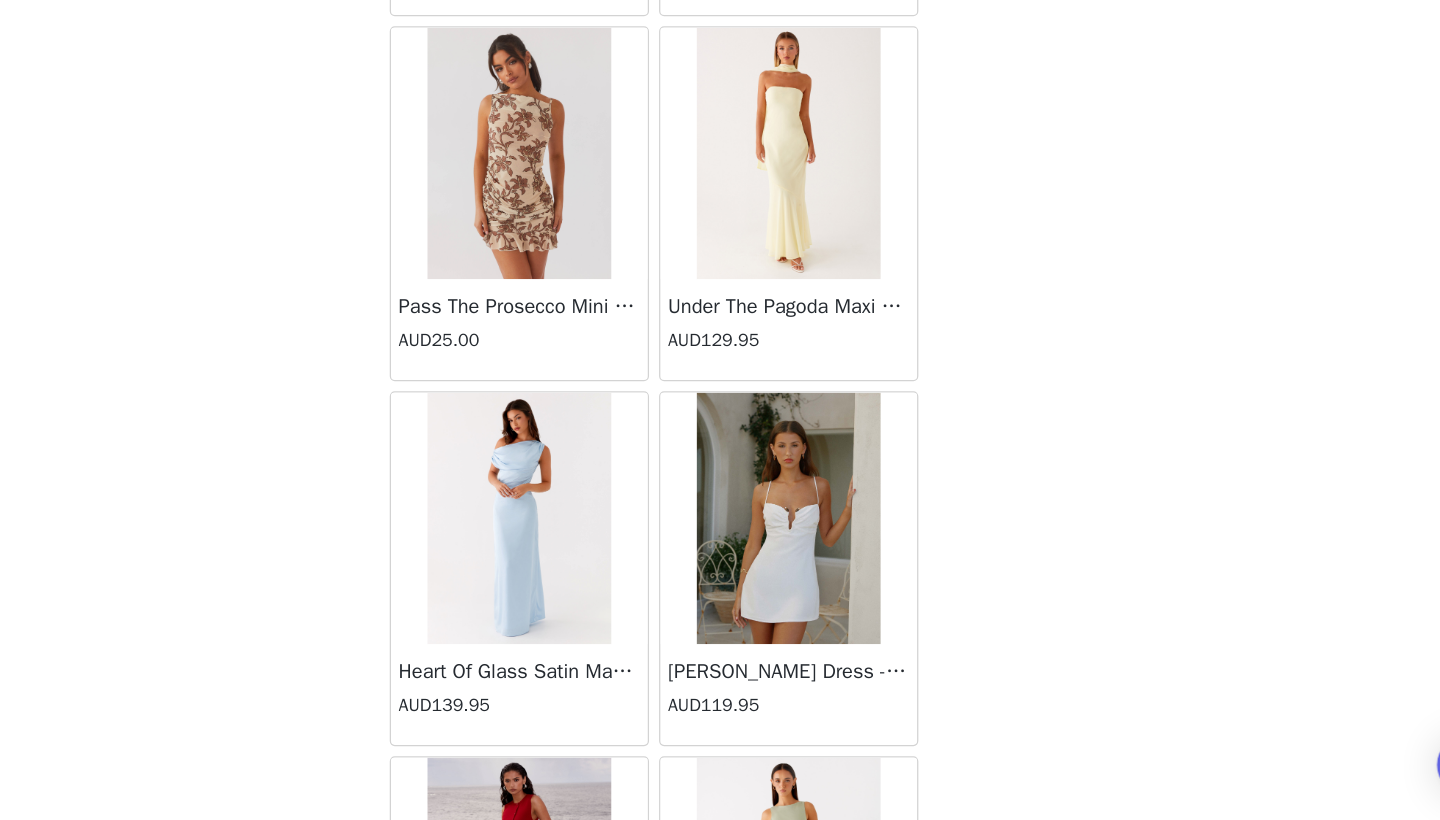 click at bounding box center [826, 580] 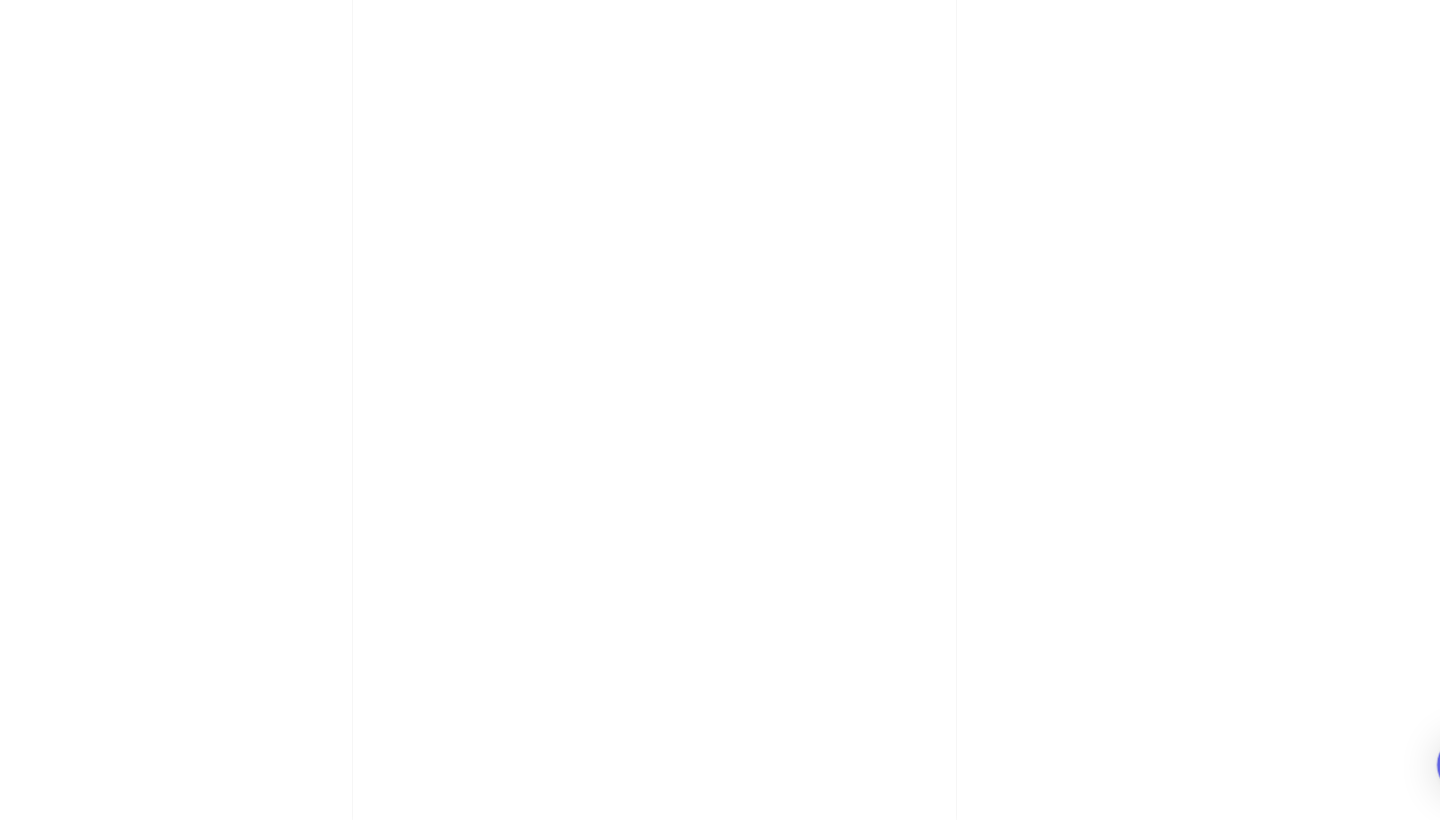 scroll, scrollTop: 0, scrollLeft: 0, axis: both 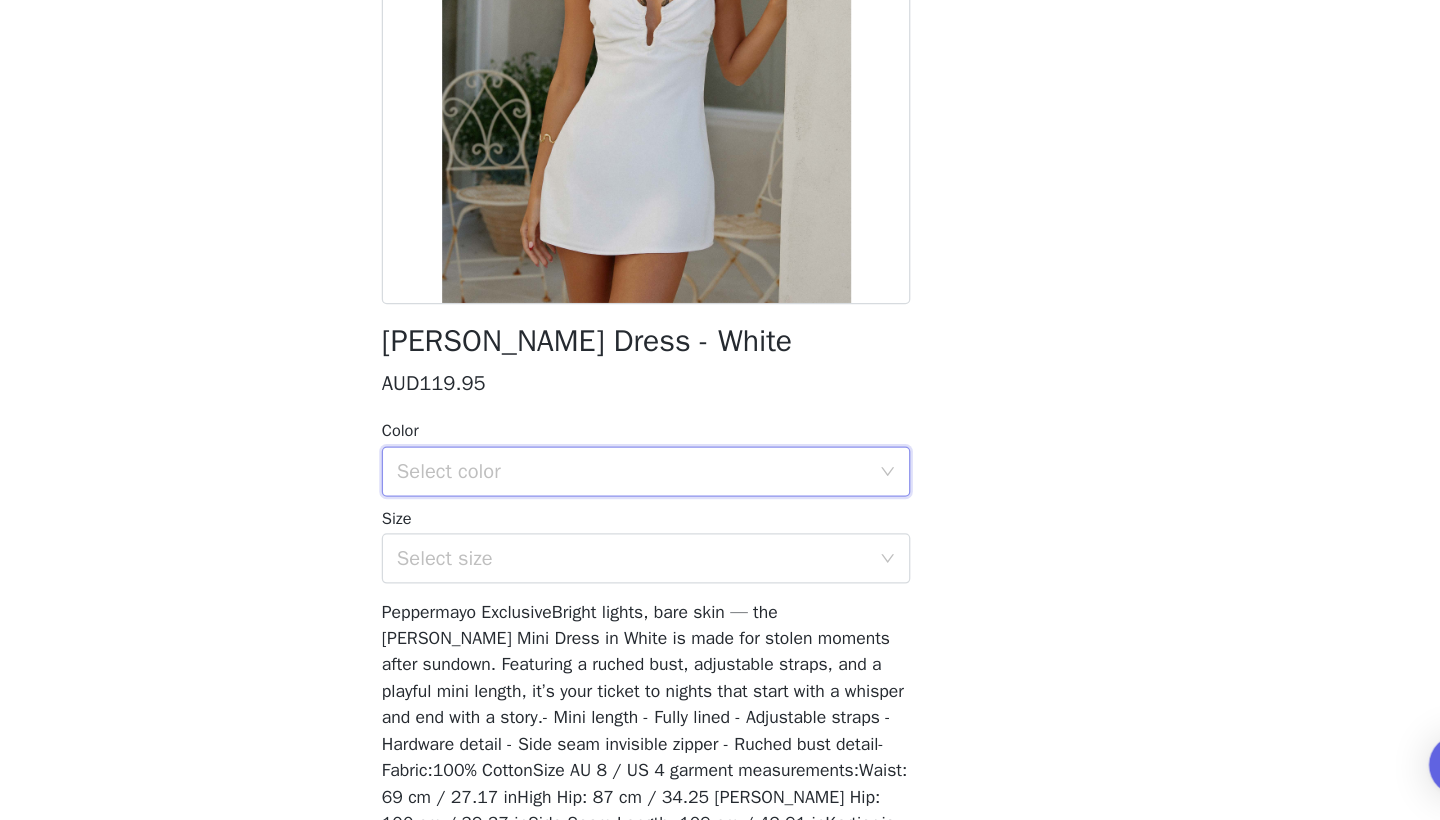 click on "Select color" at bounding box center [713, 543] 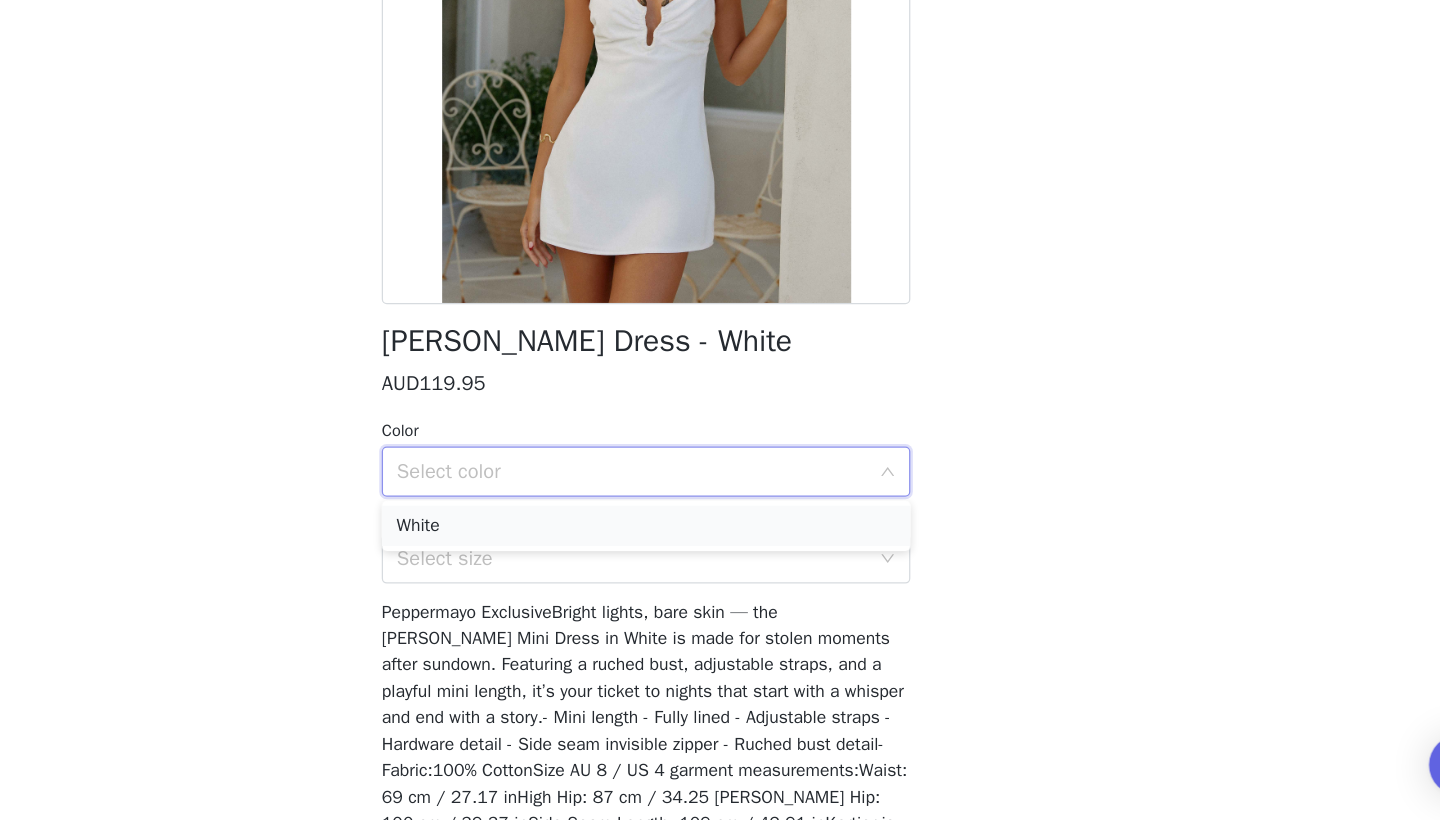 click on "White" at bounding box center (720, 586) 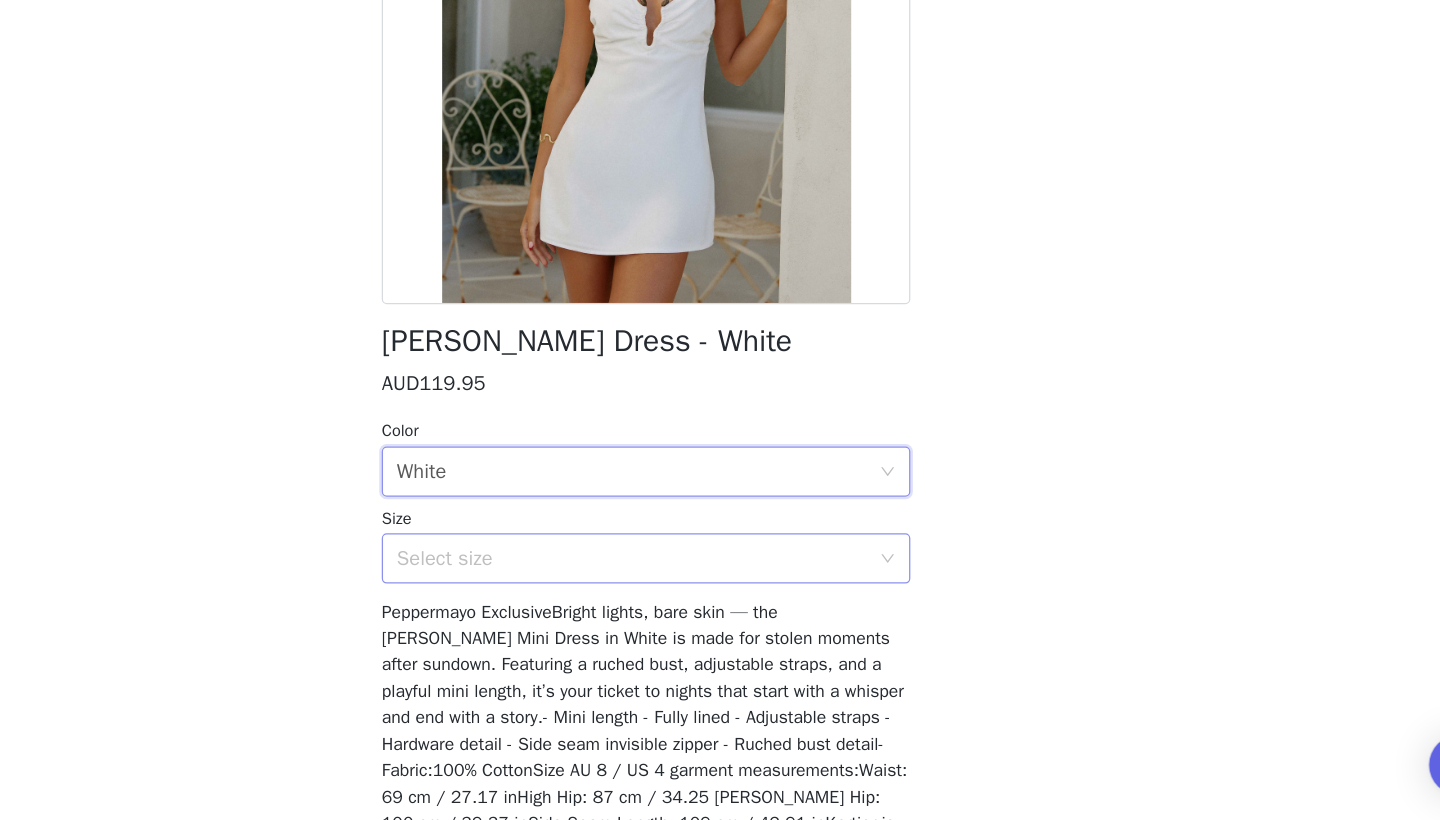 click on "Select size" at bounding box center (709, 612) 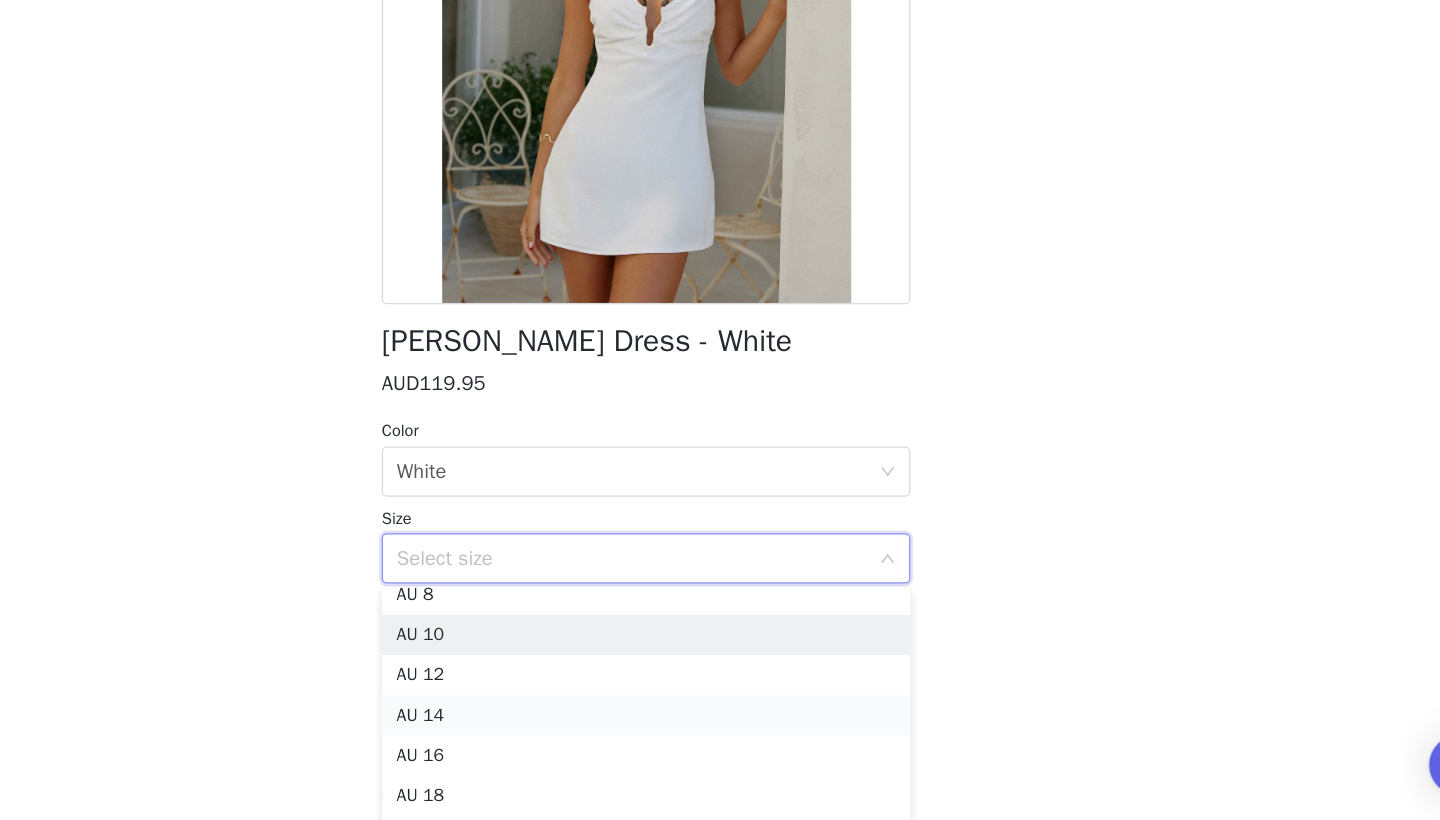 scroll, scrollTop: 78, scrollLeft: 0, axis: vertical 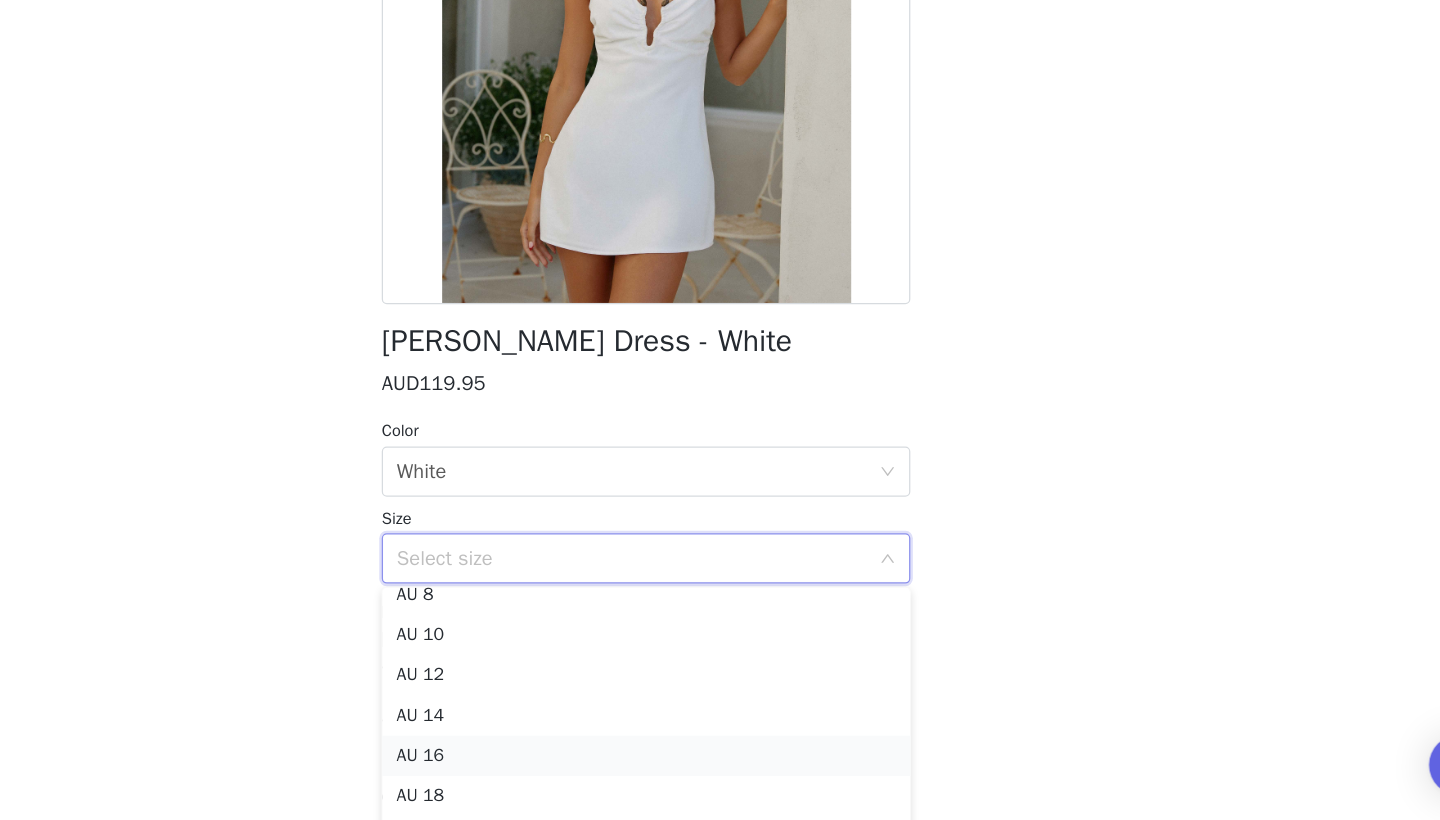 click on "AU 16" at bounding box center [720, 769] 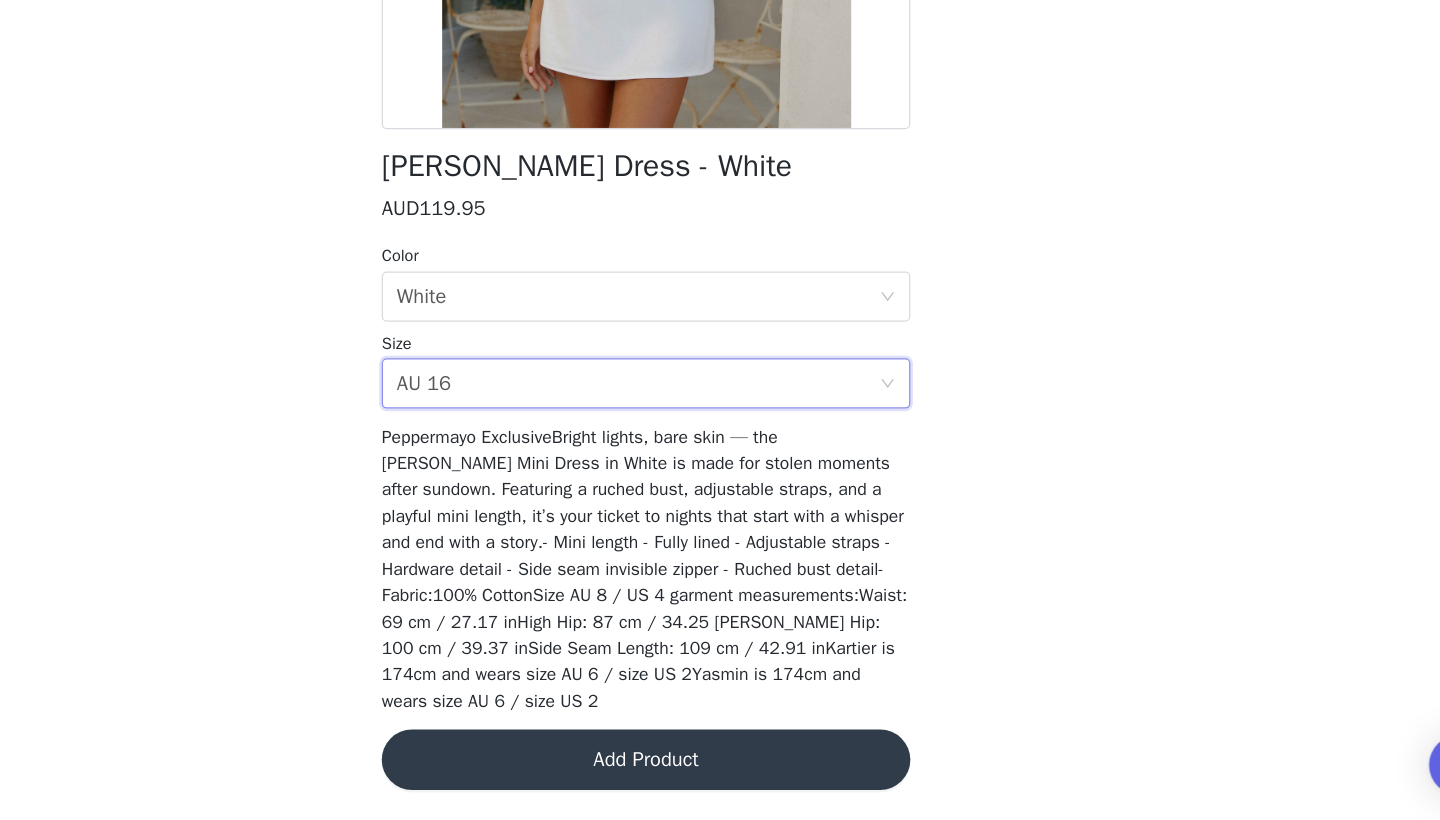 scroll, scrollTop: 278, scrollLeft: 0, axis: vertical 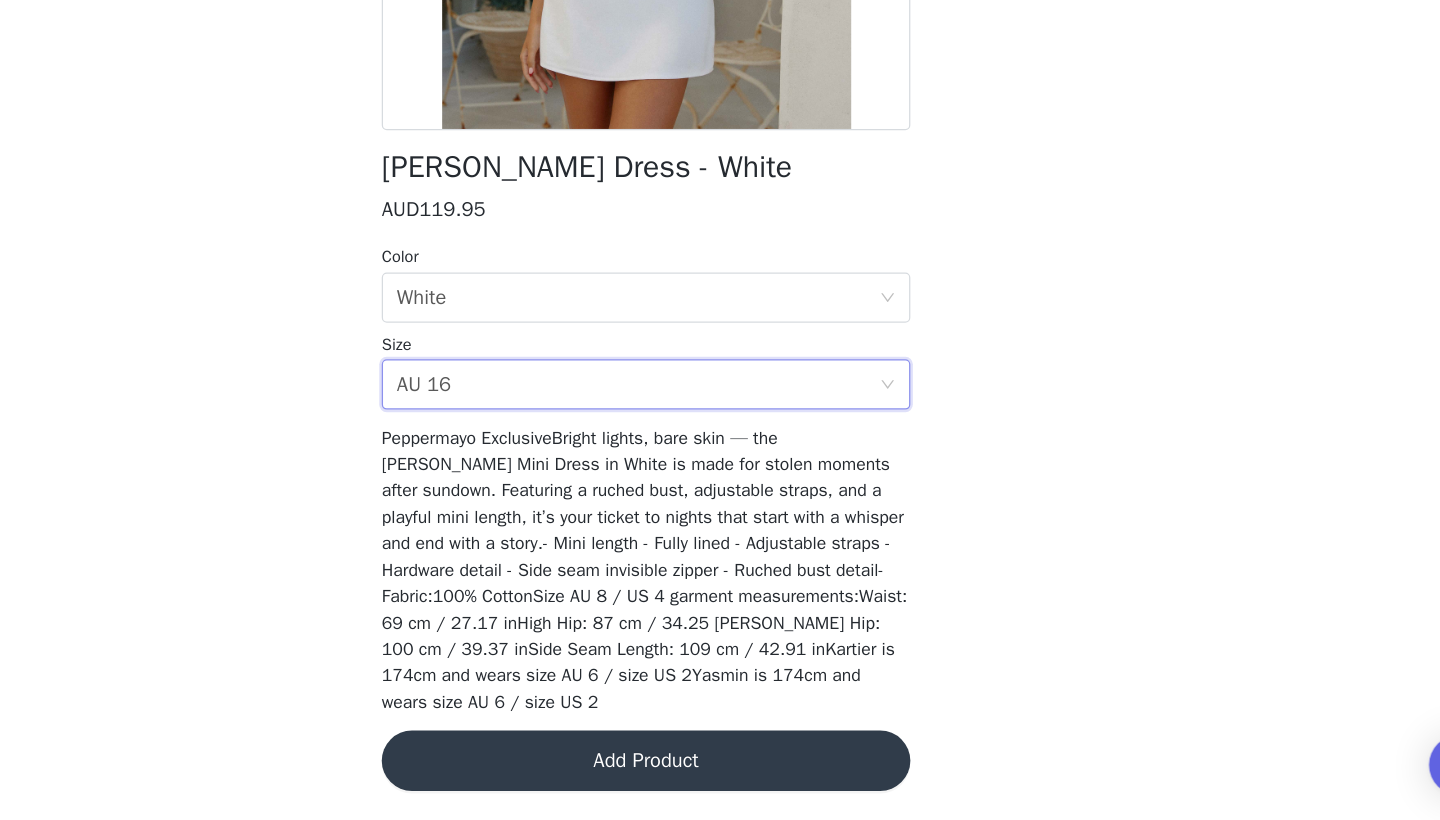 click on "Add Product" at bounding box center (720, 773) 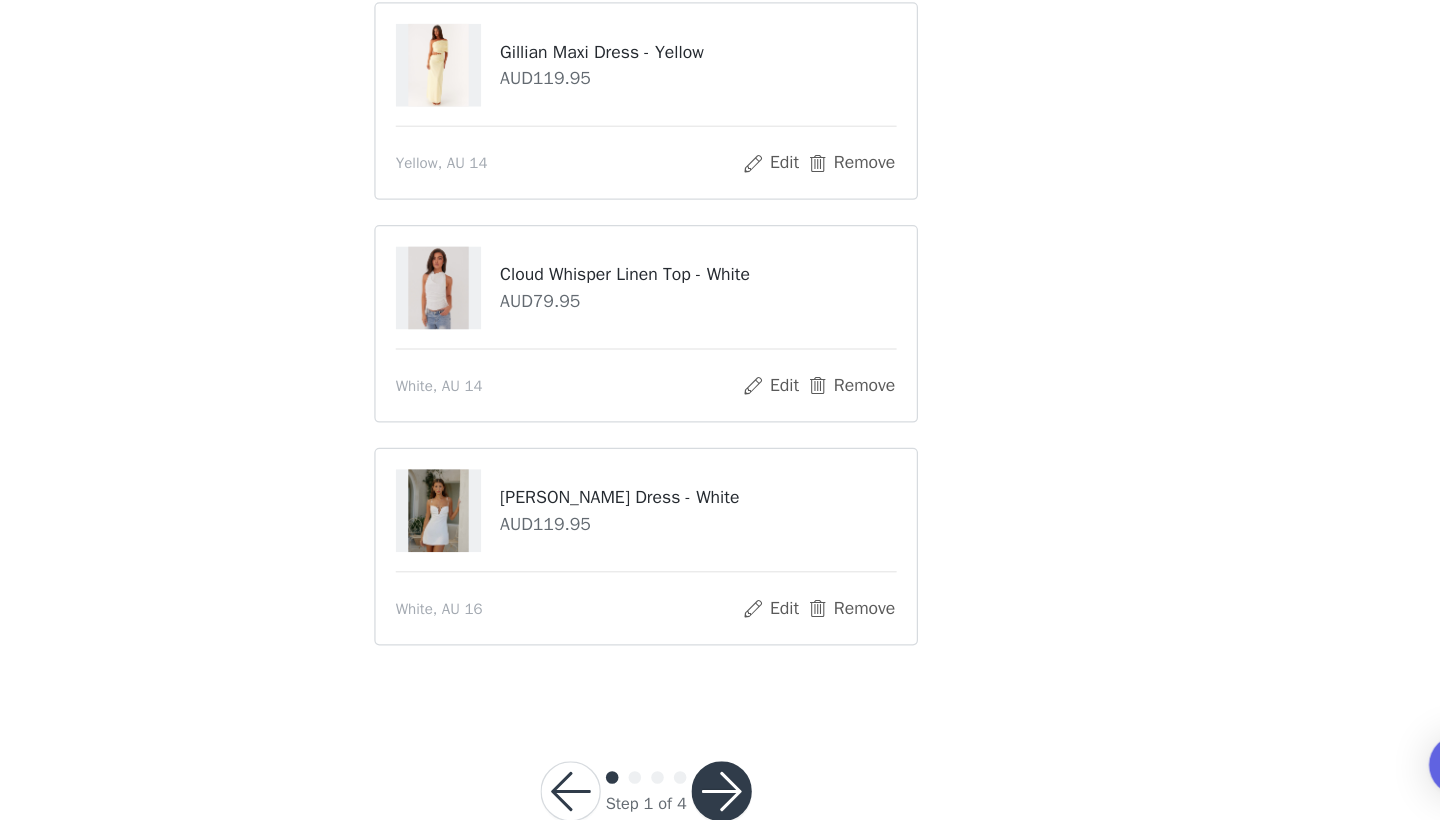click at bounding box center (780, 797) 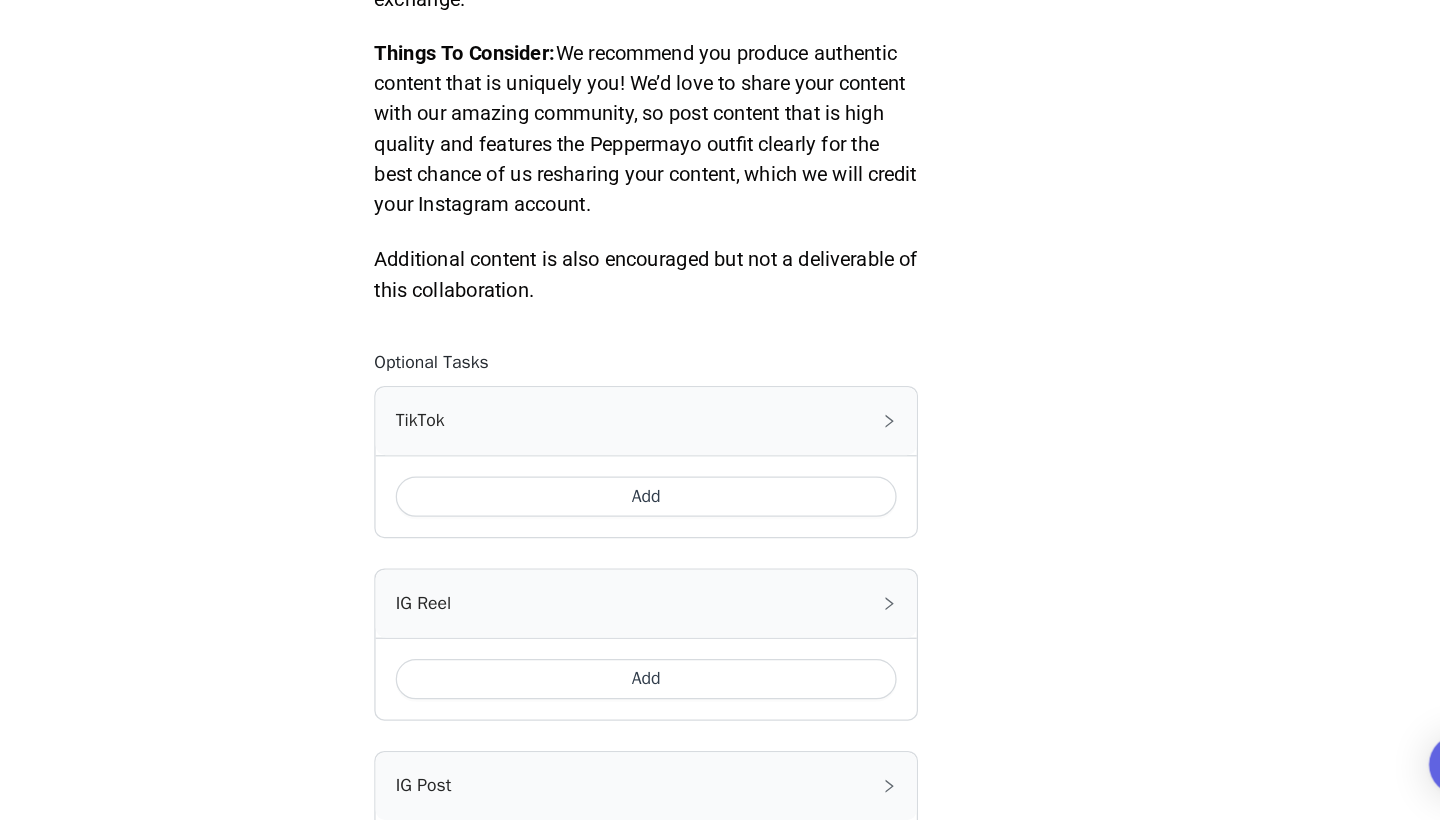 scroll, scrollTop: 782, scrollLeft: 0, axis: vertical 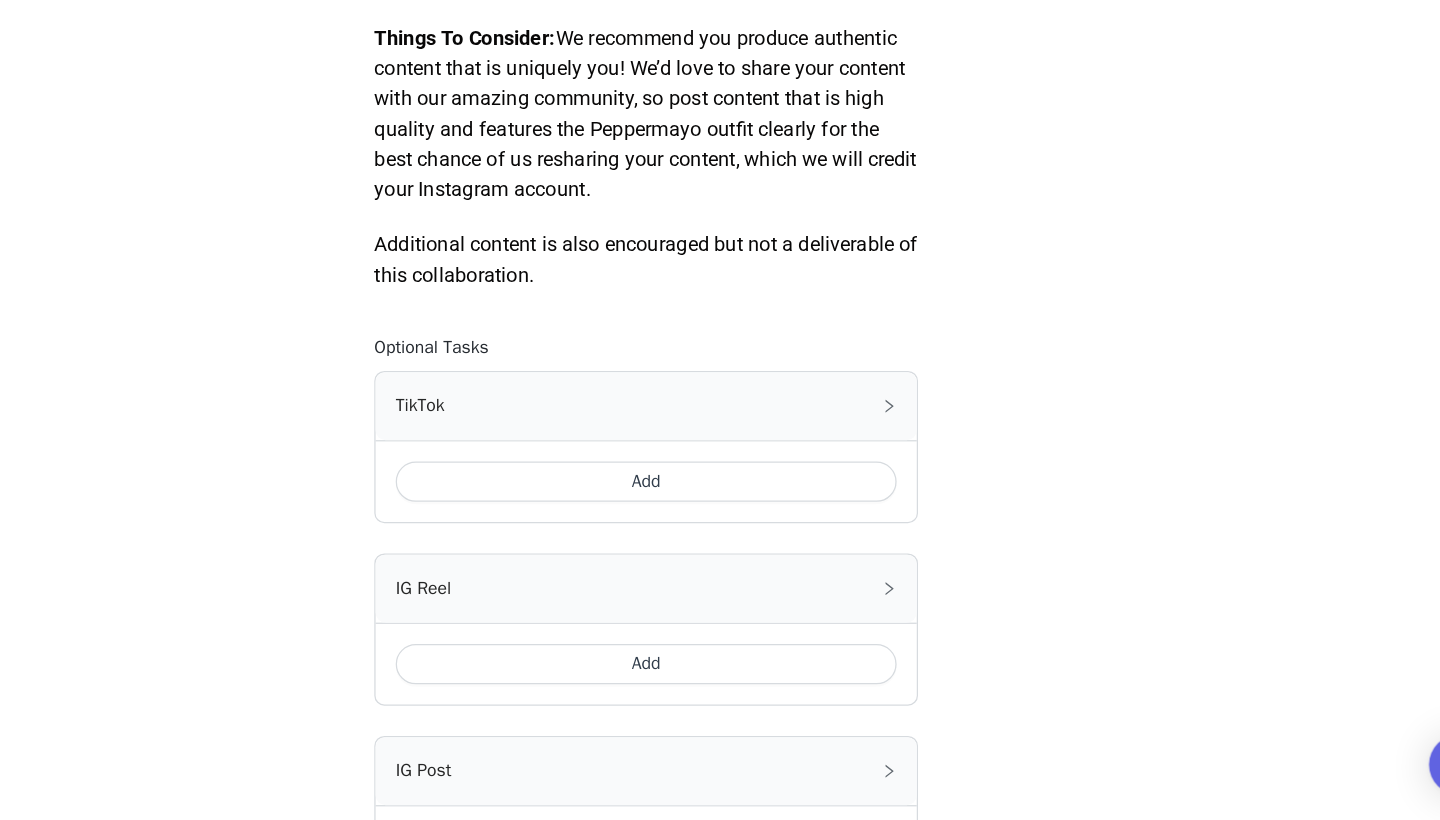 click on "Add" at bounding box center (720, 551) 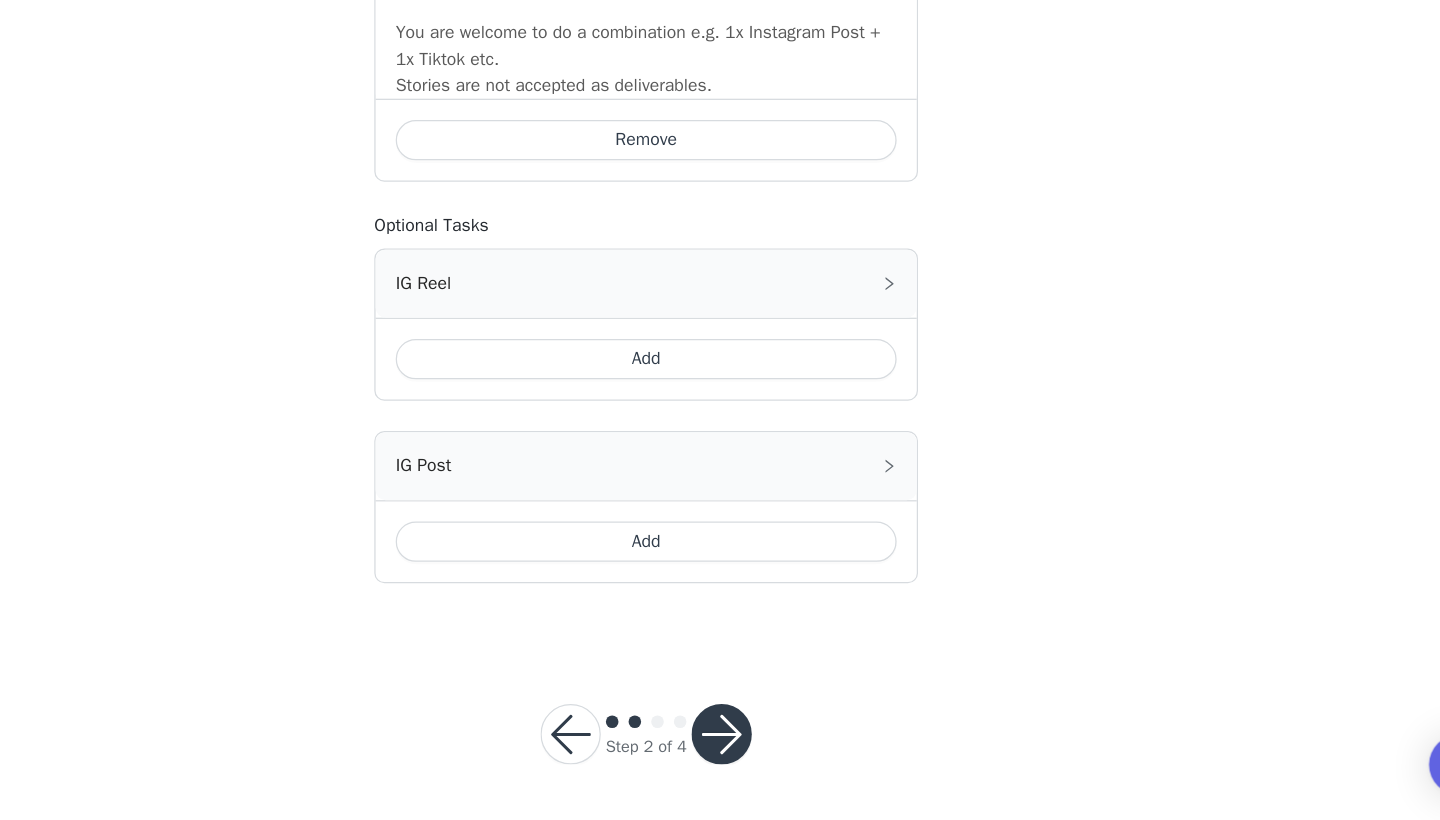 scroll, scrollTop: 1380, scrollLeft: 0, axis: vertical 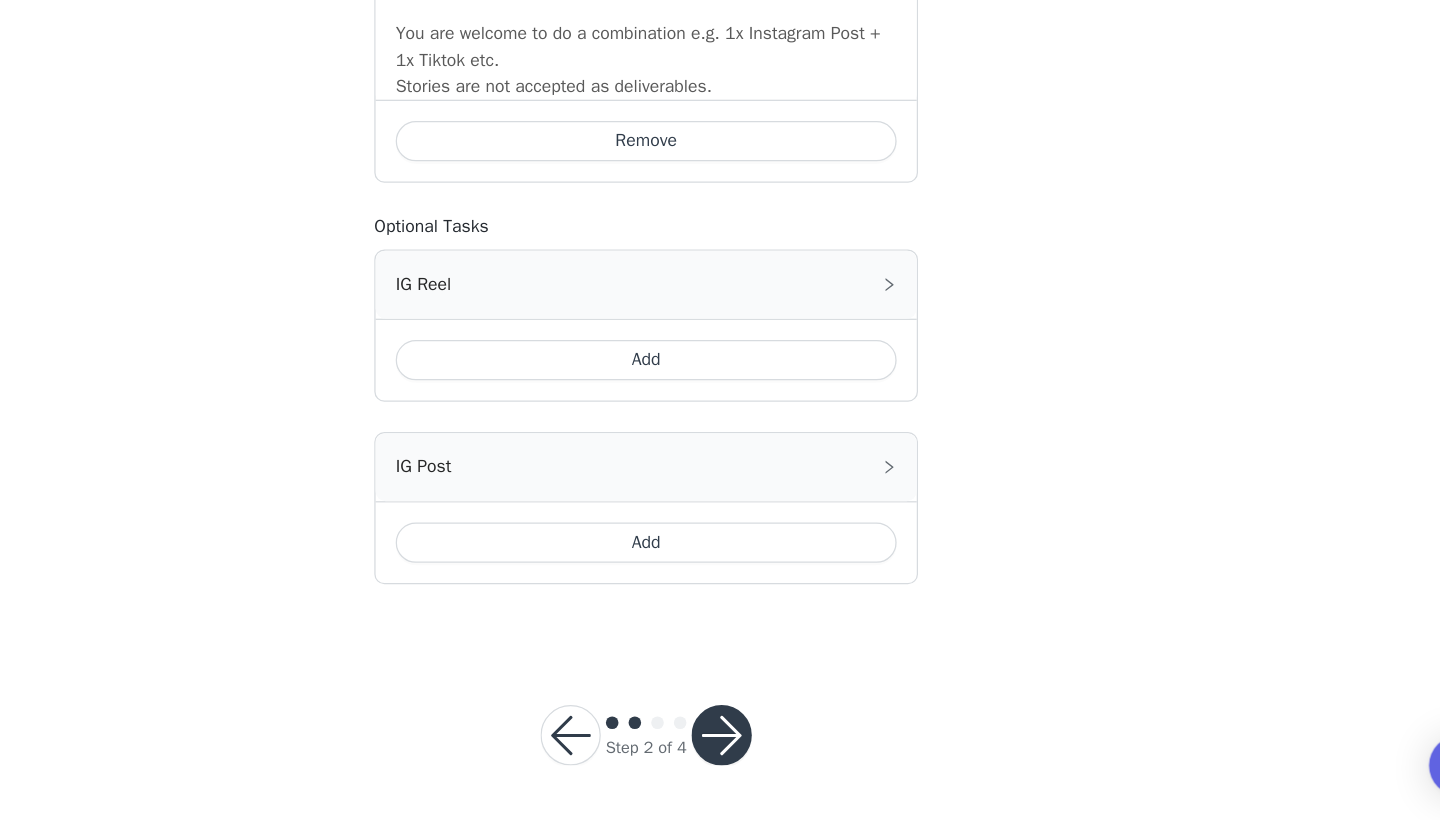 click at bounding box center (780, 752) 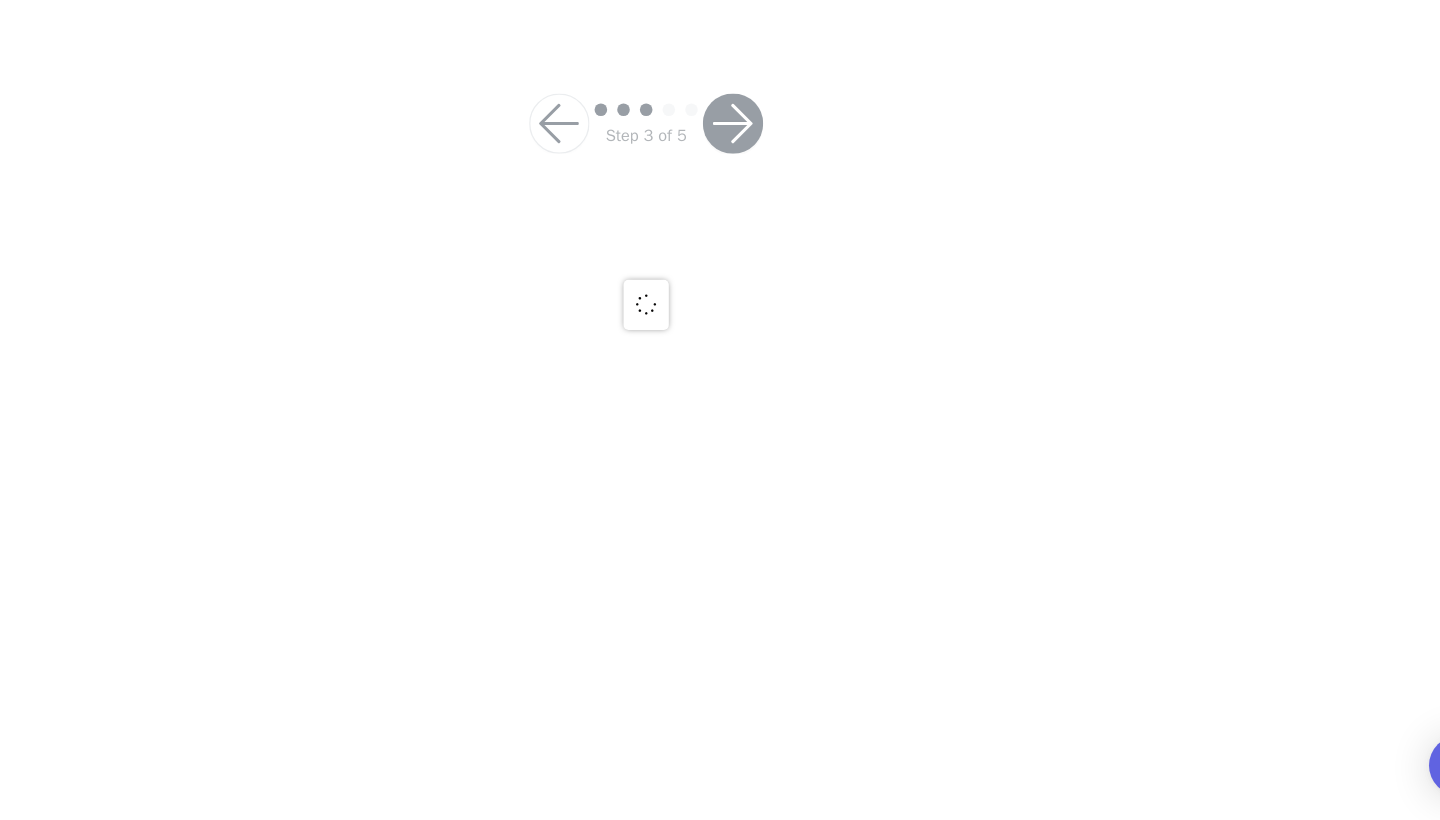 scroll, scrollTop: 0, scrollLeft: 0, axis: both 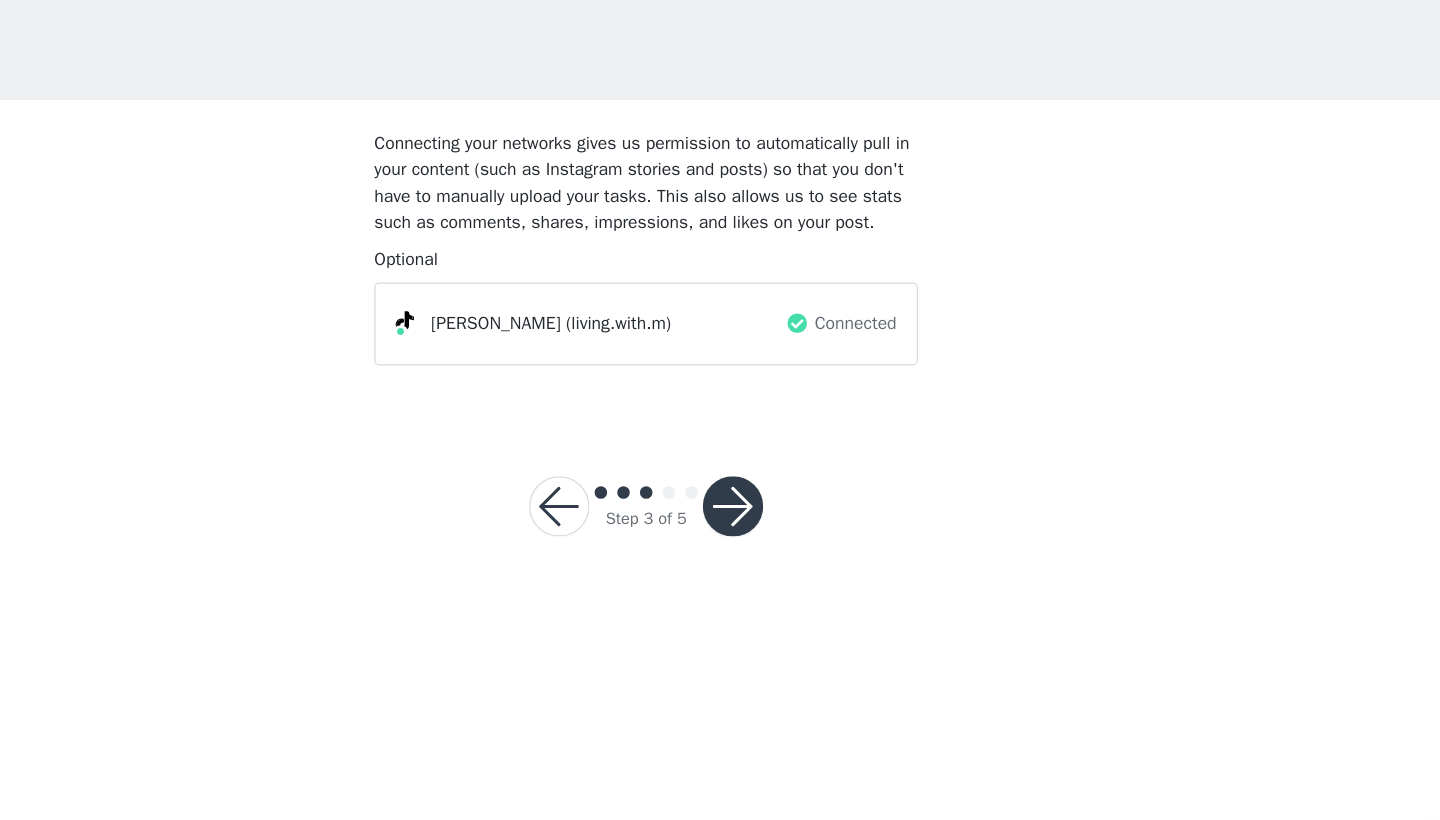 click at bounding box center [789, 485] 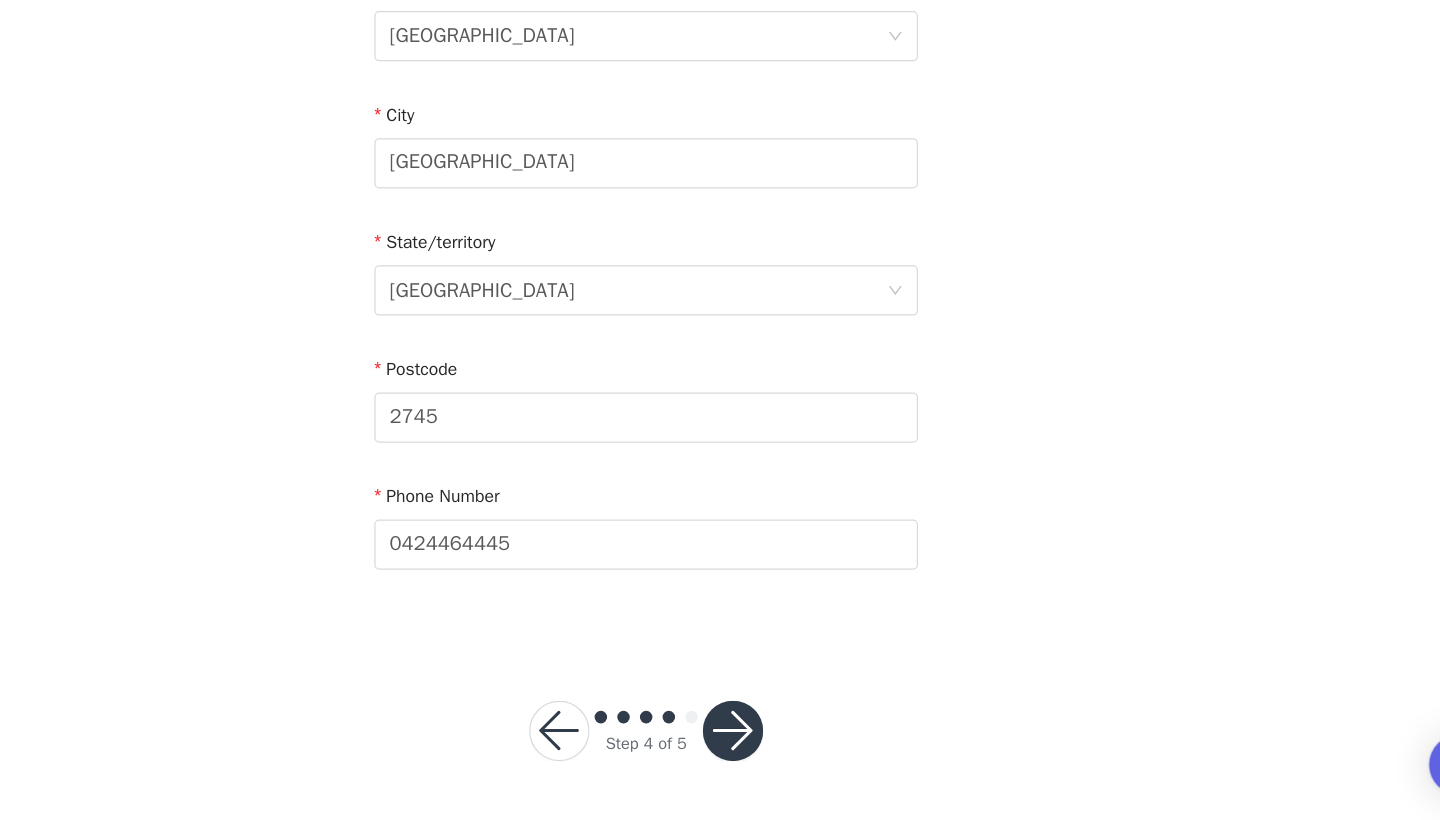 scroll, scrollTop: 585, scrollLeft: 0, axis: vertical 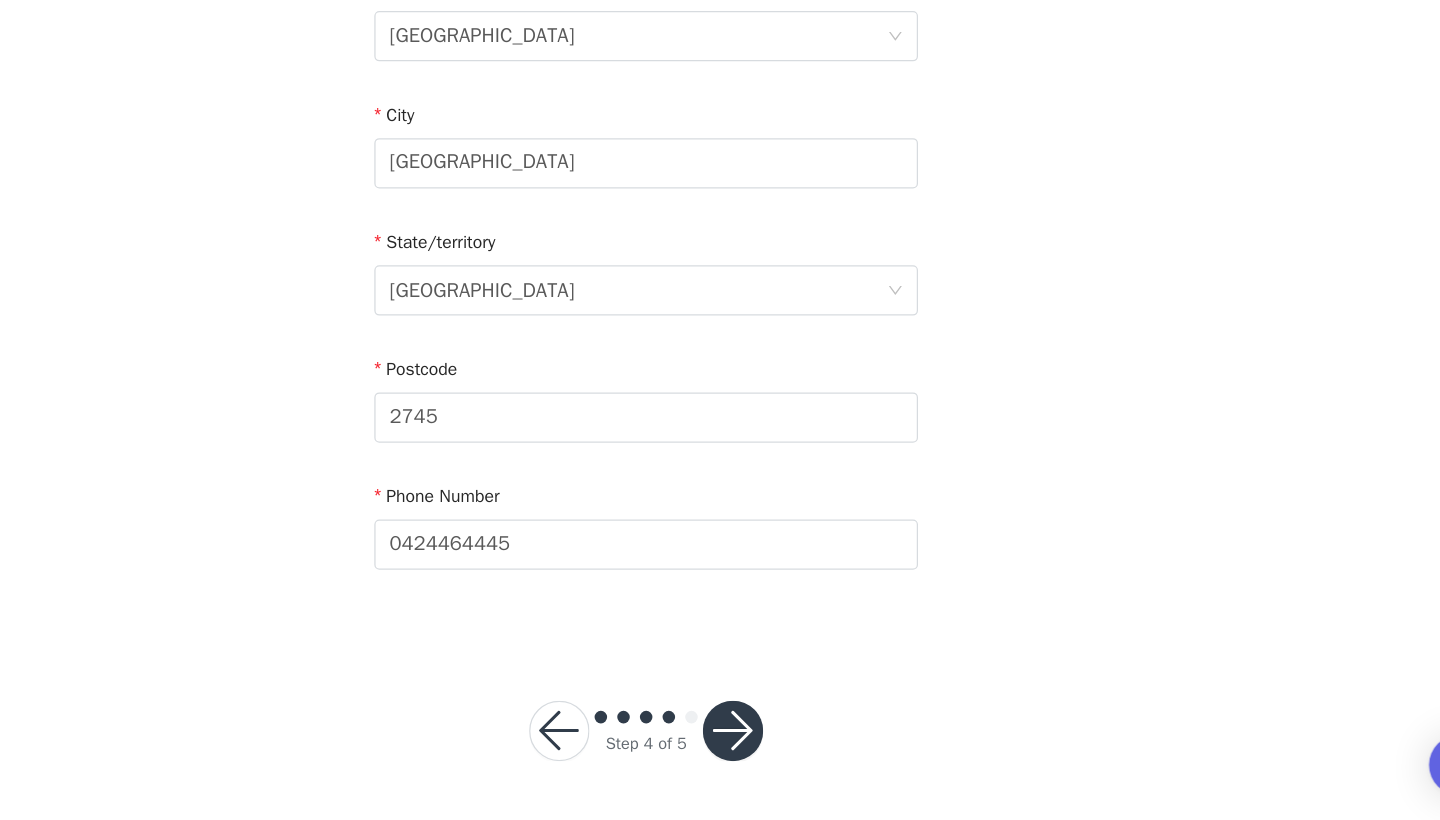 click at bounding box center [789, 749] 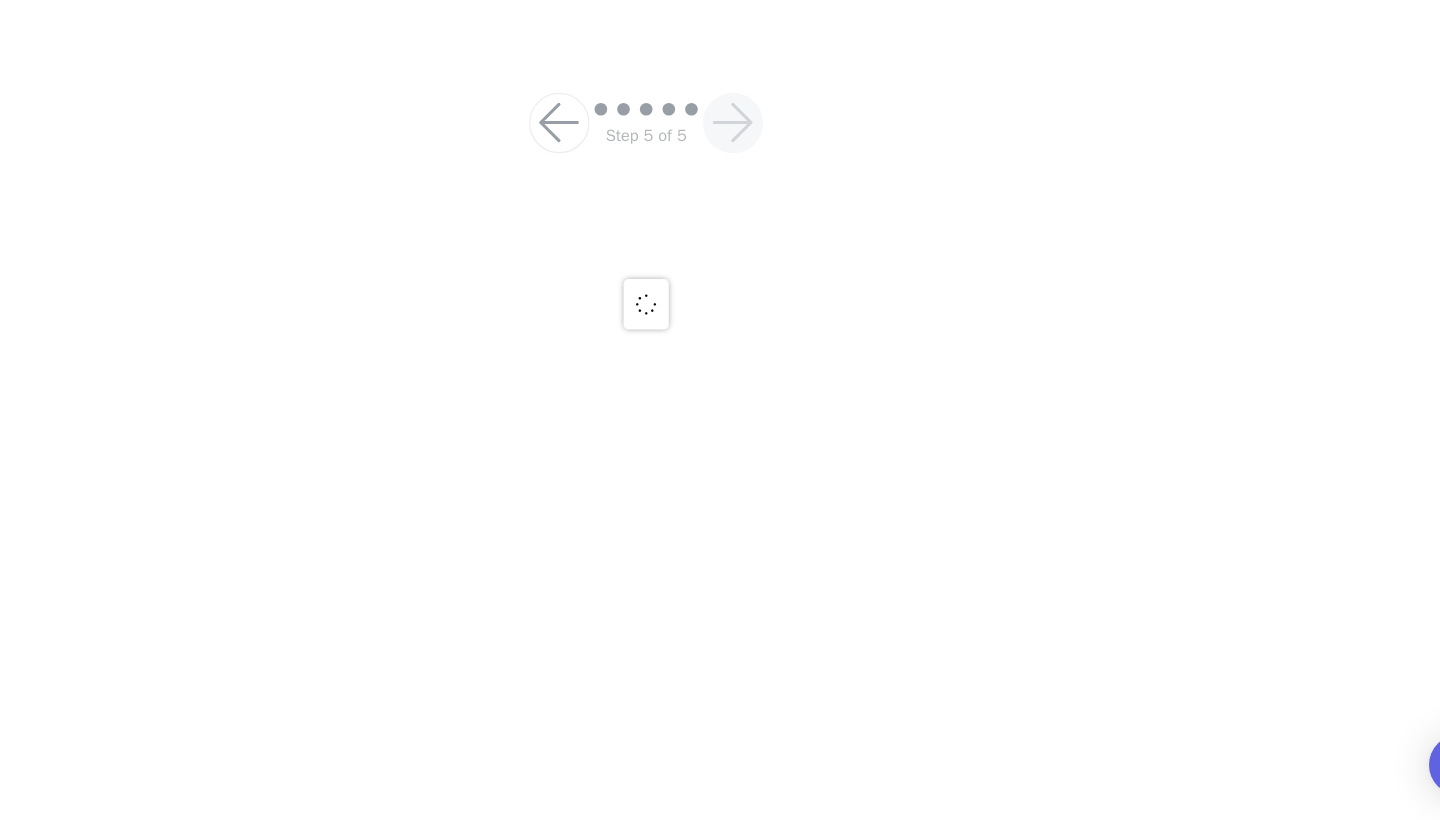 scroll, scrollTop: 0, scrollLeft: 0, axis: both 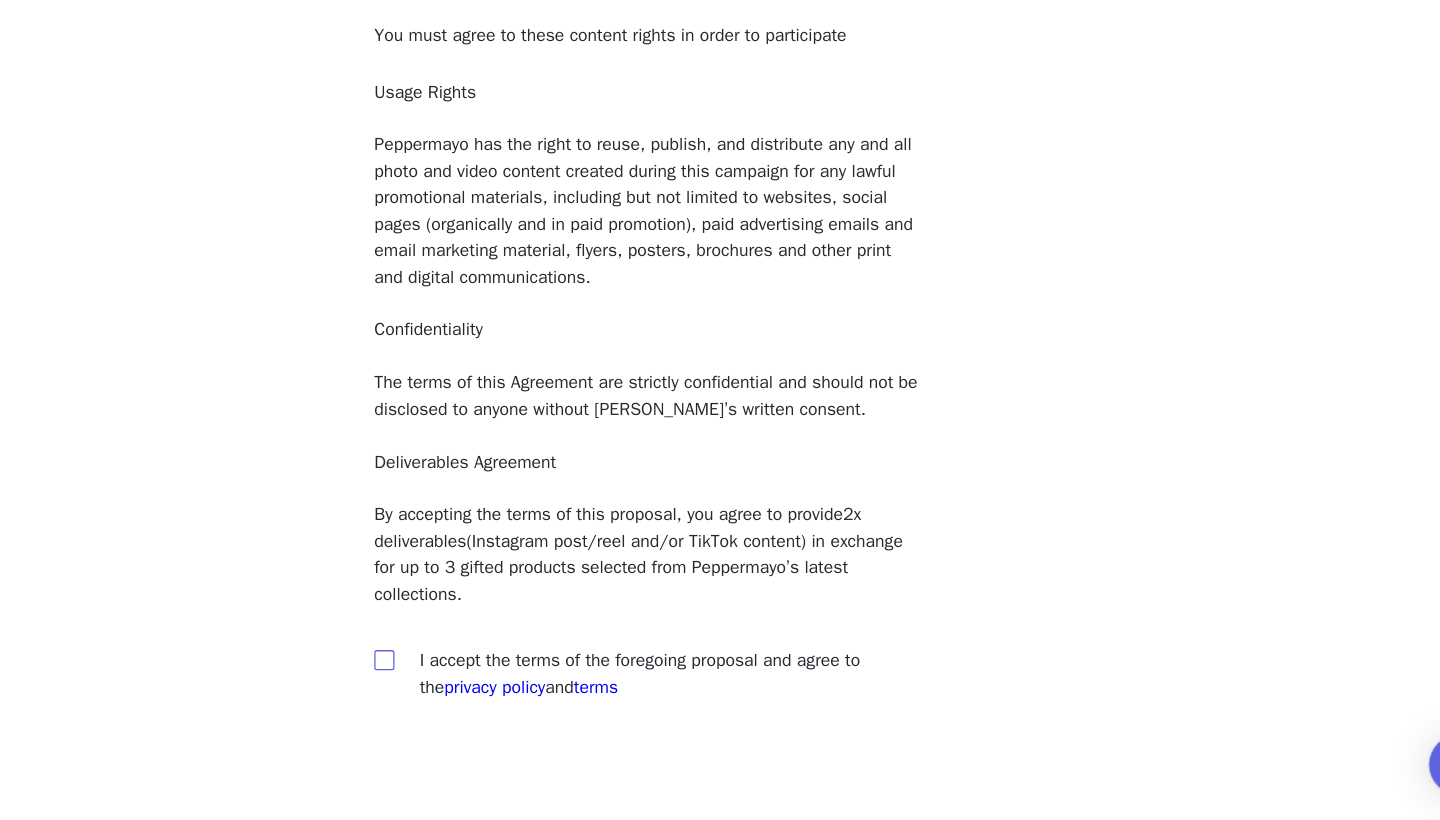 click at bounding box center (511, 692) 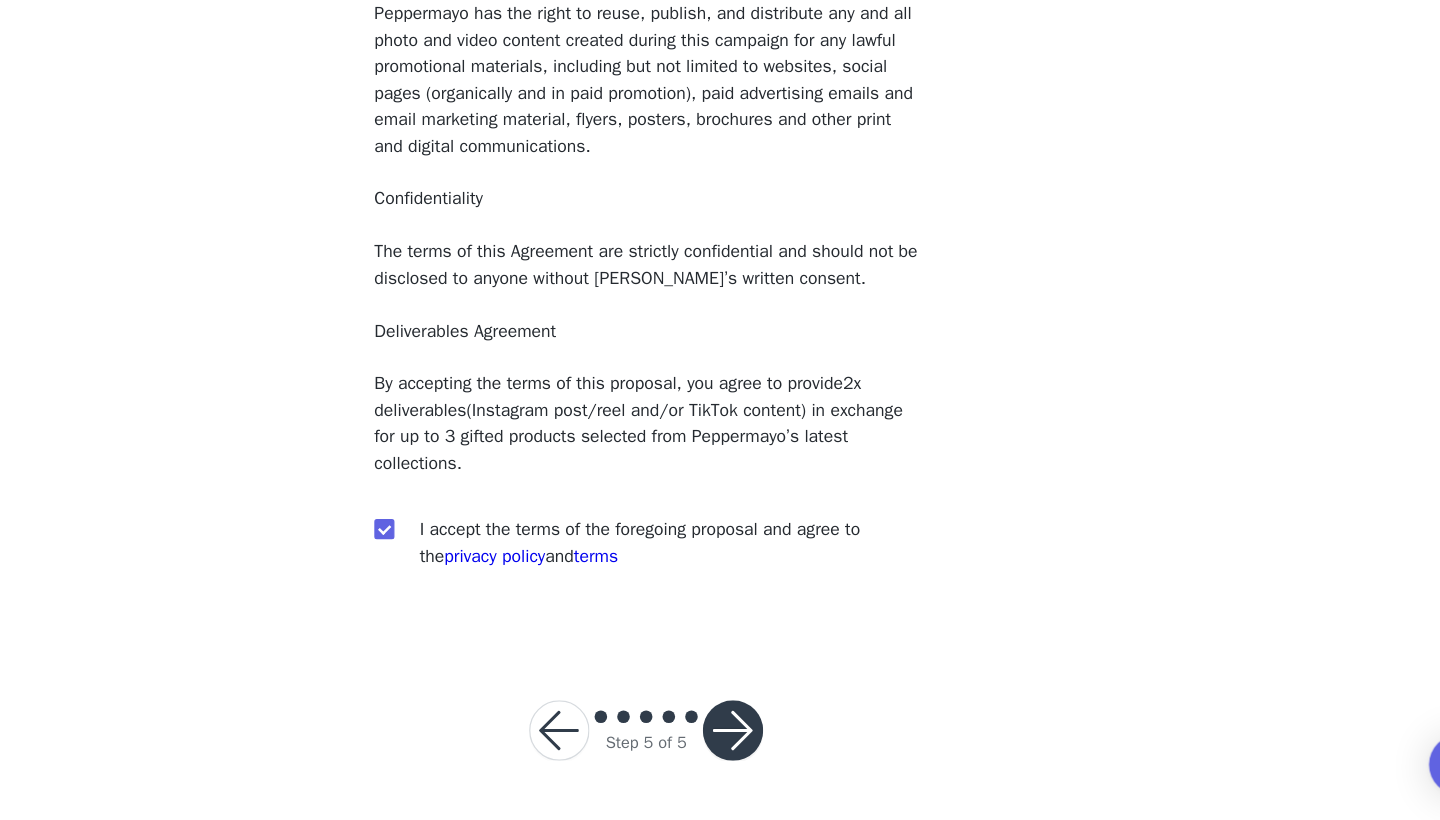 scroll, scrollTop: 104, scrollLeft: 0, axis: vertical 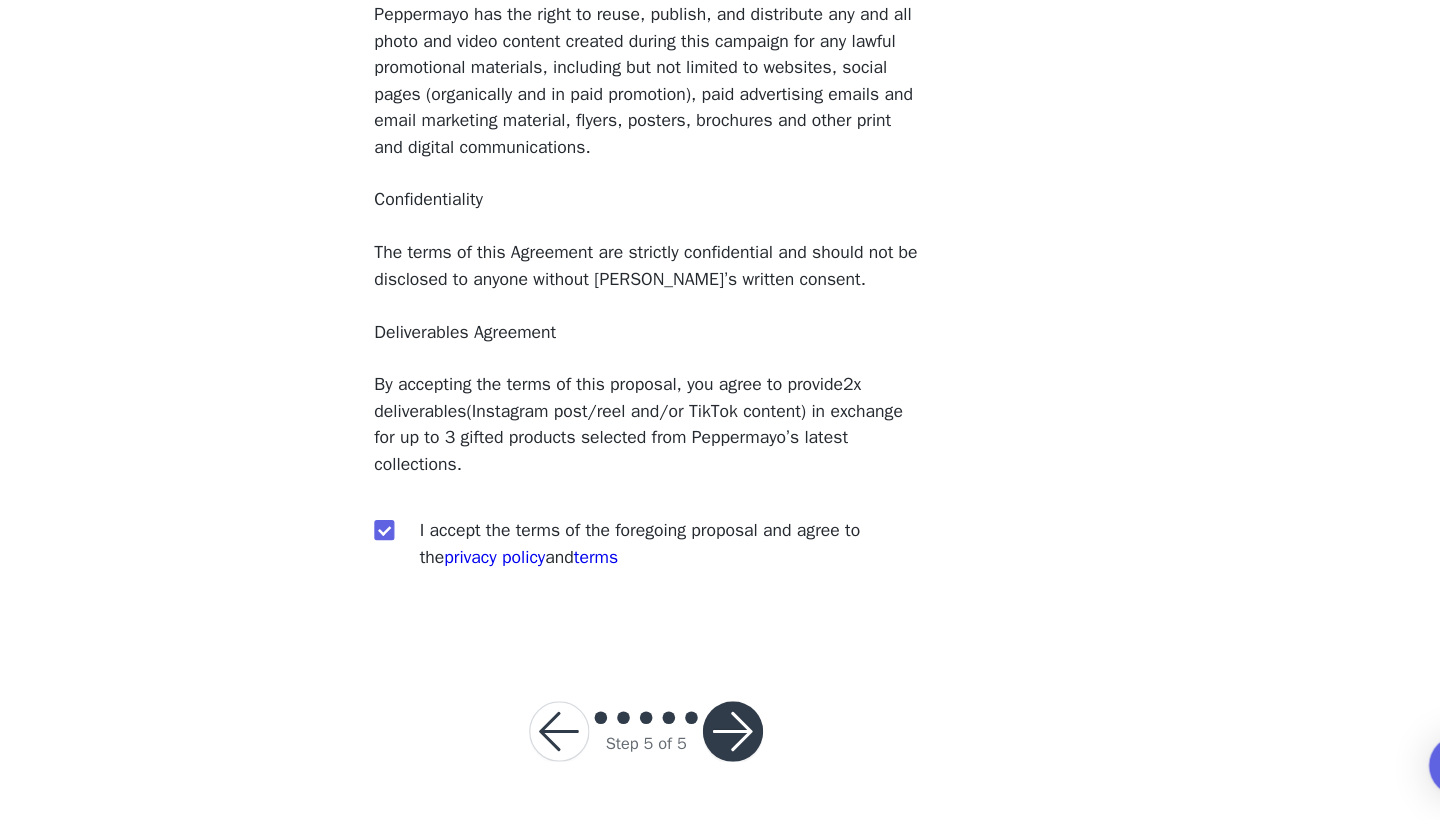 click at bounding box center (789, 749) 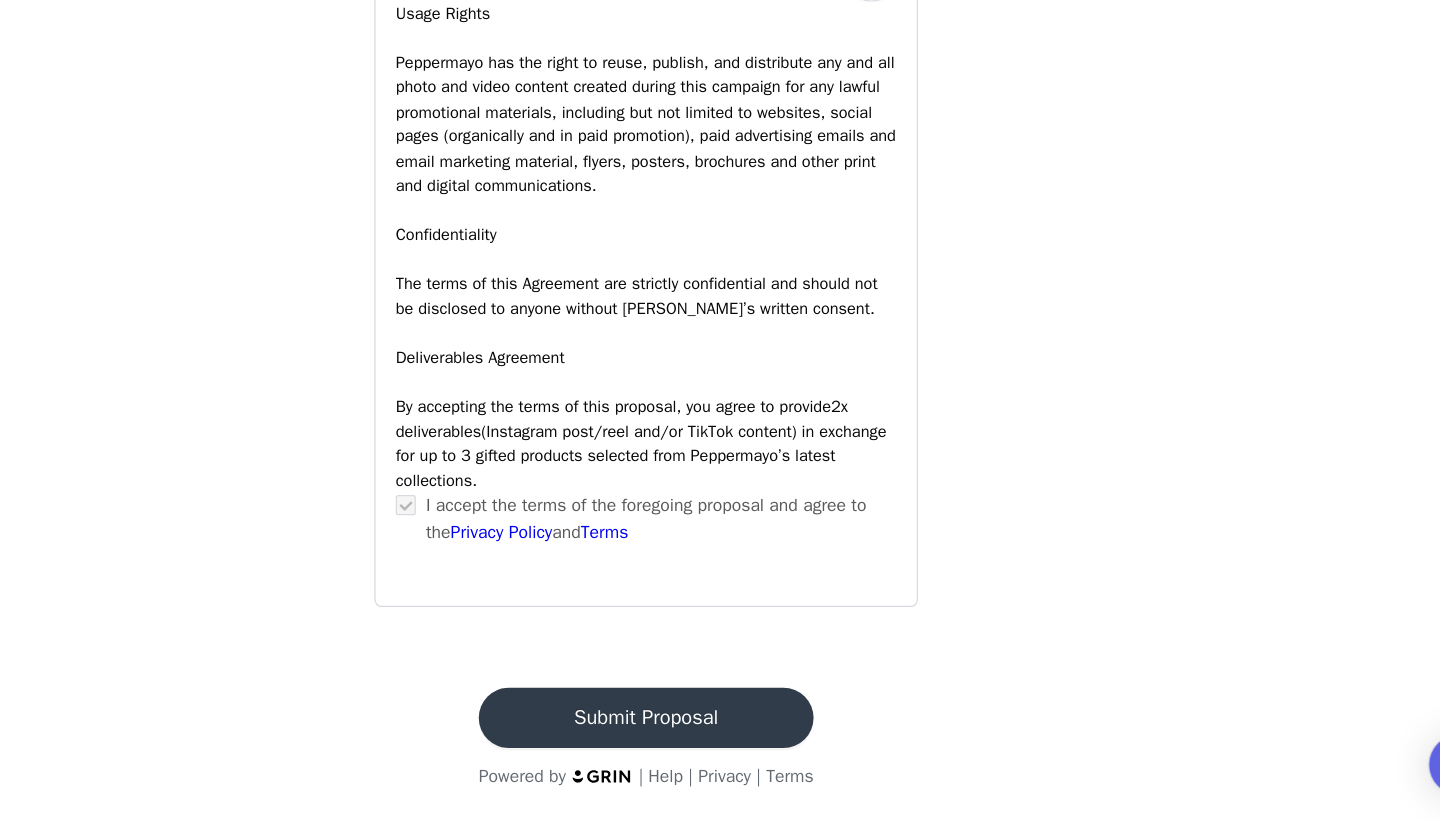 scroll, scrollTop: 1528, scrollLeft: 0, axis: vertical 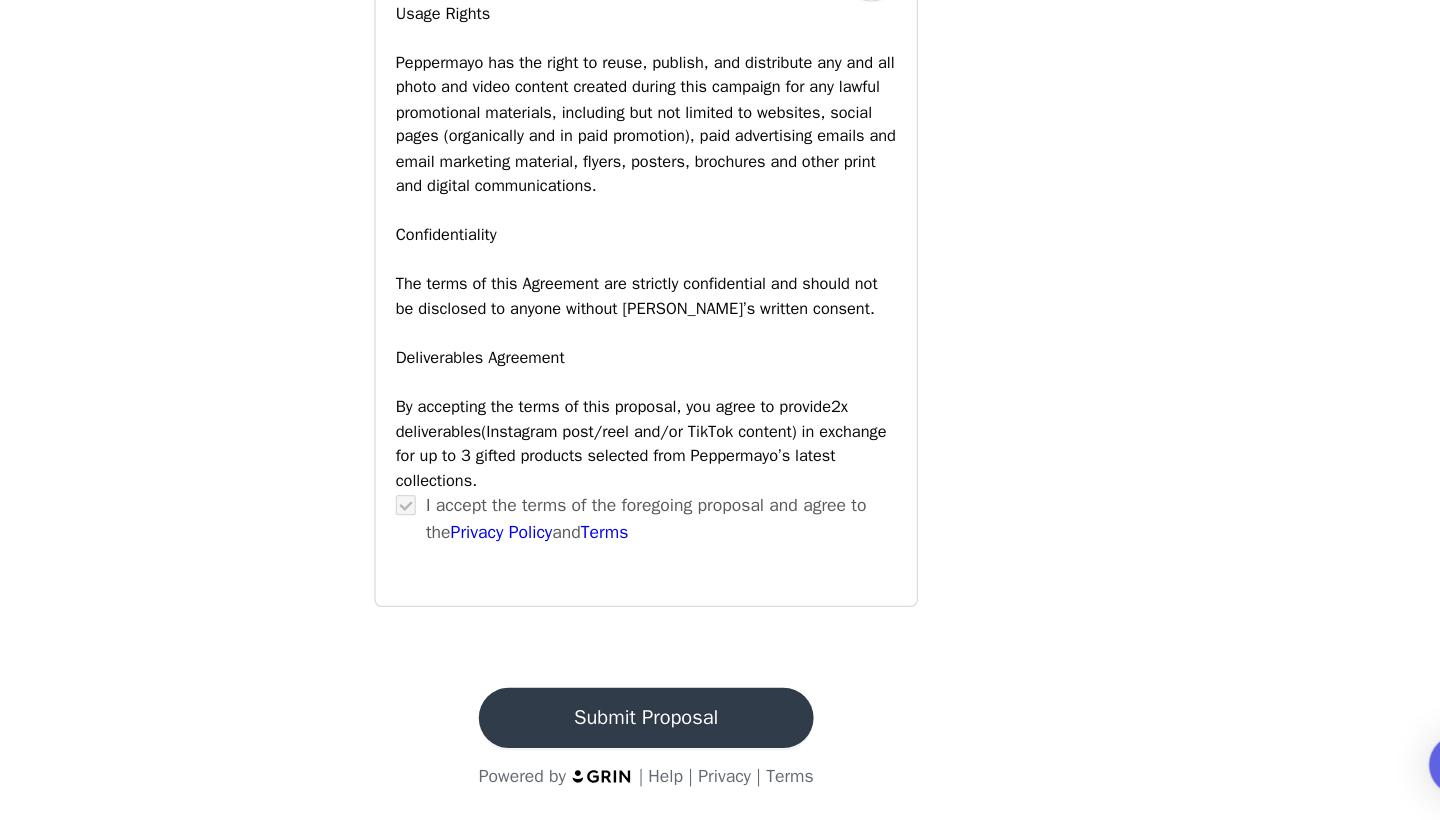 click on "Submit Proposal" at bounding box center [720, 739] 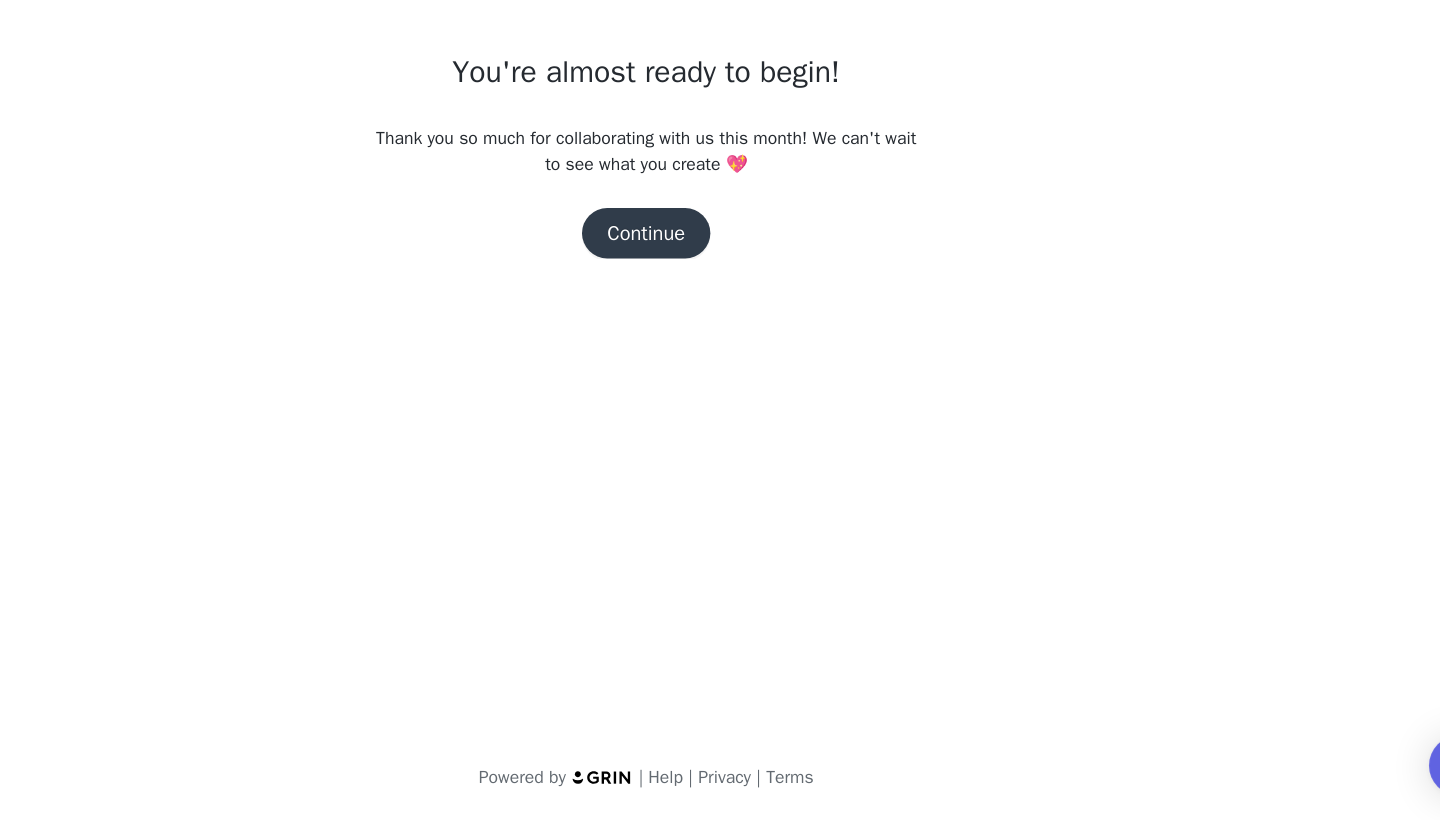 scroll, scrollTop: 0, scrollLeft: 0, axis: both 